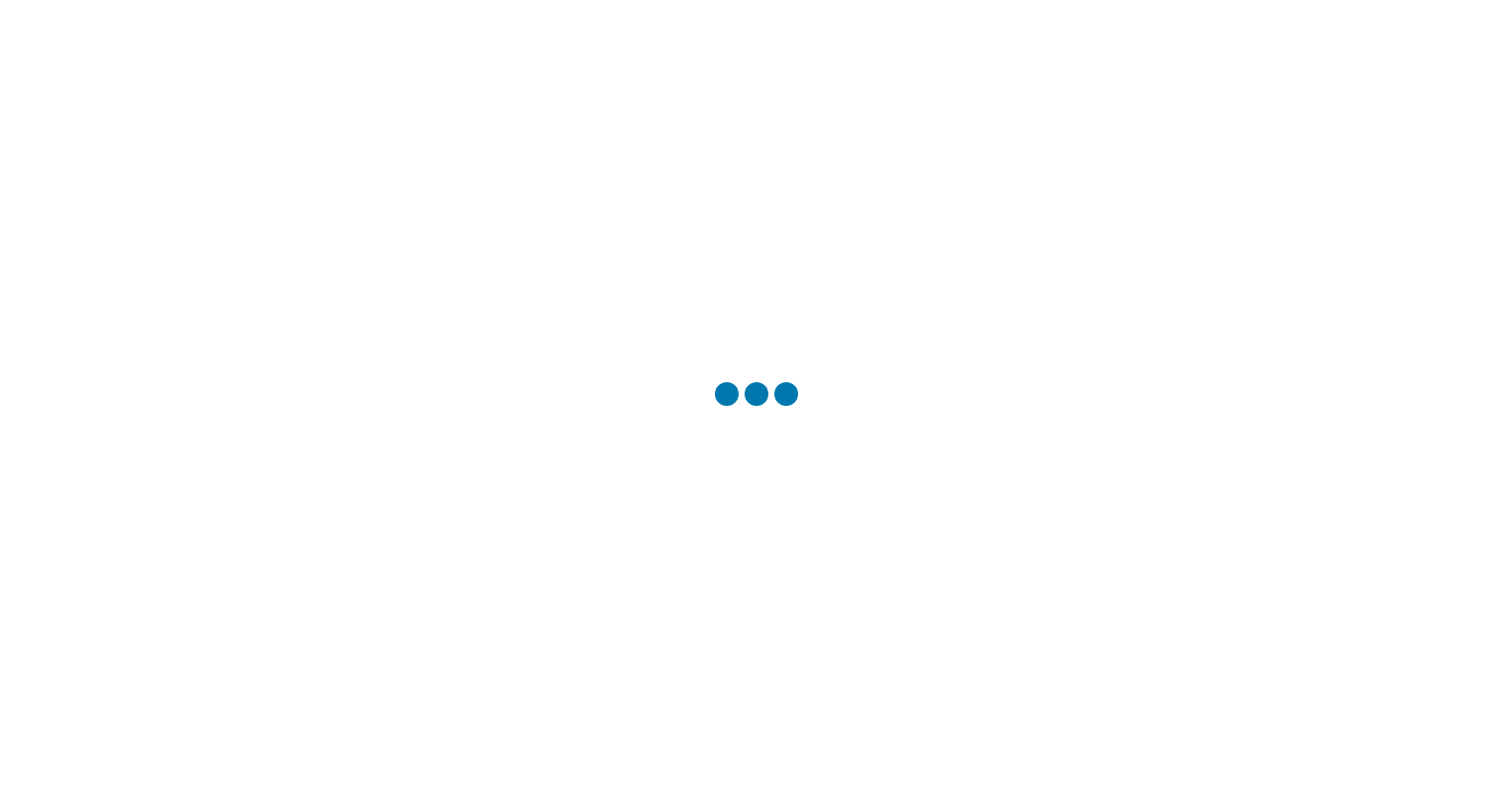 scroll, scrollTop: 0, scrollLeft: 0, axis: both 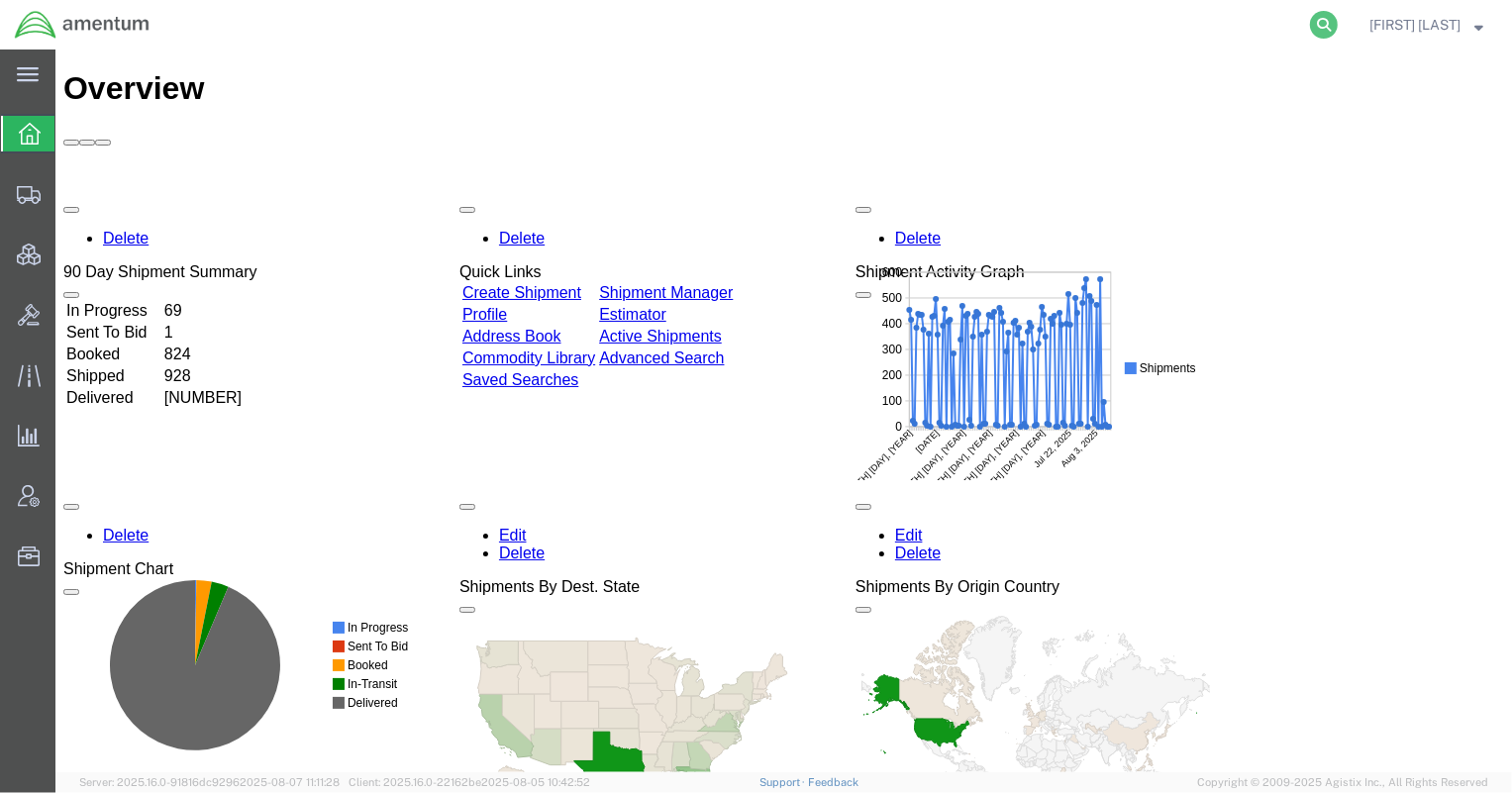 click 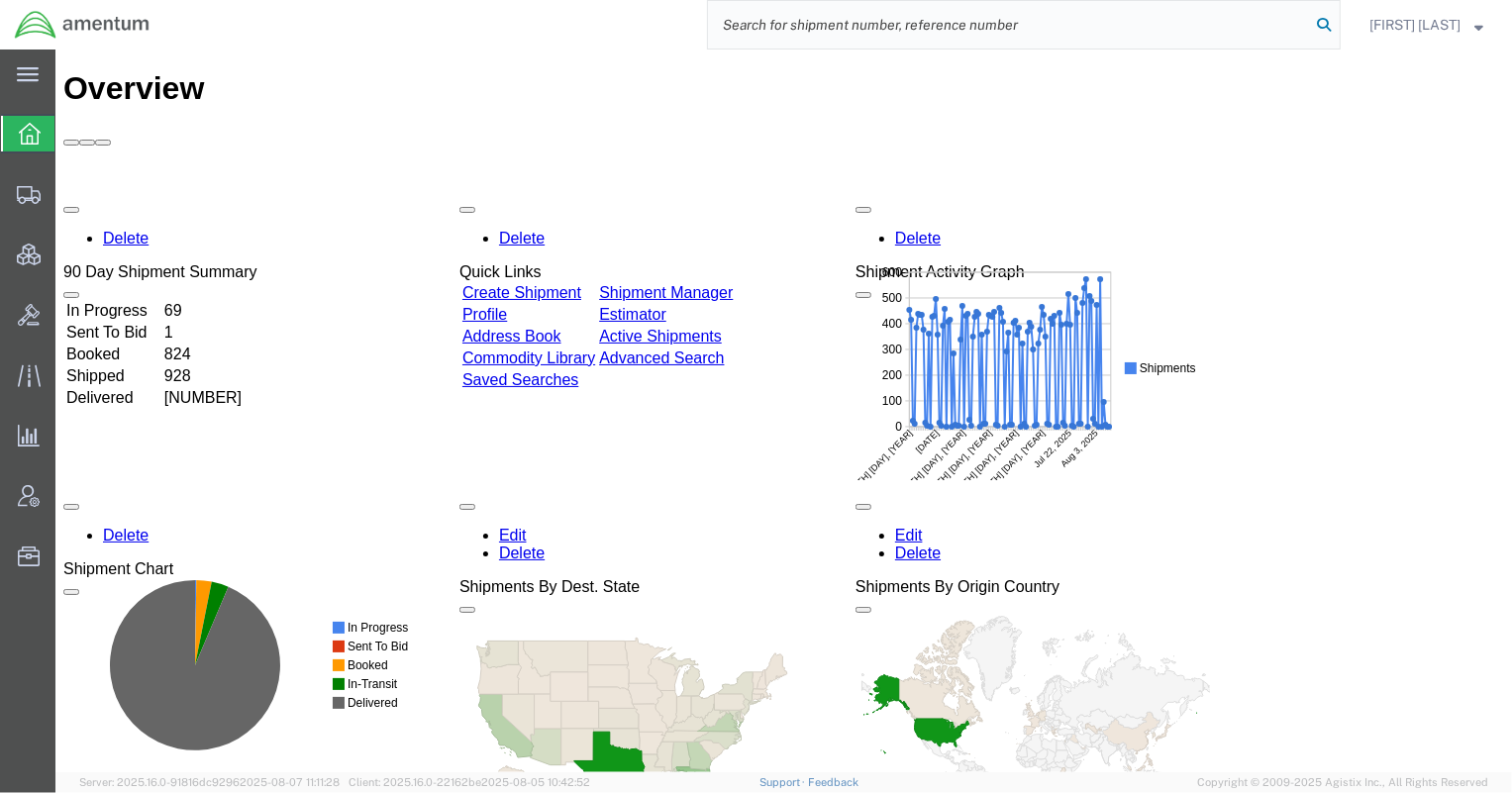 paste on "[NUMBER]" 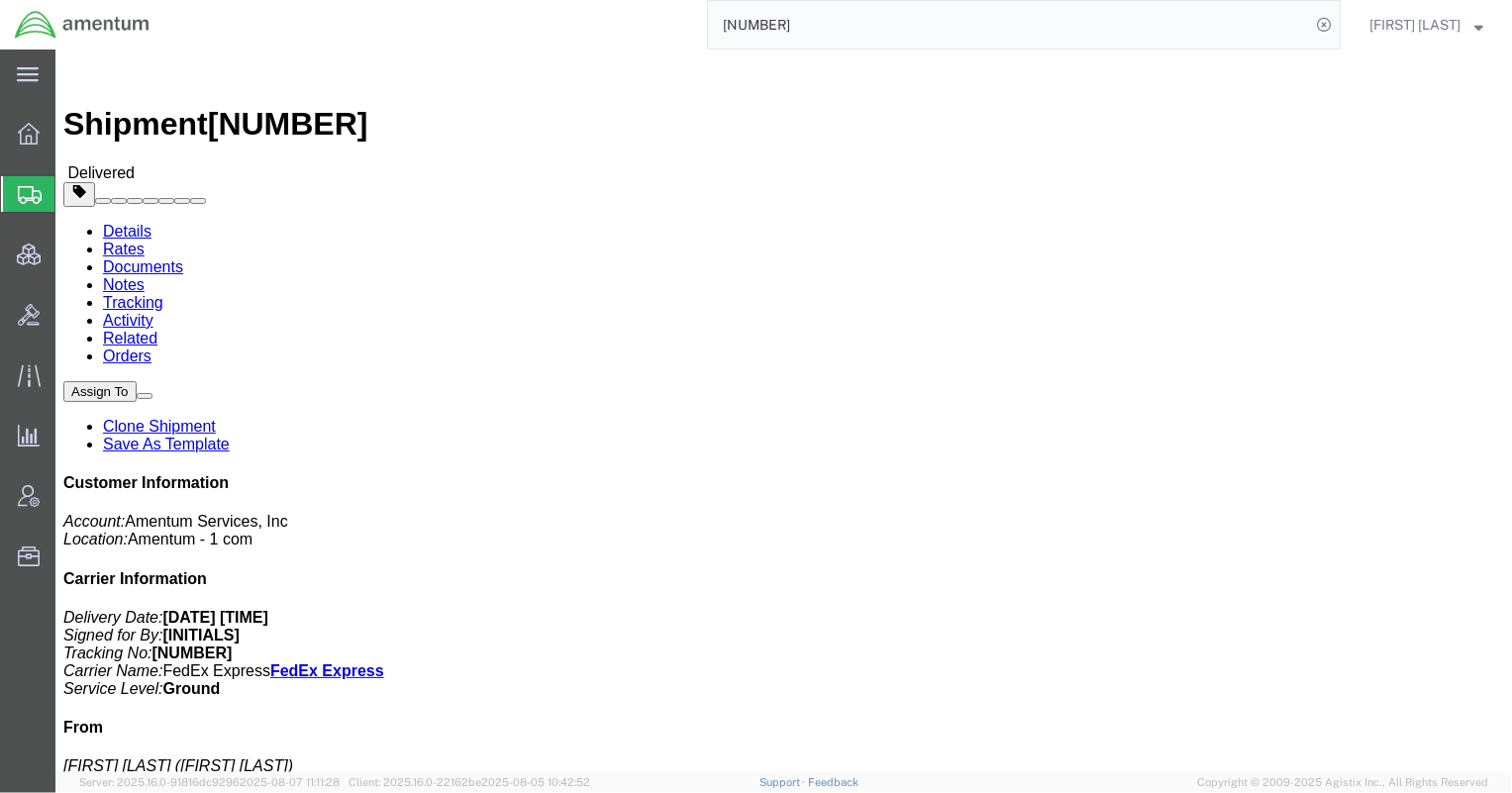 drag, startPoint x: 904, startPoint y: 205, endPoint x: 1027, endPoint y: 203, distance: 123.01626 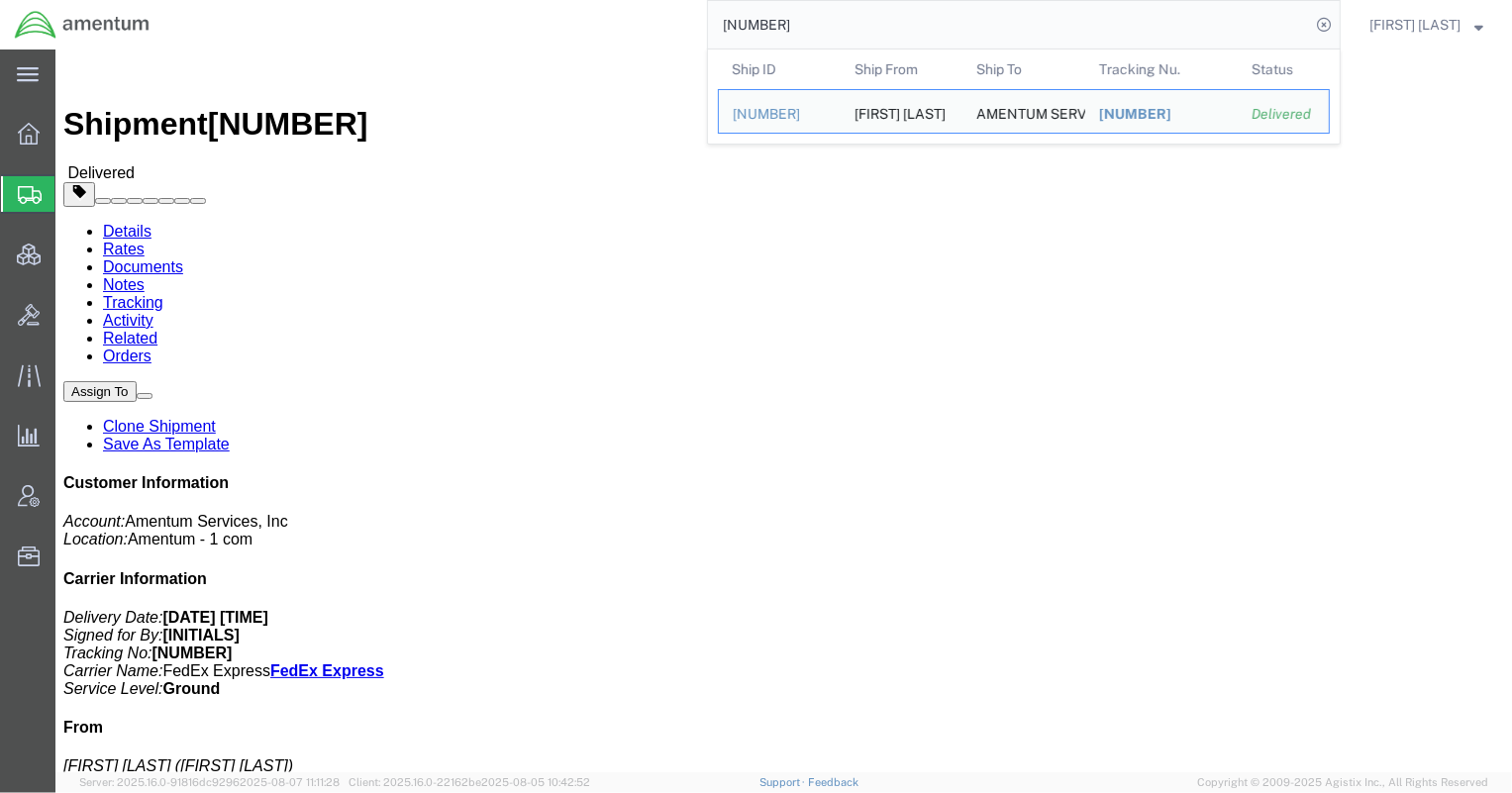 drag, startPoint x: 973, startPoint y: 30, endPoint x: 545, endPoint y: 27, distance: 428.0105 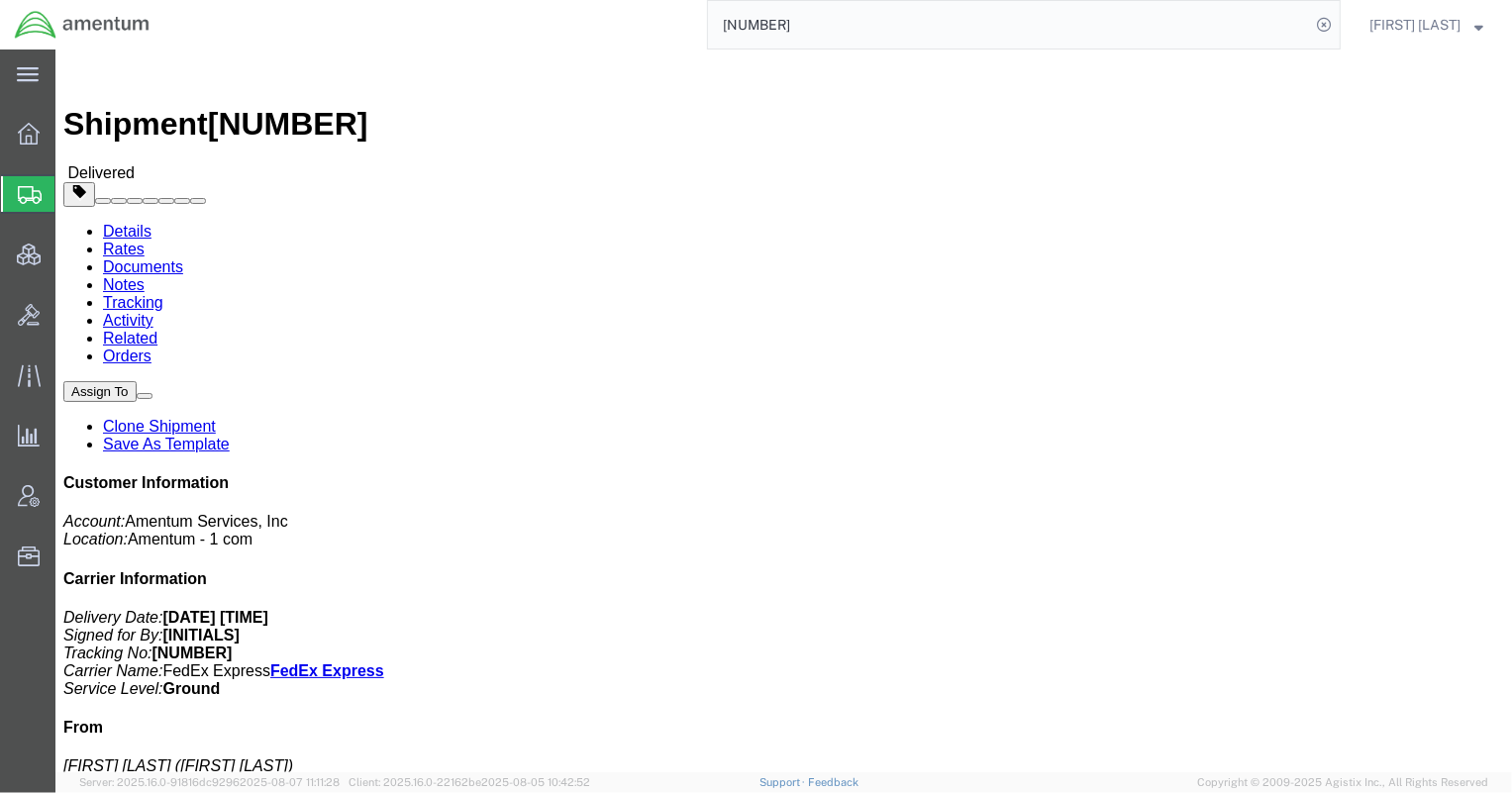 paste on "[POSTAL_CODE]" 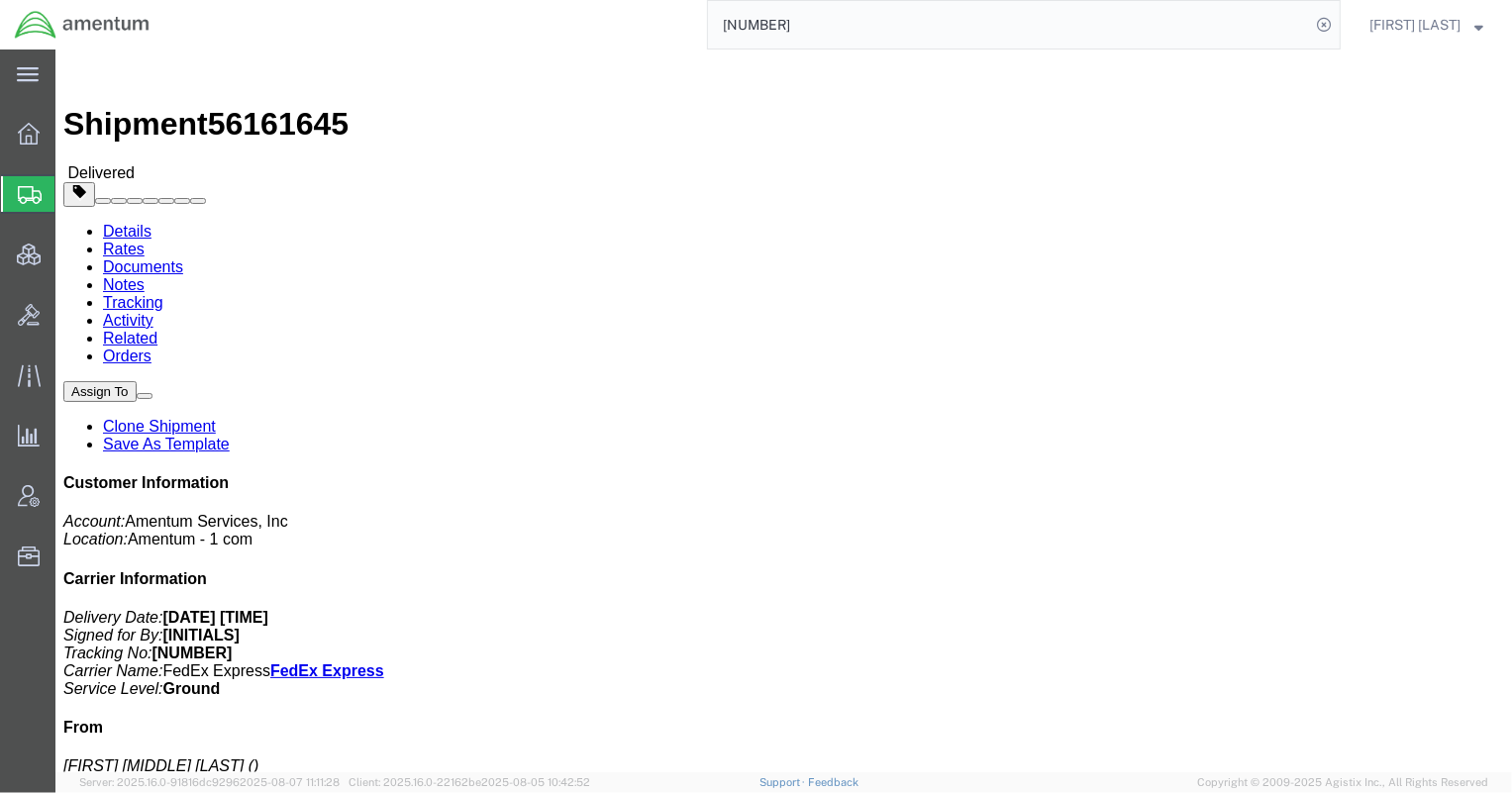 drag, startPoint x: 909, startPoint y: 205, endPoint x: 1054, endPoint y: 205, distance: 145 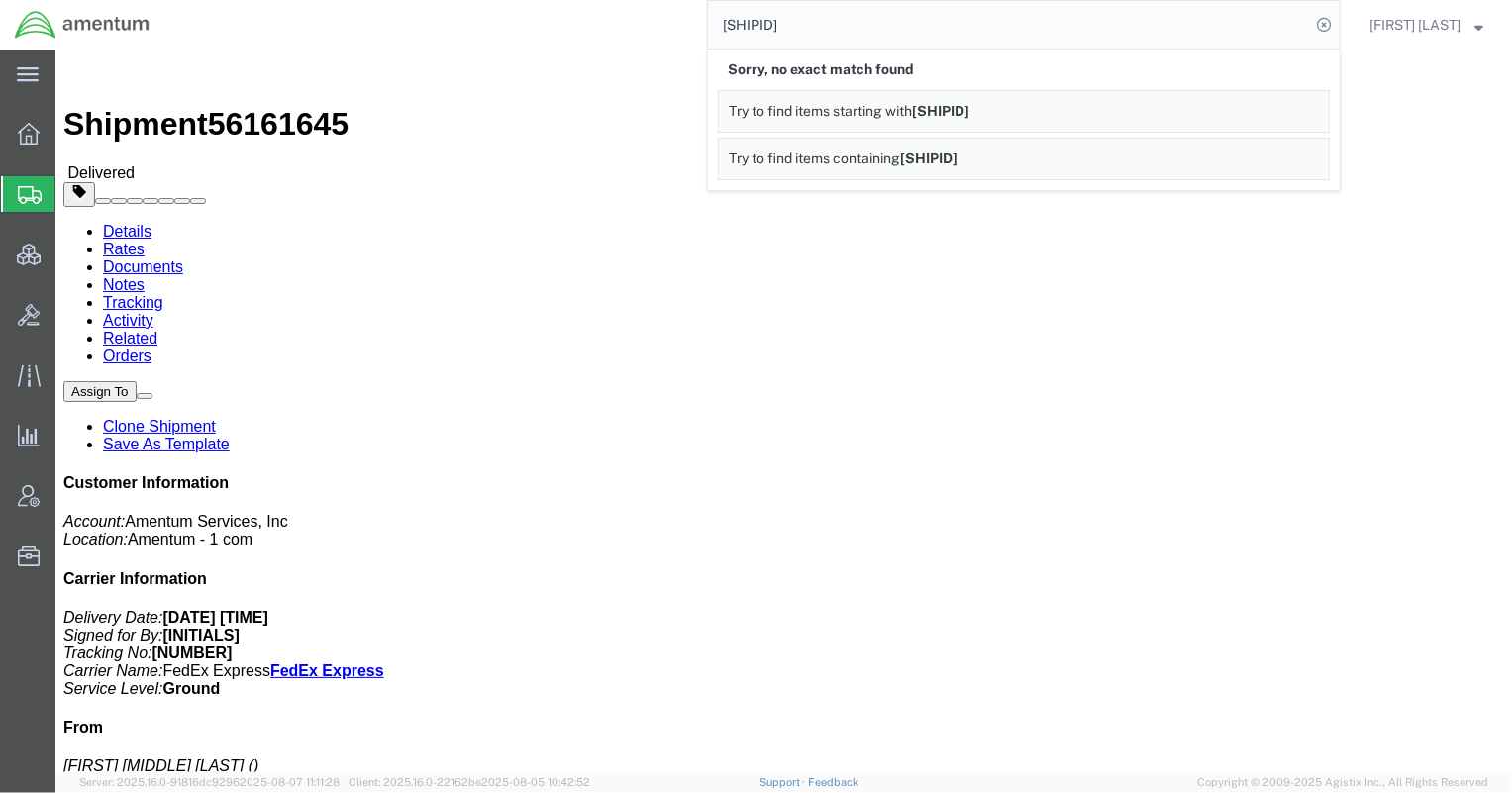 drag, startPoint x: 943, startPoint y: 32, endPoint x: 422, endPoint y: -3, distance: 522.1743 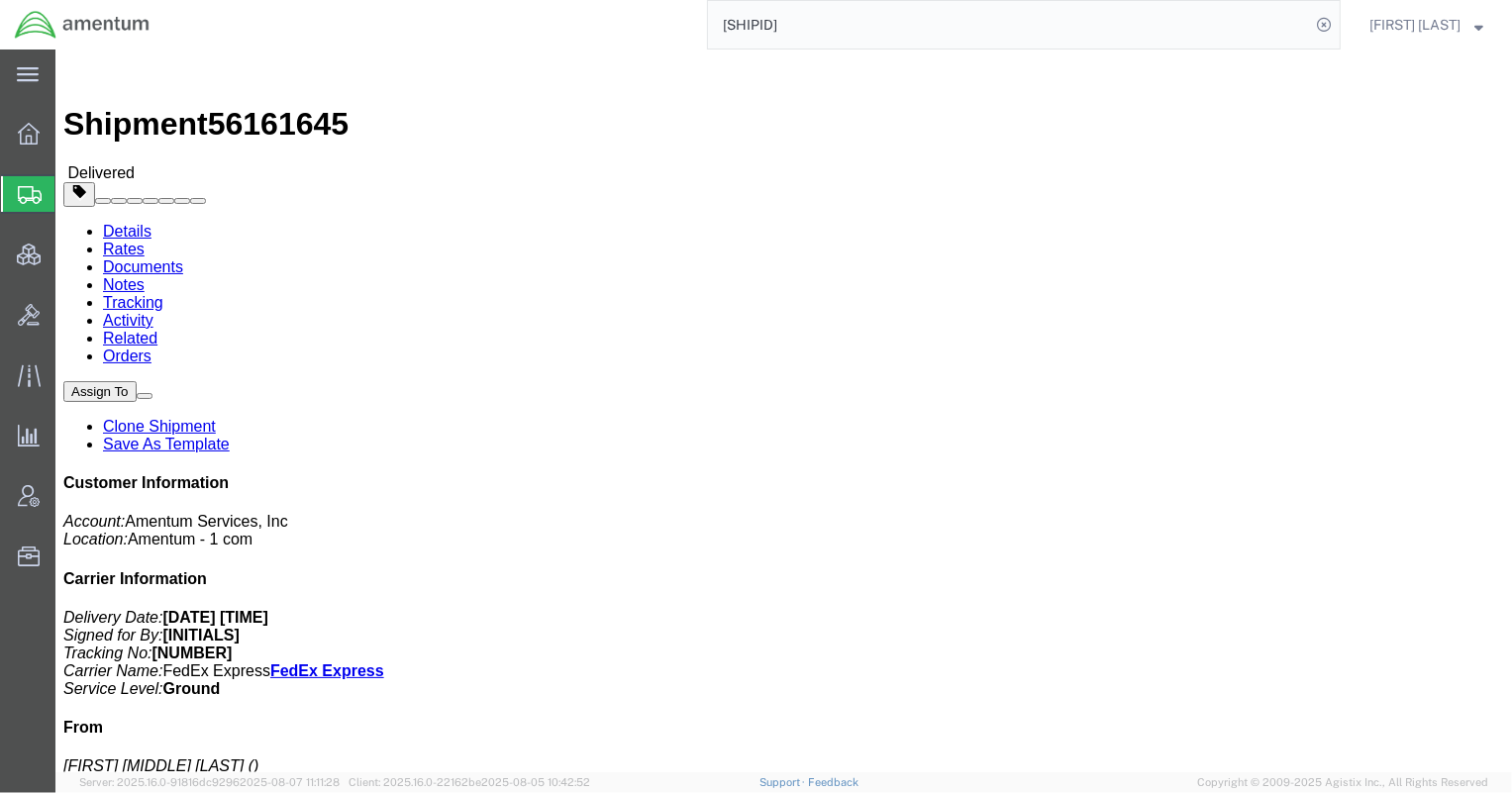 paste on "[NUMBER]" 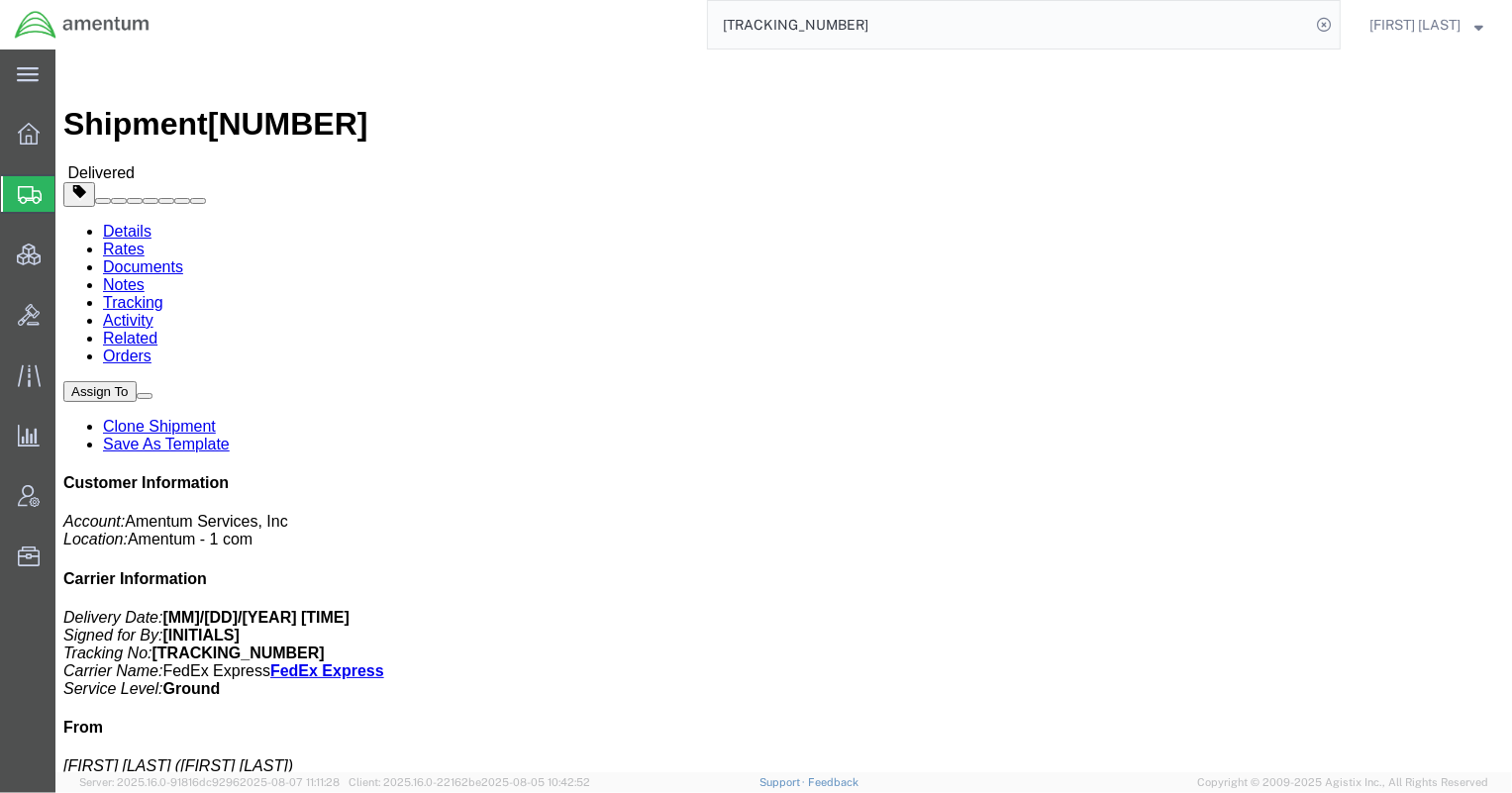 drag, startPoint x: 803, startPoint y: 227, endPoint x: 1024, endPoint y: 230, distance: 221.02036 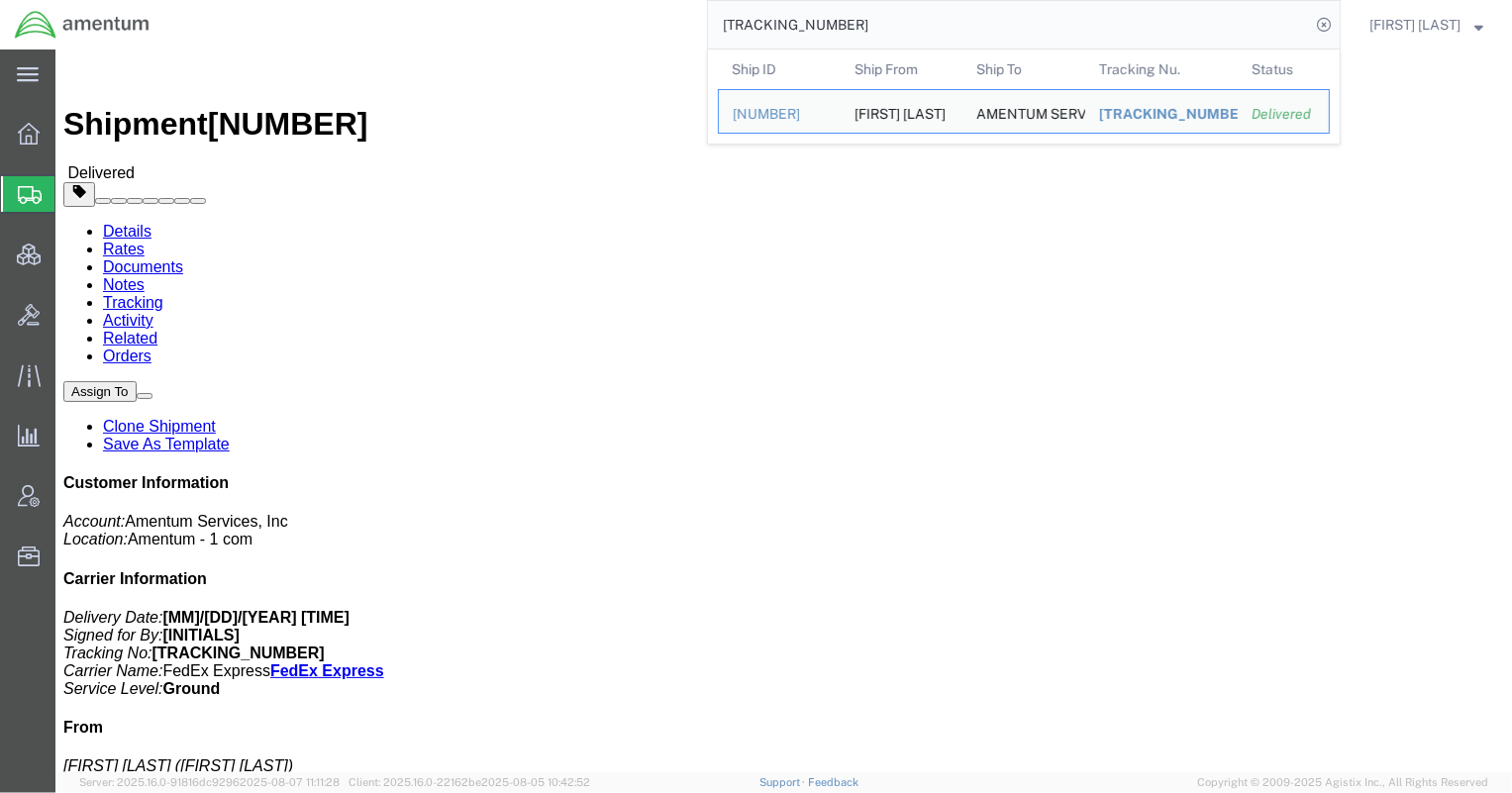 drag, startPoint x: 847, startPoint y: 25, endPoint x: 525, endPoint y: 20, distance: 322.03882 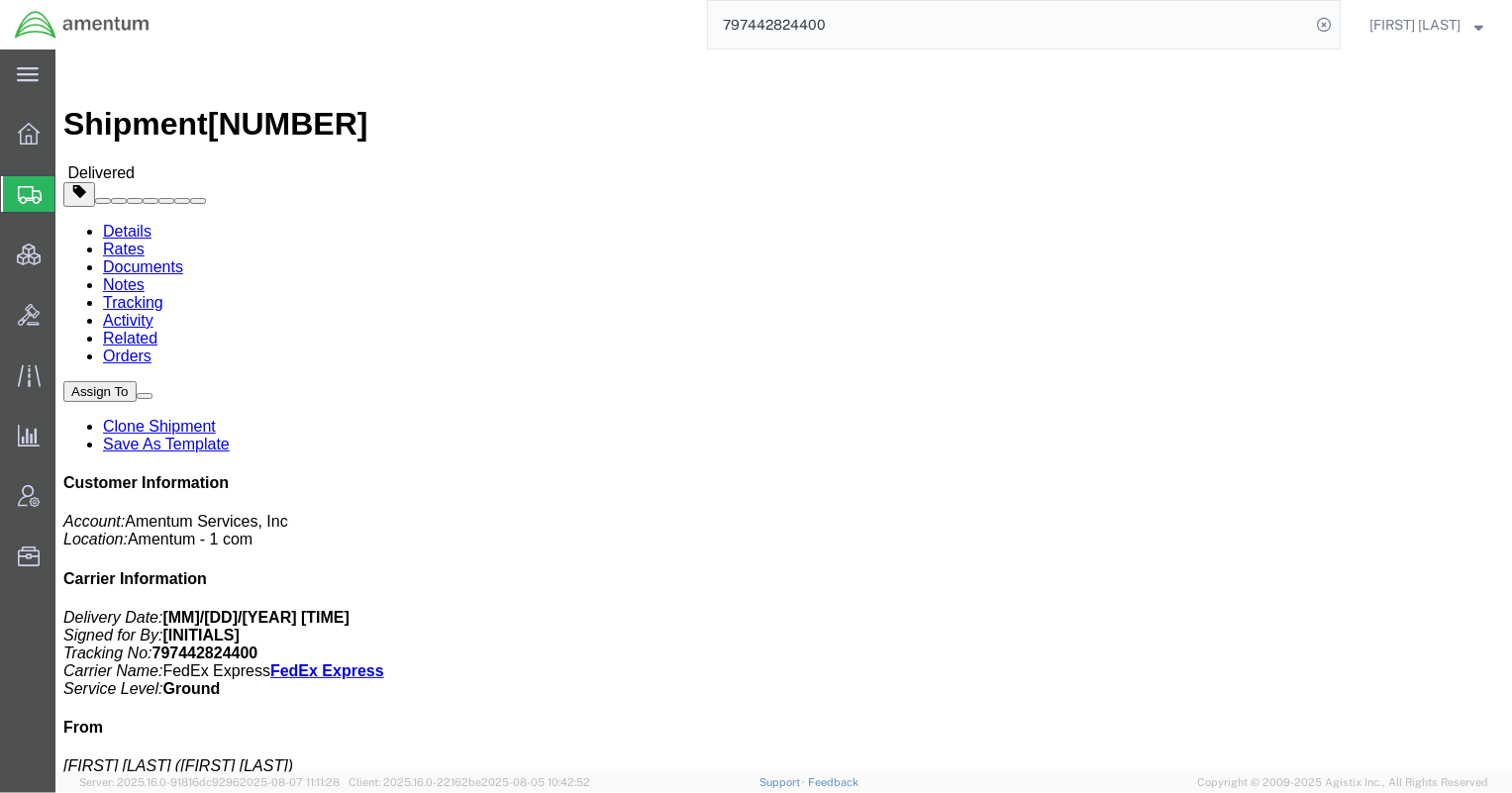 drag, startPoint x: 857, startPoint y: 235, endPoint x: 1007, endPoint y: 230, distance: 150.08331 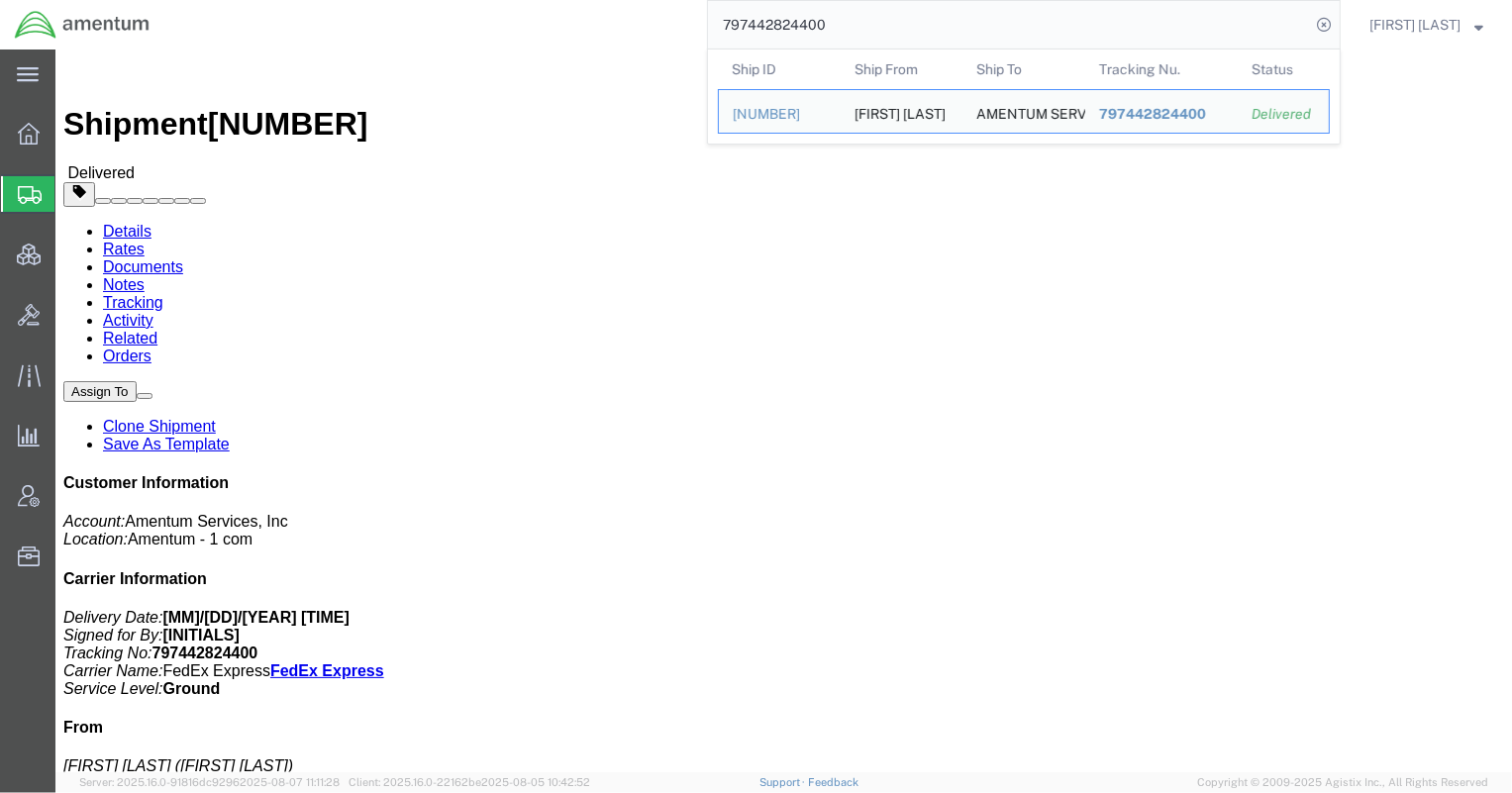 drag, startPoint x: 875, startPoint y: 20, endPoint x: 570, endPoint y: 27, distance: 305.08032 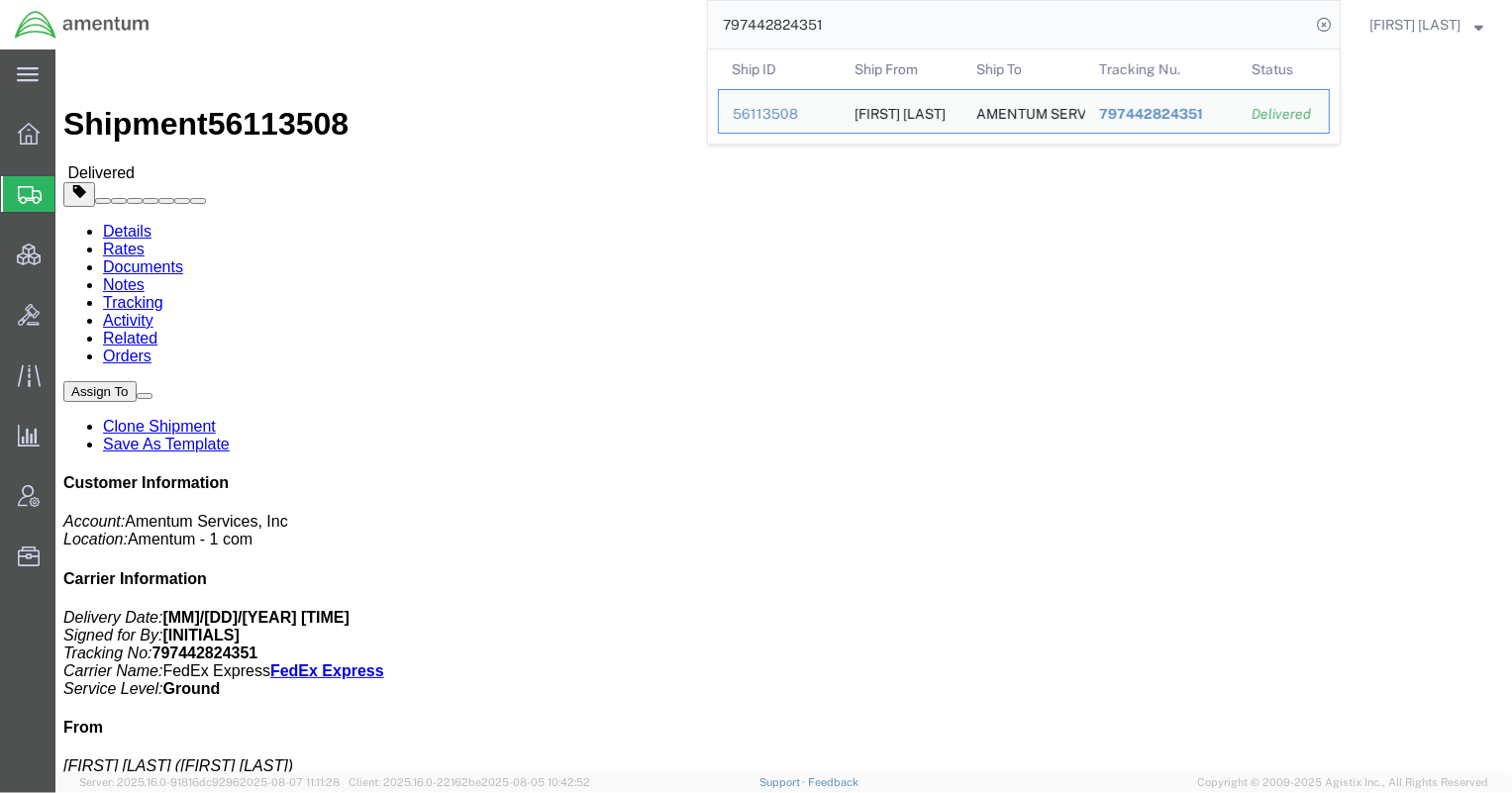 drag, startPoint x: 806, startPoint y: 231, endPoint x: 1014, endPoint y: 228, distance: 208.02163 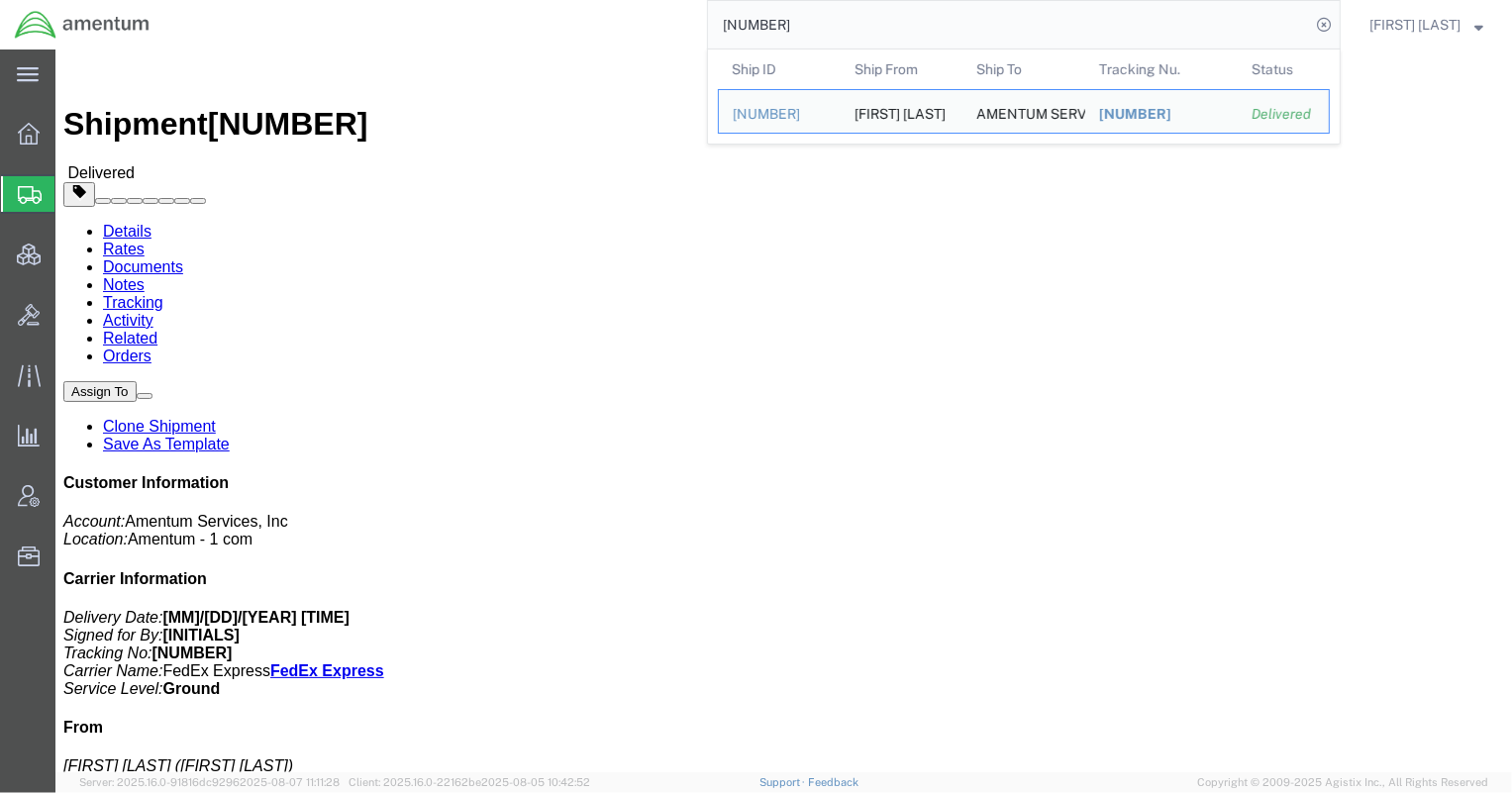drag, startPoint x: 932, startPoint y: 19, endPoint x: 425, endPoint y: 13, distance: 507.0355 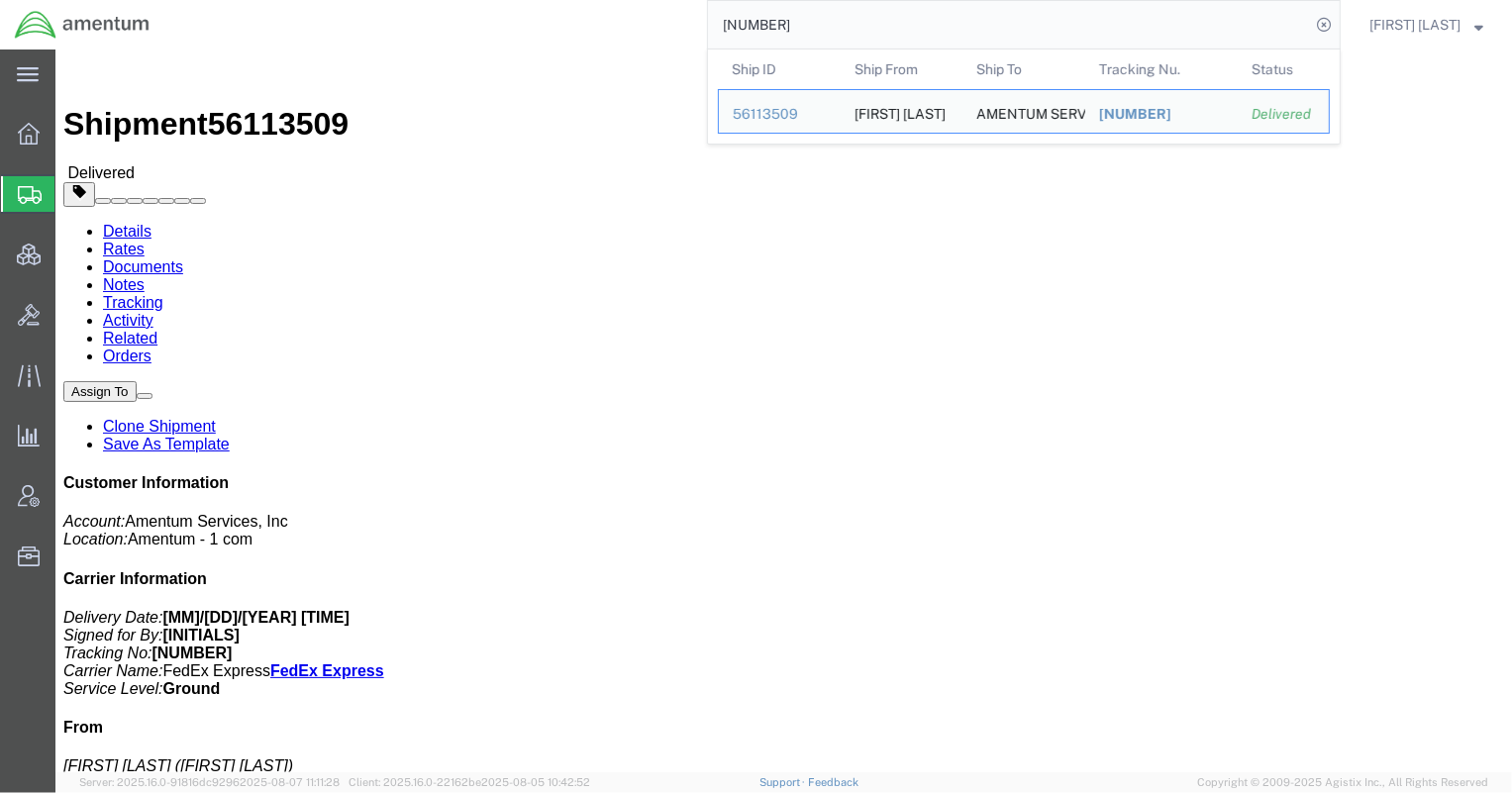 drag, startPoint x: 868, startPoint y: 29, endPoint x: 470, endPoint y: 6, distance: 398.664 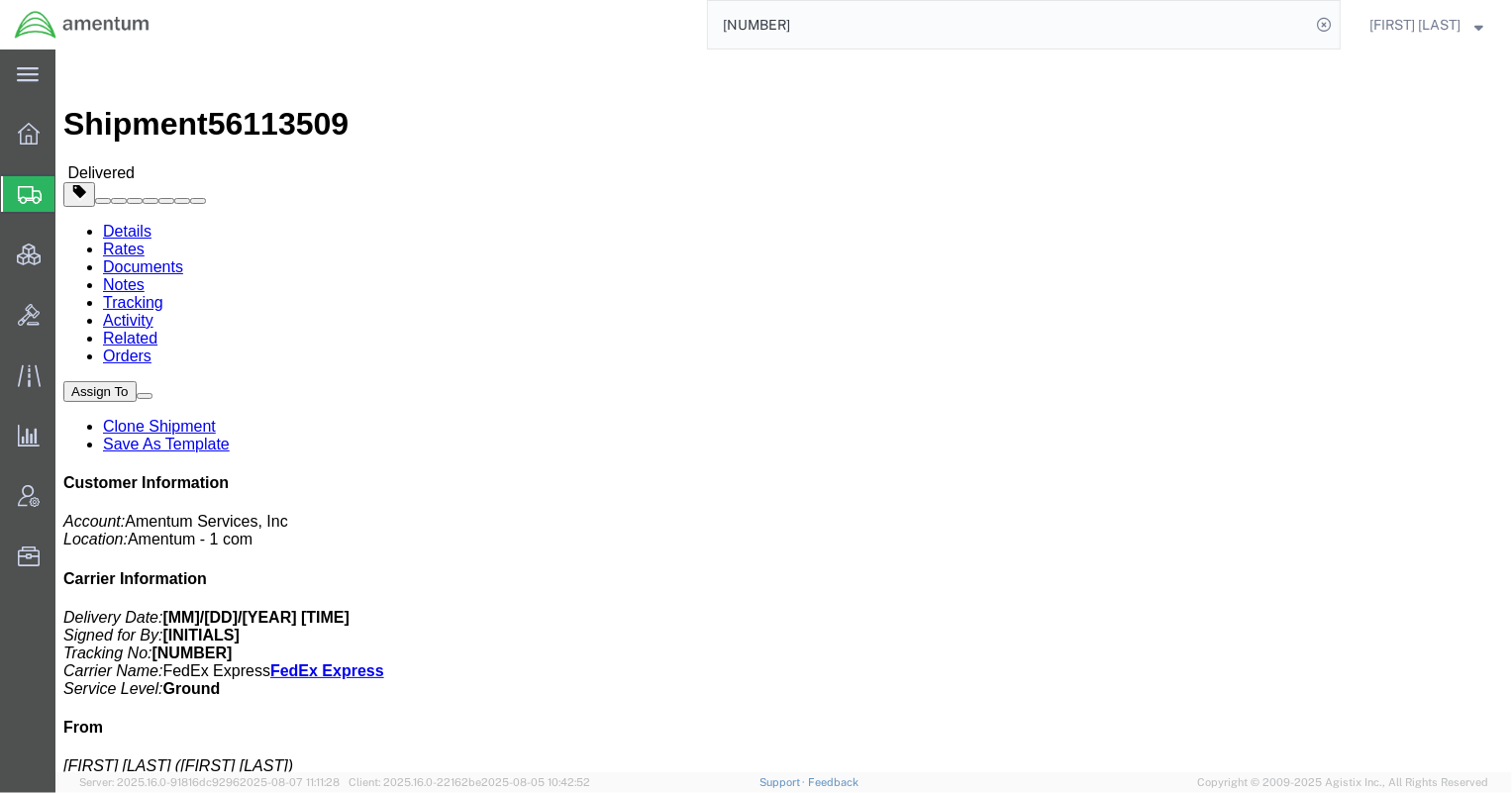 paste on "[NUMBER]" 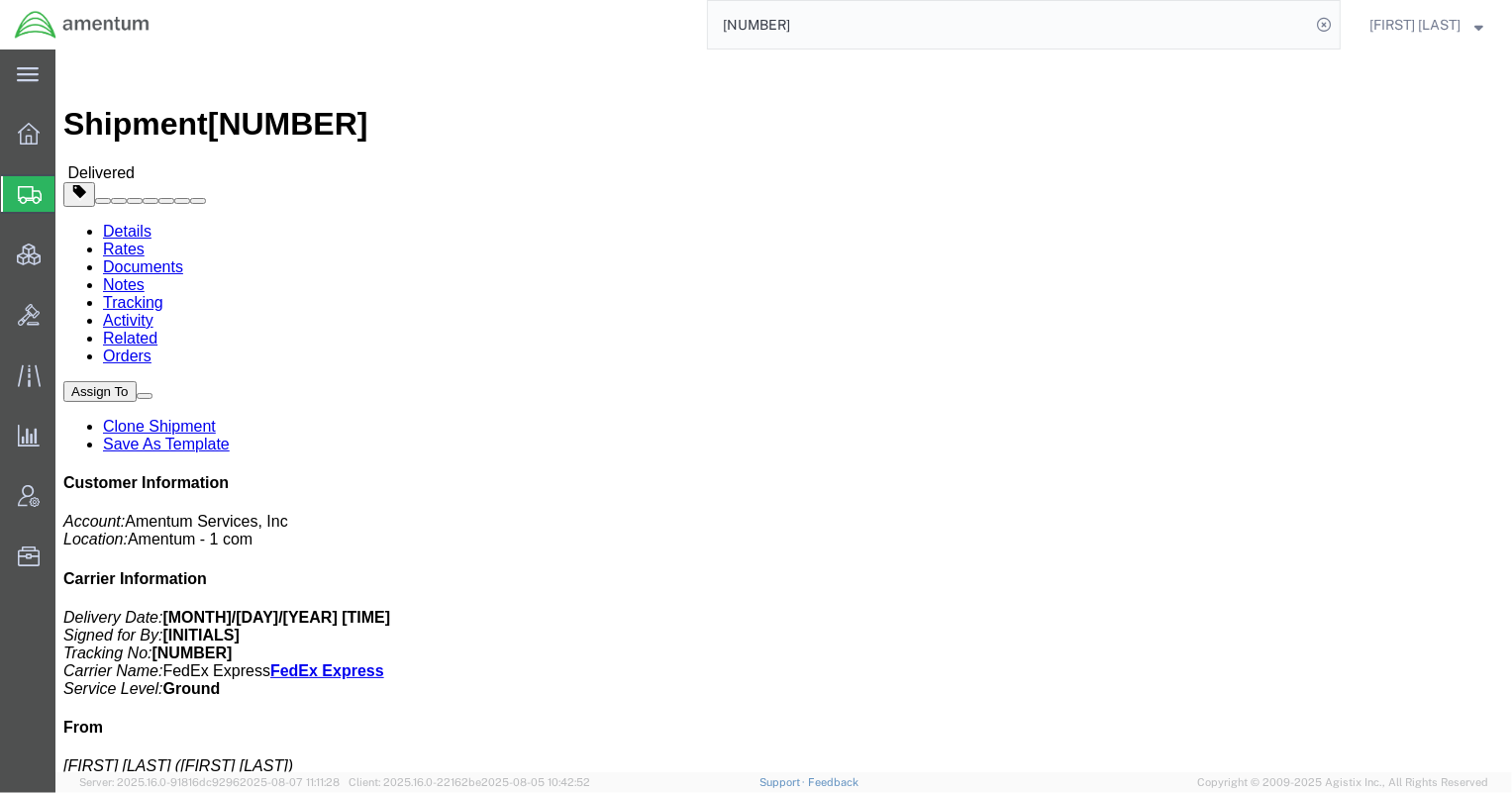 drag, startPoint x: 823, startPoint y: 233, endPoint x: 1035, endPoint y: 240, distance: 212.11553 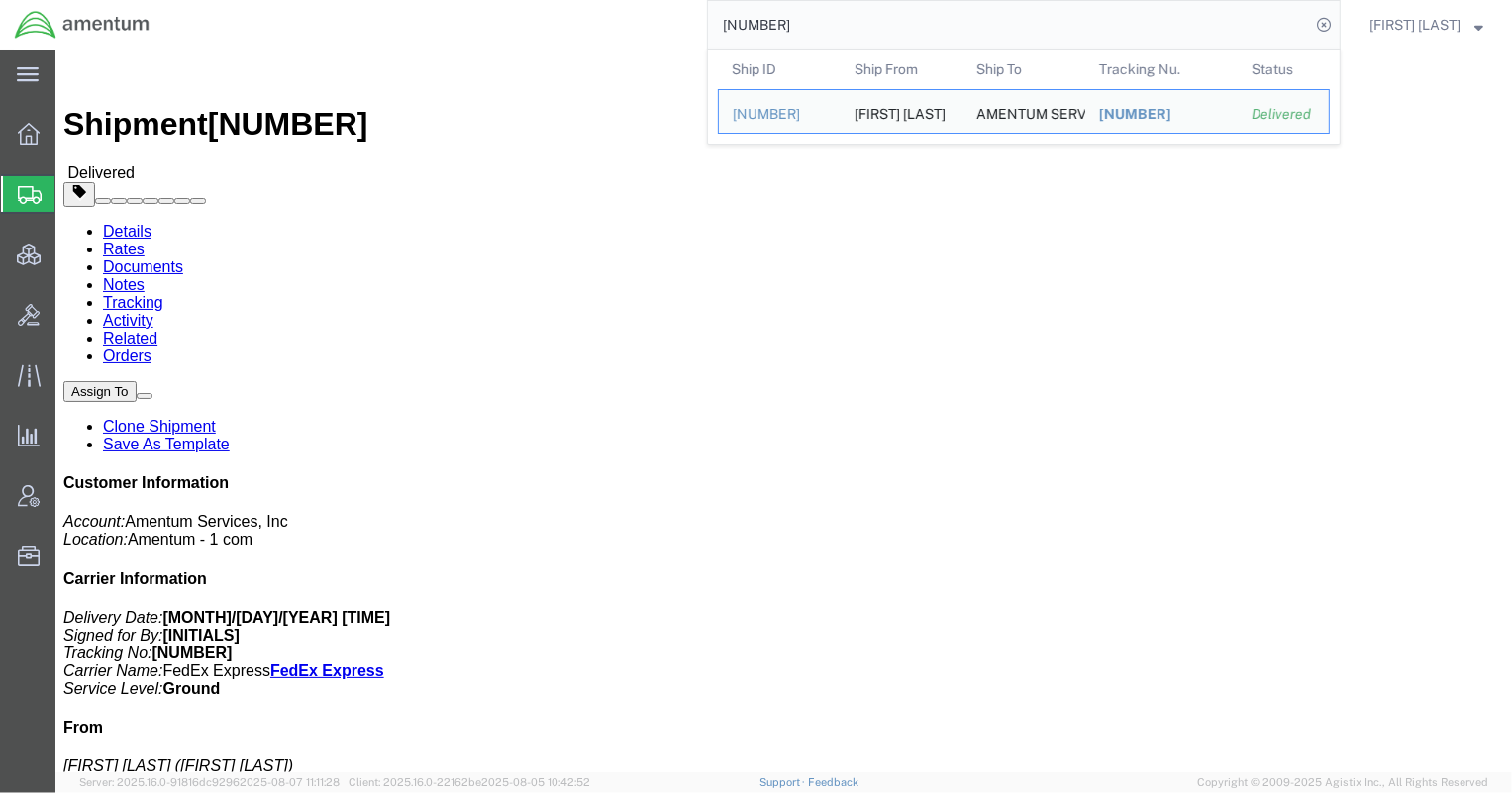 drag, startPoint x: 930, startPoint y: 39, endPoint x: 430, endPoint y: 22, distance: 500.28892 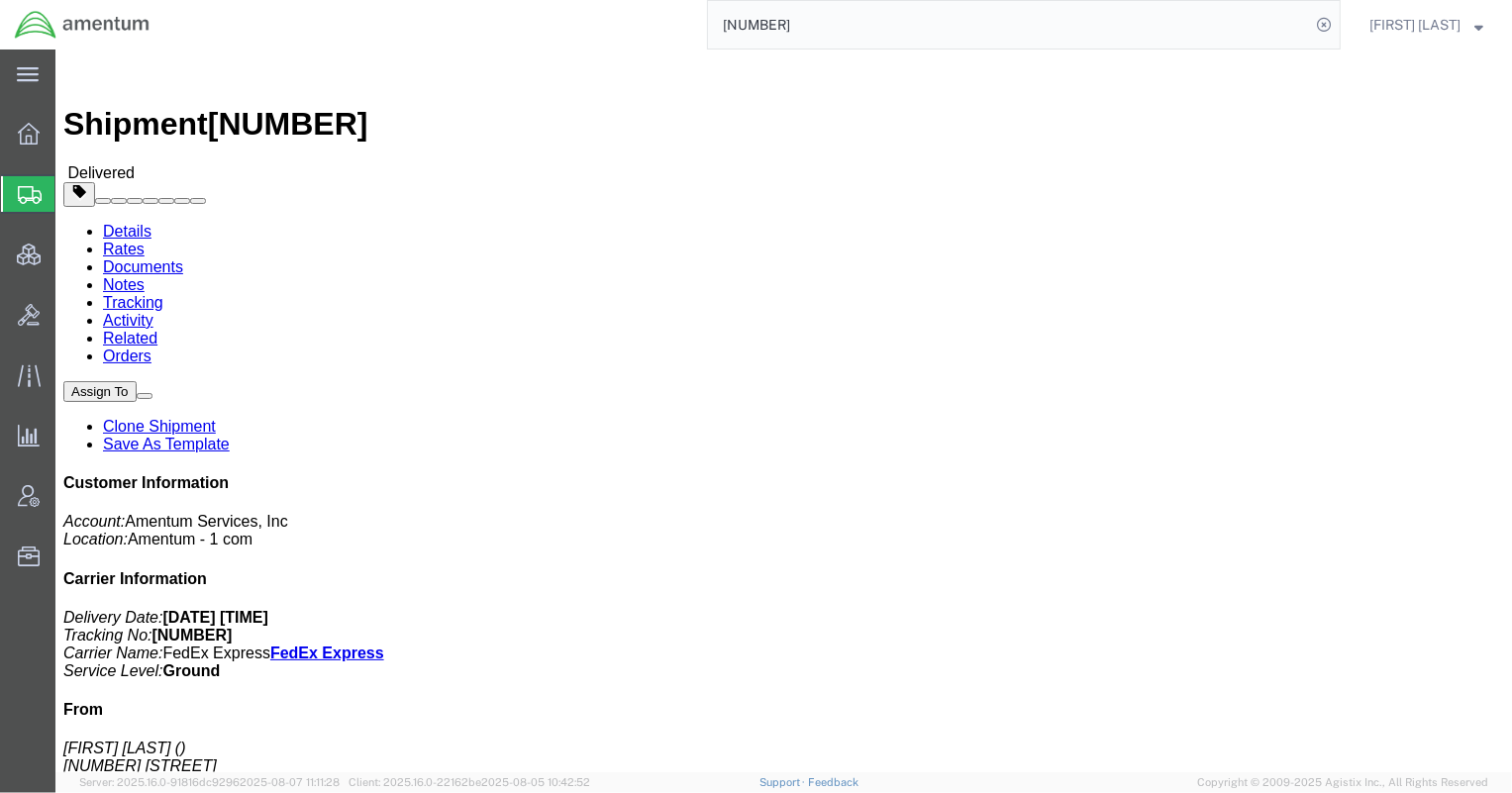 drag, startPoint x: 809, startPoint y: 228, endPoint x: 992, endPoint y: 228, distance: 183 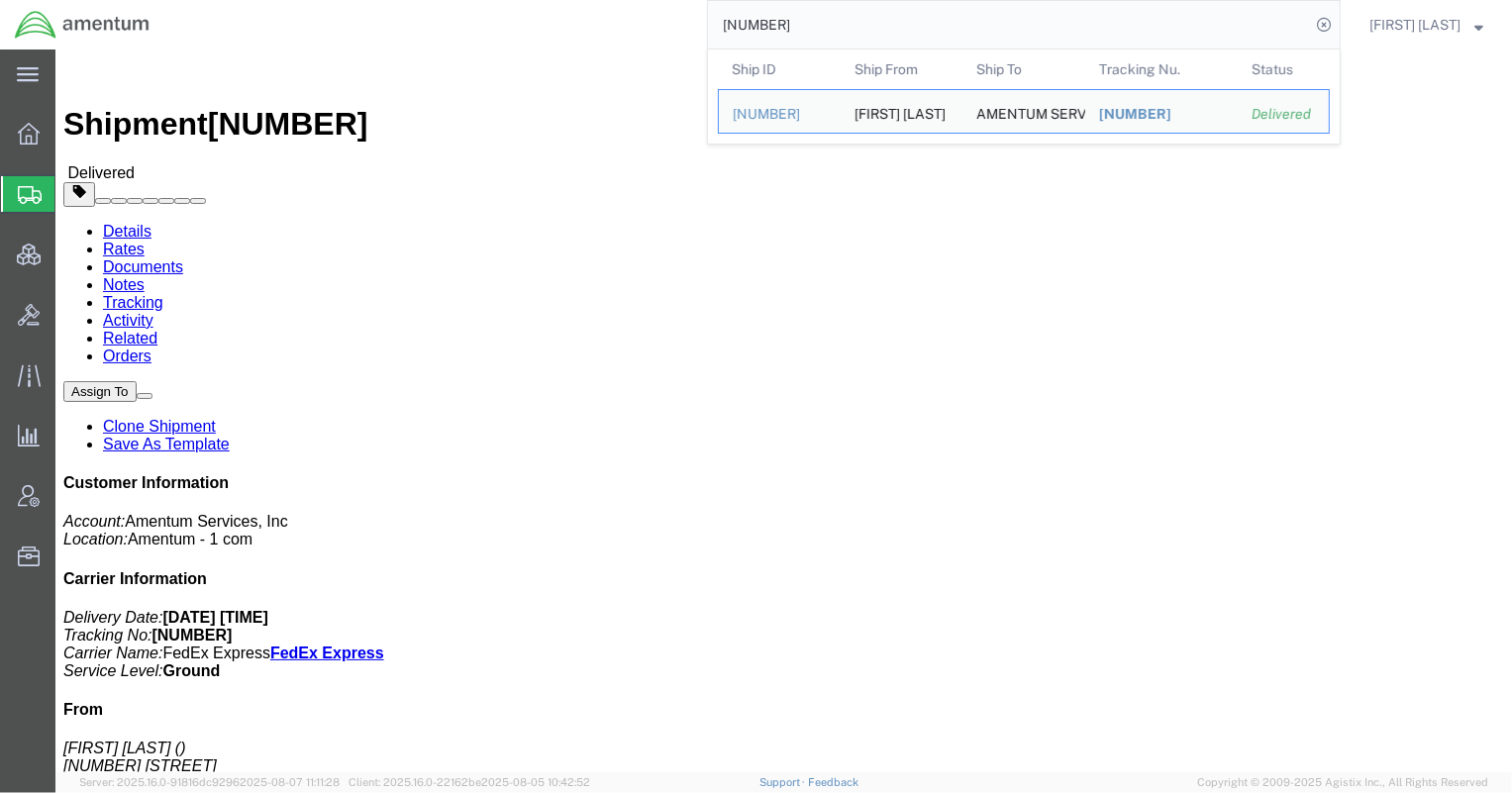 drag, startPoint x: 979, startPoint y: 26, endPoint x: 454, endPoint y: 11, distance: 525.2142 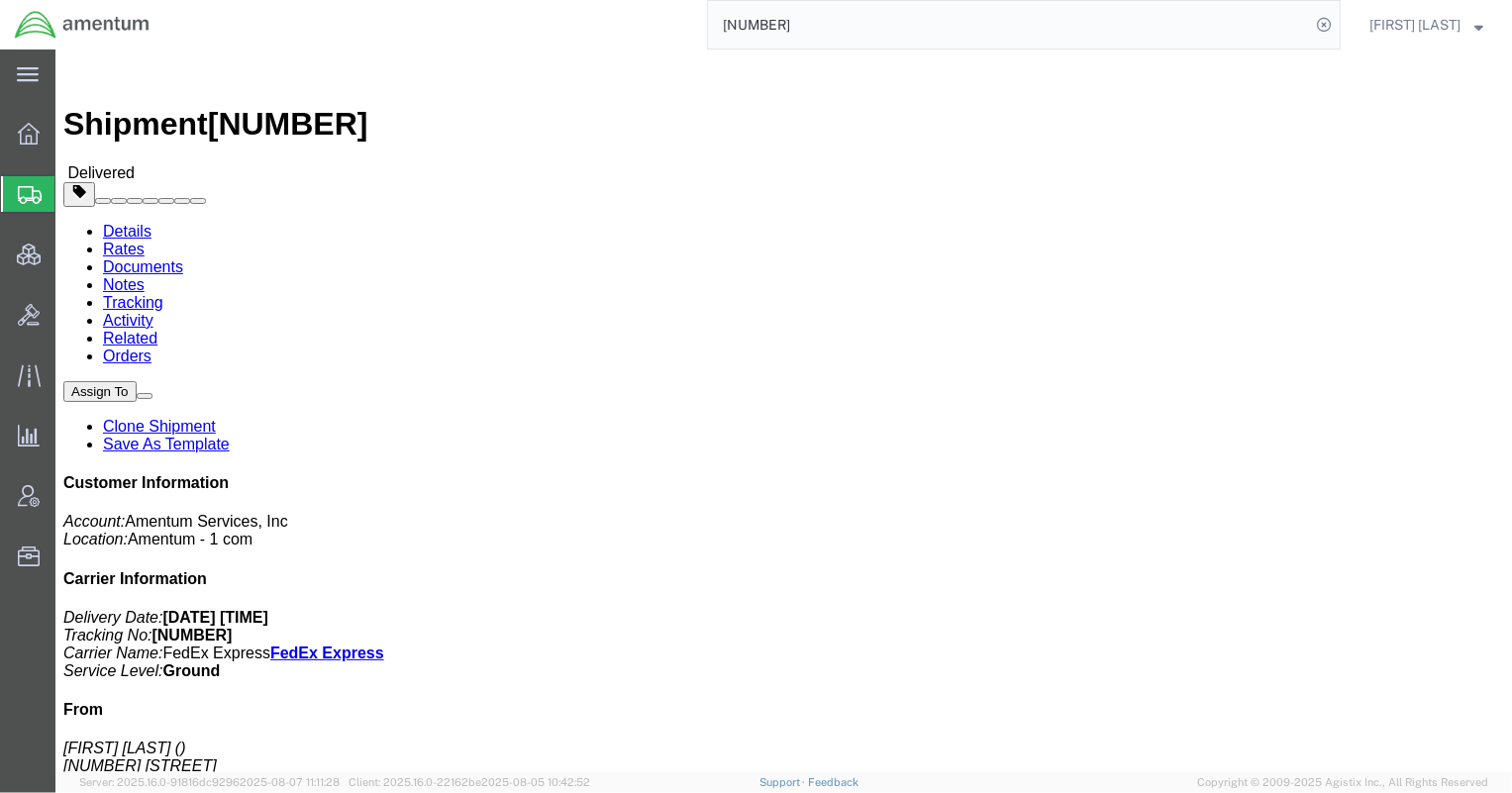 paste on "[NUMBER]" 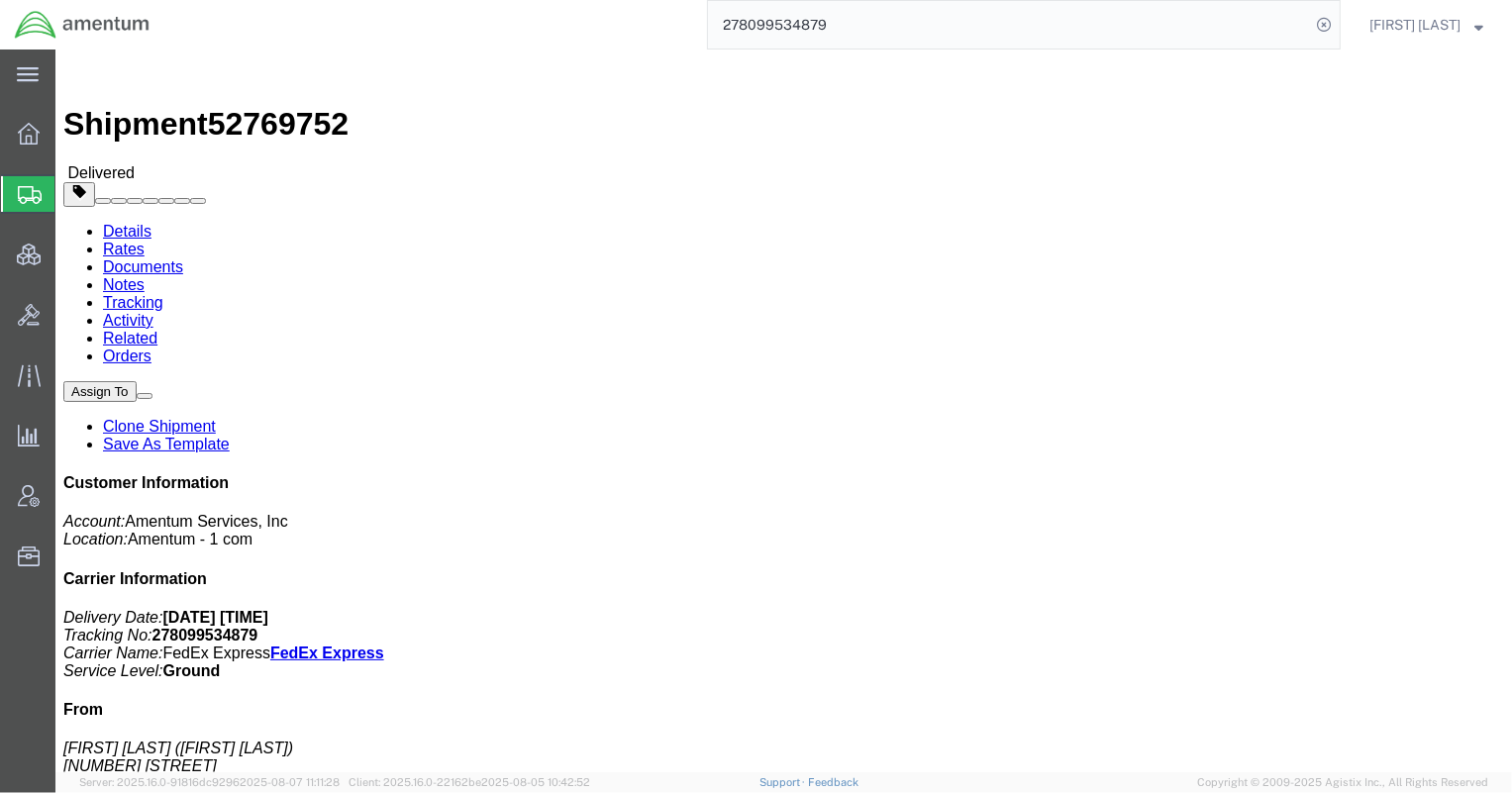 drag, startPoint x: 805, startPoint y: 222, endPoint x: 1002, endPoint y: 238, distance: 197.64868 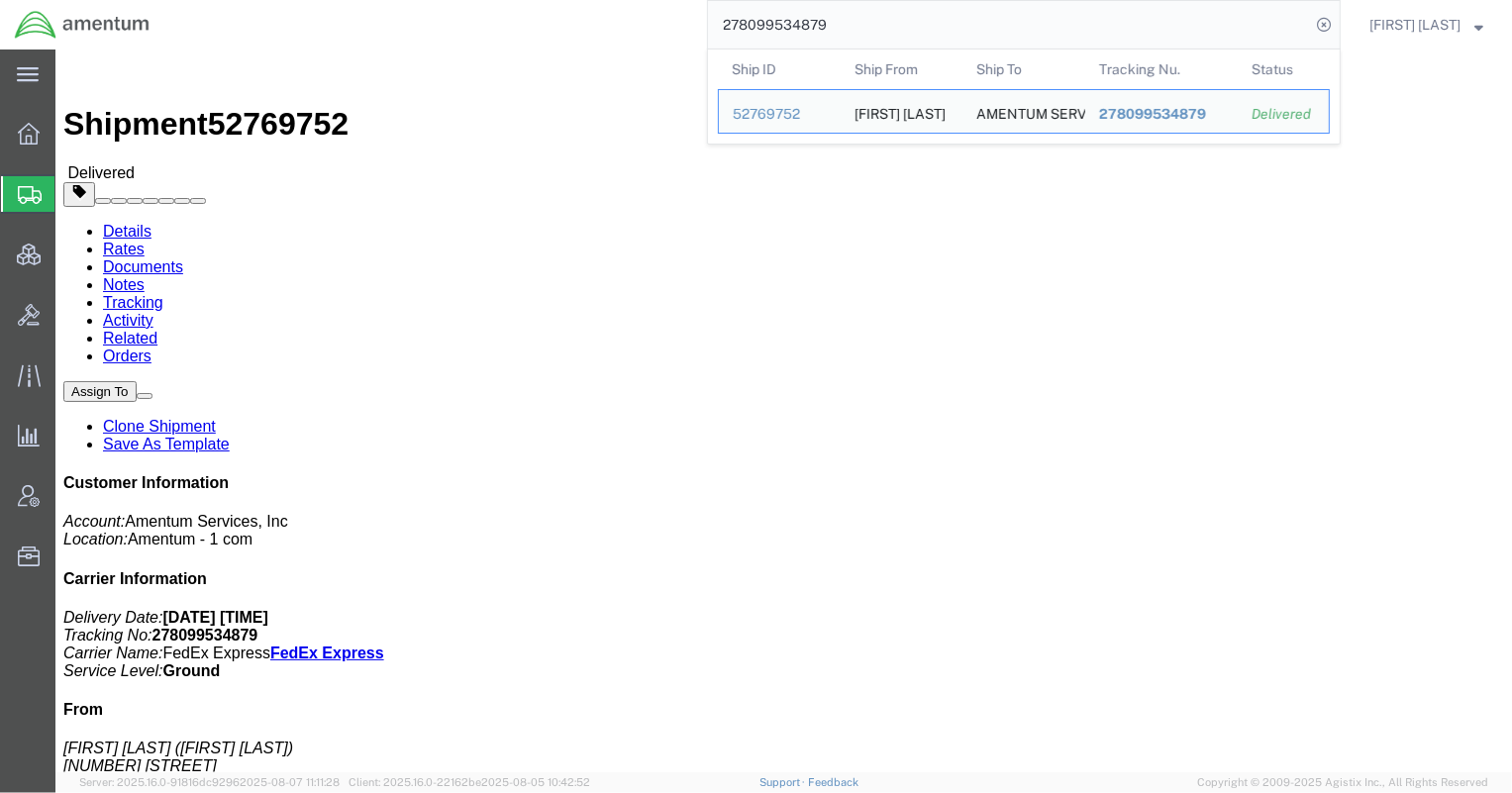 drag, startPoint x: 682, startPoint y: 26, endPoint x: 425, endPoint y: 4, distance: 257.9399 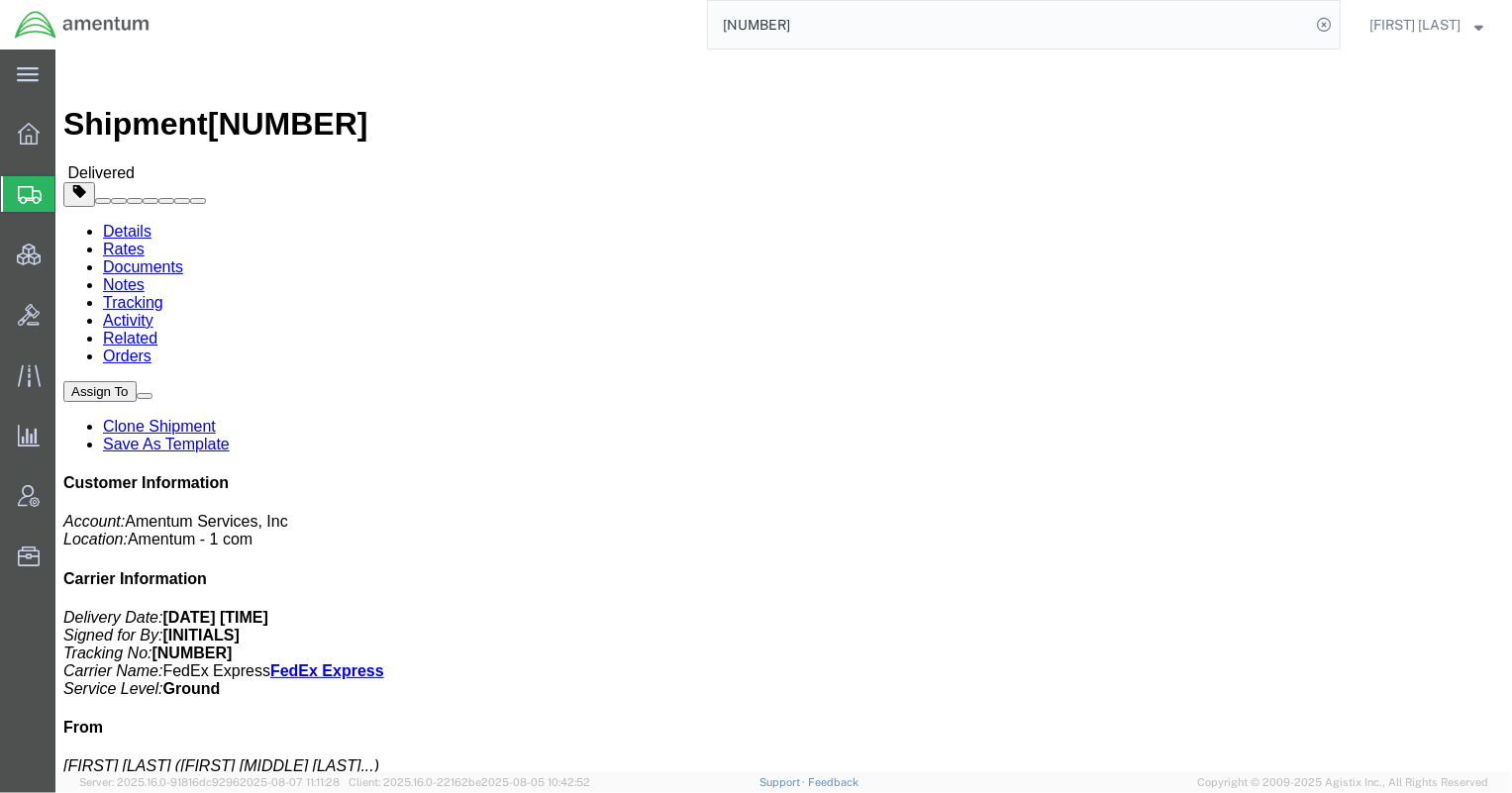 drag, startPoint x: 905, startPoint y: 210, endPoint x: 1042, endPoint y: 217, distance: 137.17872 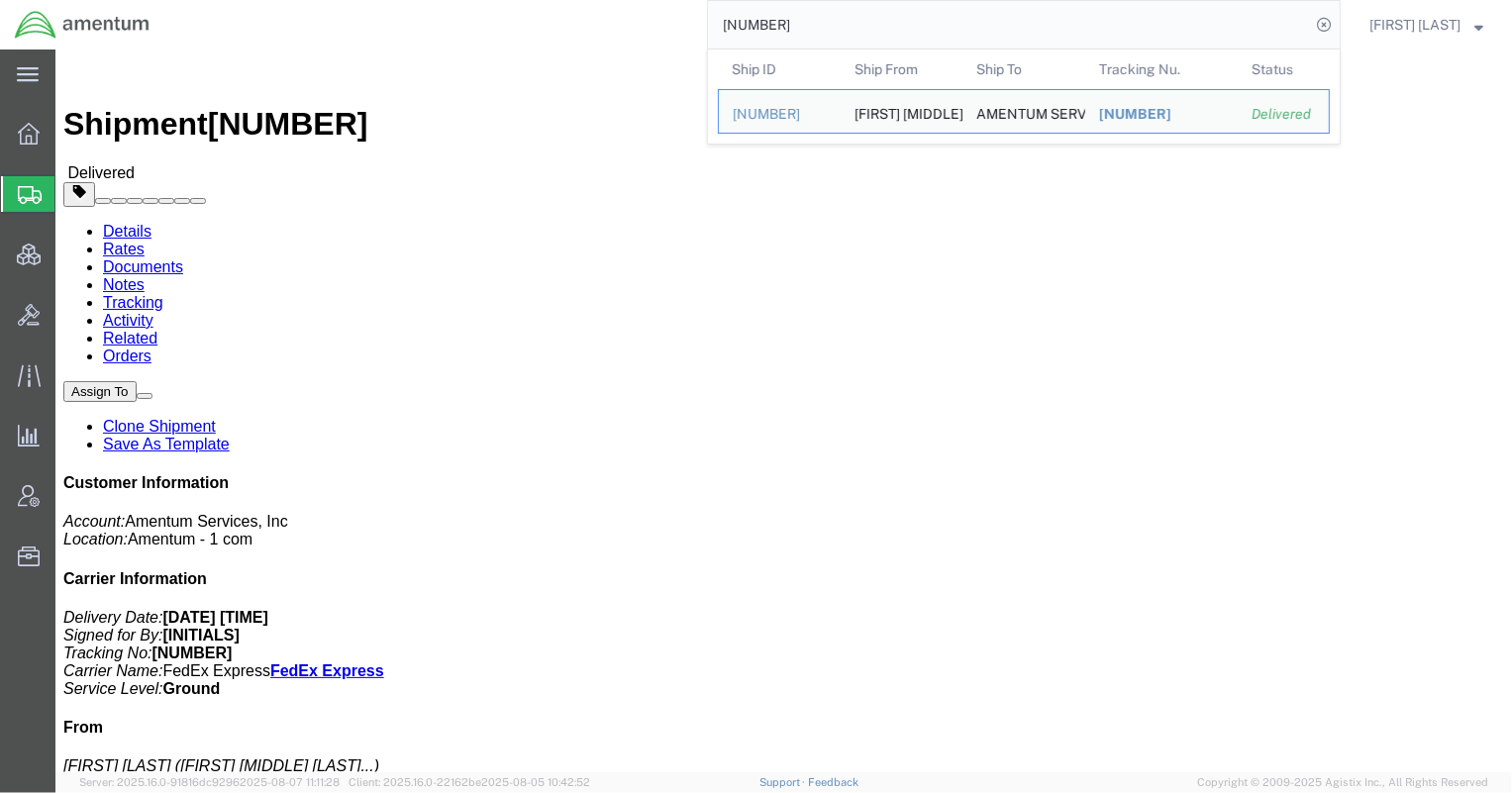 drag, startPoint x: 637, startPoint y: 13, endPoint x: 519, endPoint y: 10, distance: 118.03813 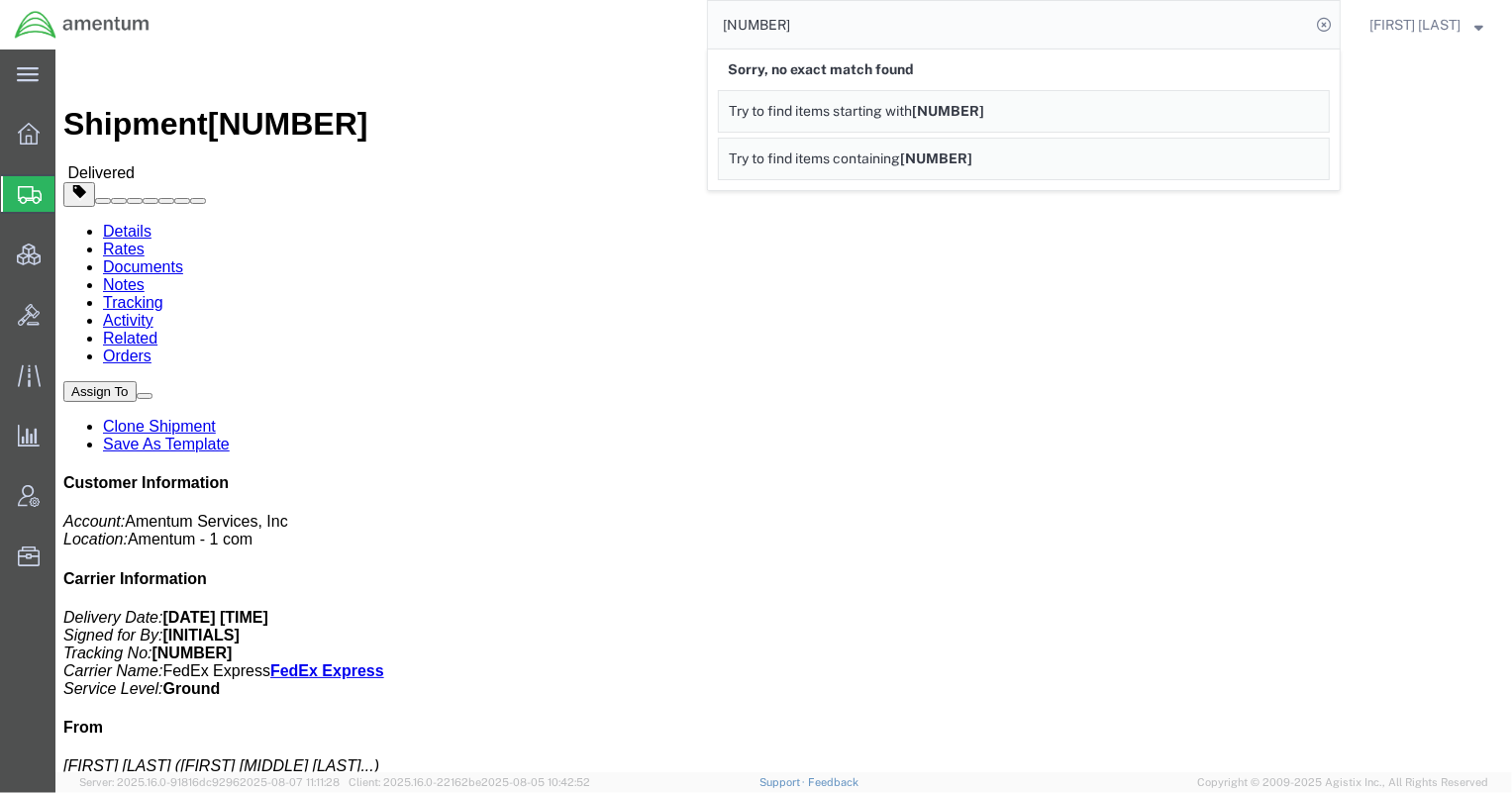 drag, startPoint x: 879, startPoint y: 20, endPoint x: 538, endPoint y: 12, distance: 341.09383 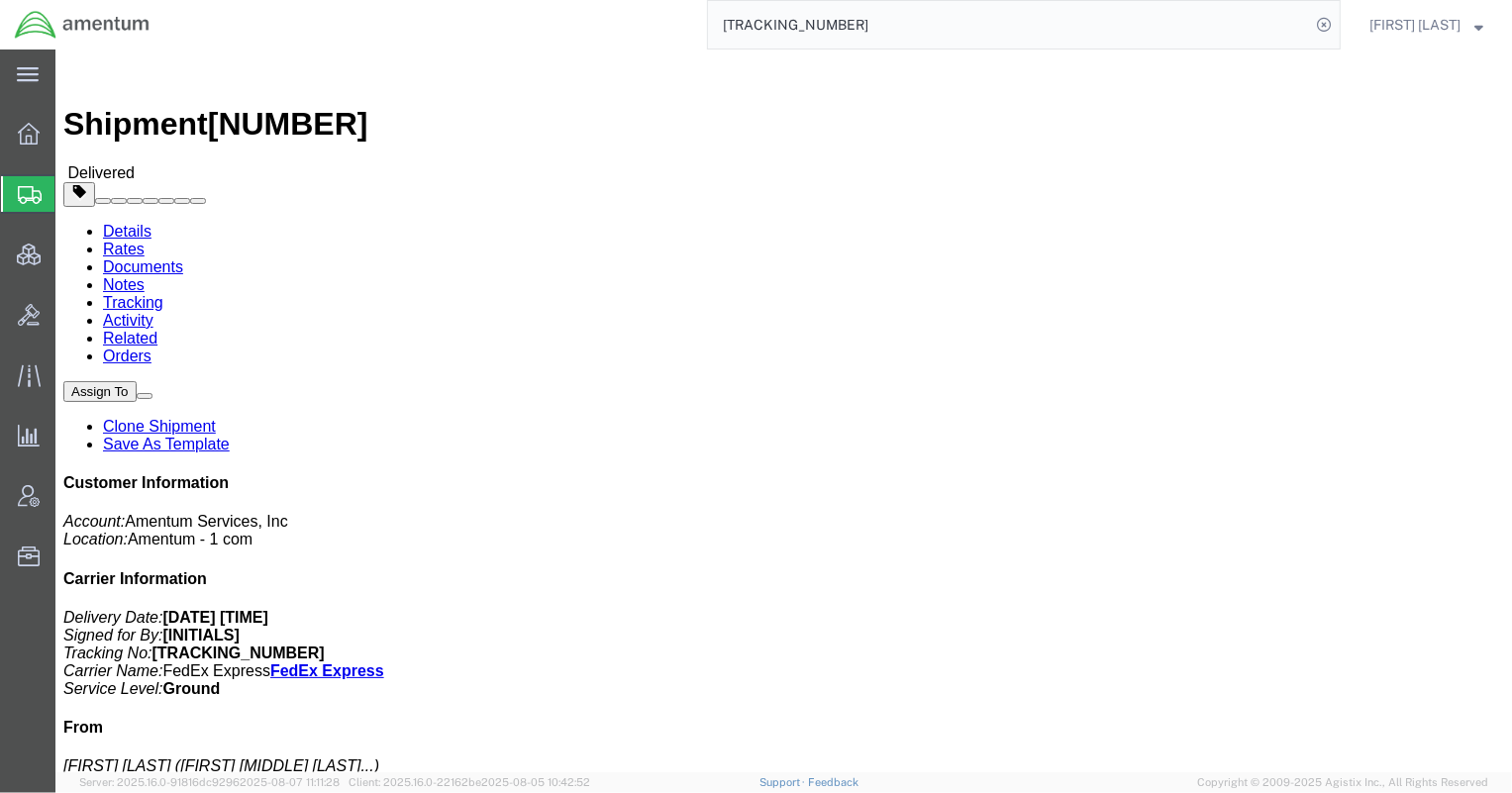 drag, startPoint x: 906, startPoint y: 208, endPoint x: 1041, endPoint y: 210, distance: 135.01481 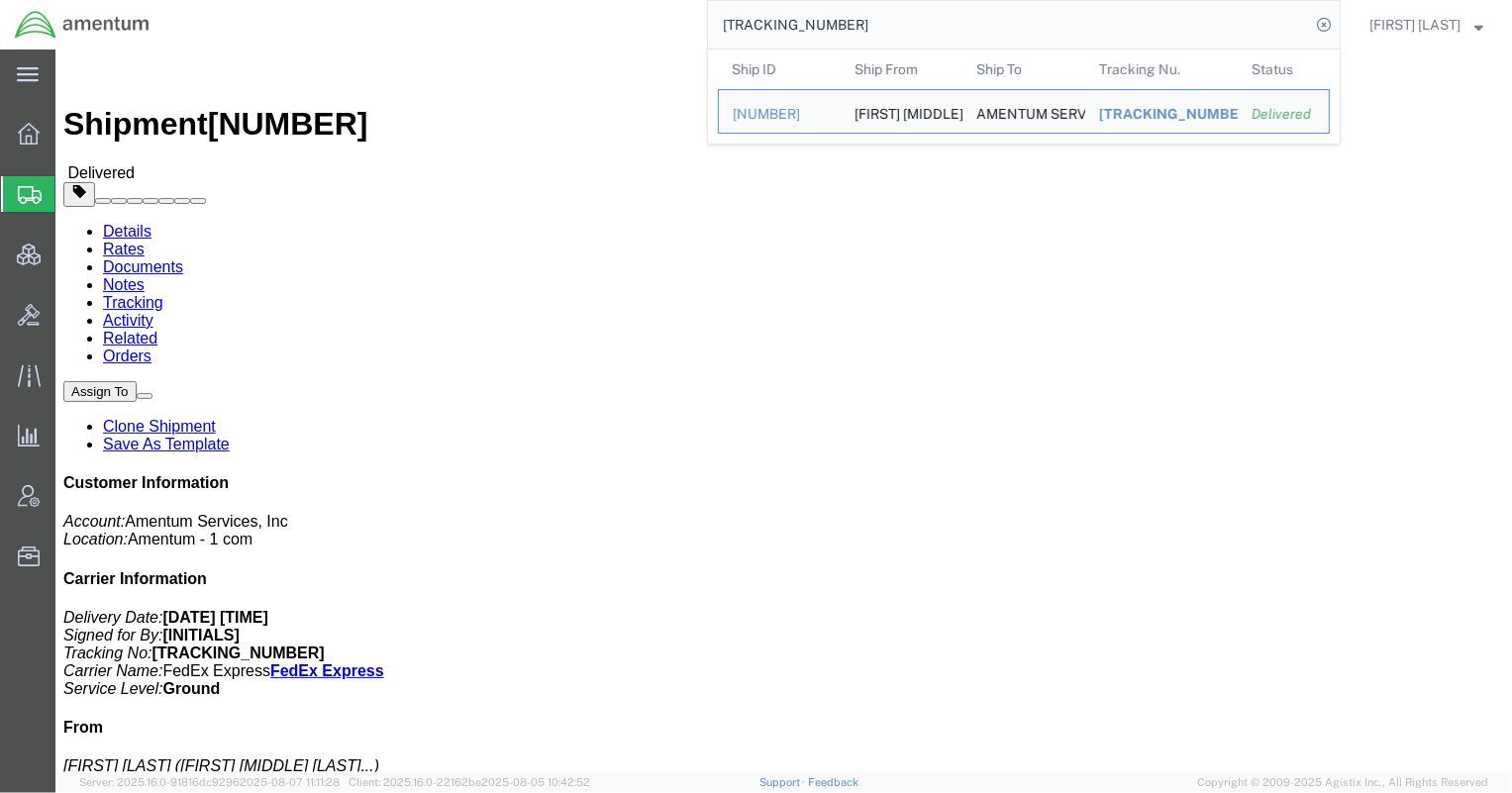 drag, startPoint x: 929, startPoint y: 24, endPoint x: 547, endPoint y: 12, distance: 382.1884 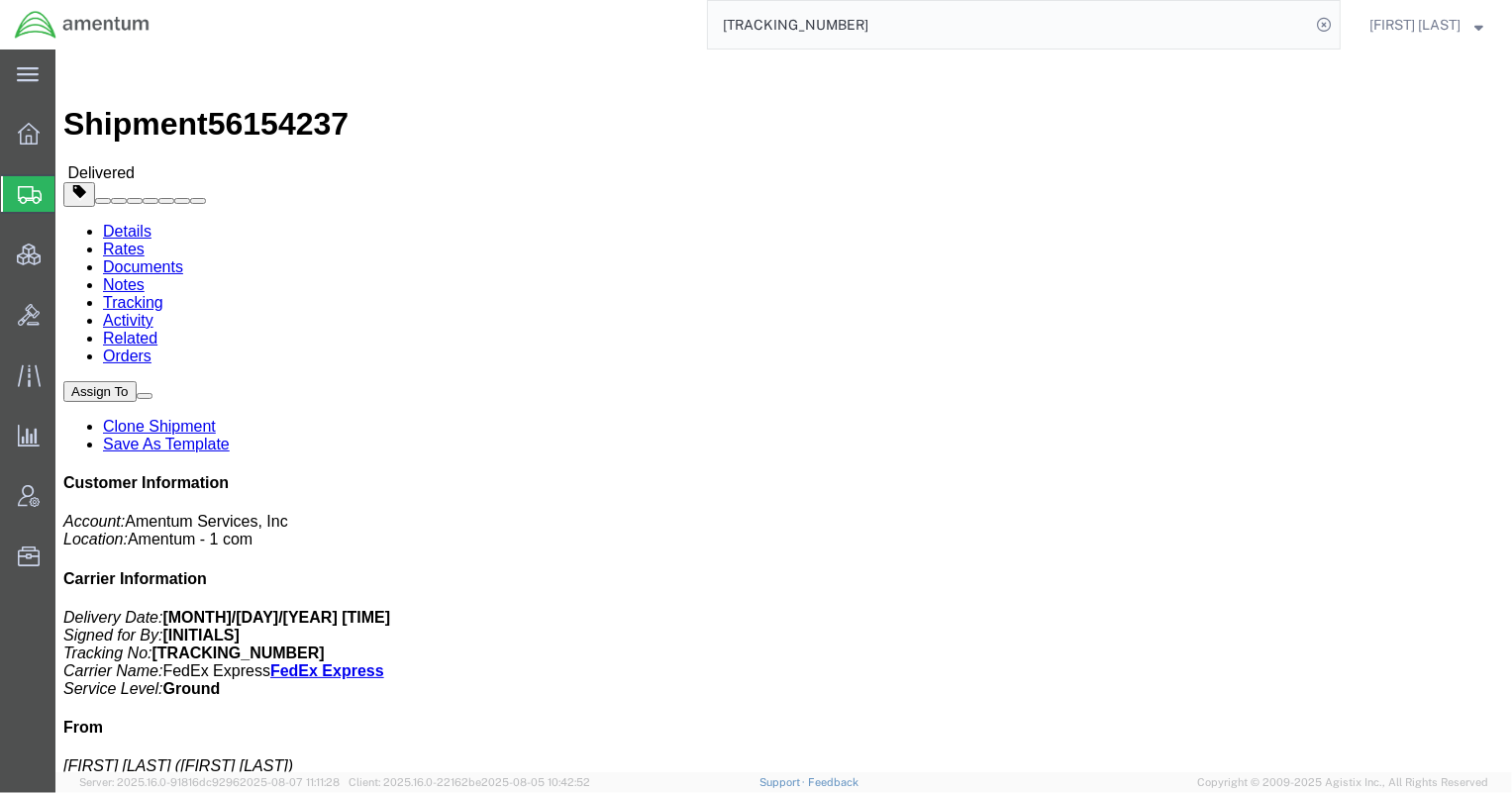drag, startPoint x: 906, startPoint y: 207, endPoint x: 1037, endPoint y: 205, distance: 131.01527 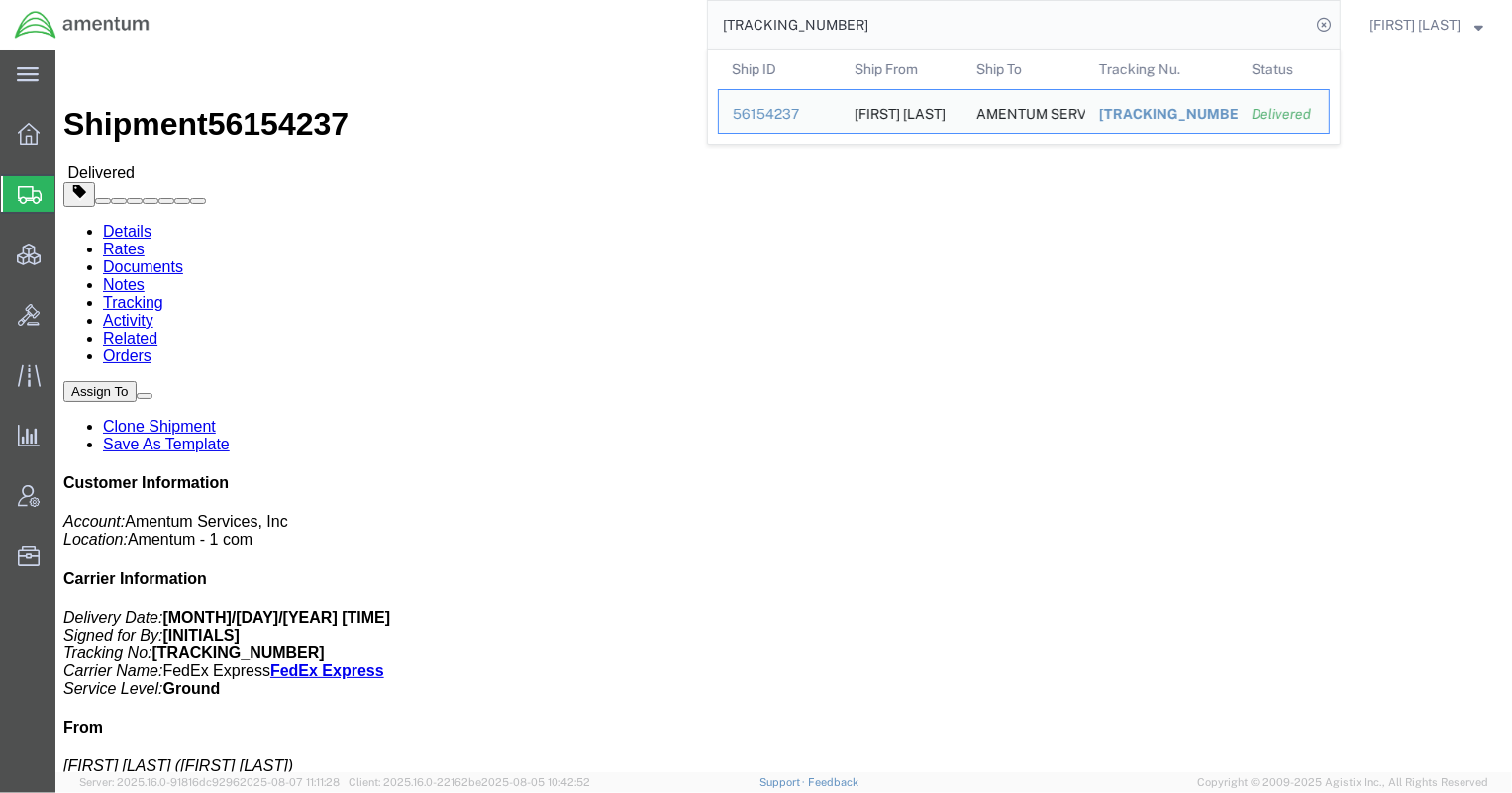 drag, startPoint x: 905, startPoint y: 29, endPoint x: 491, endPoint y: 9, distance: 414.4828 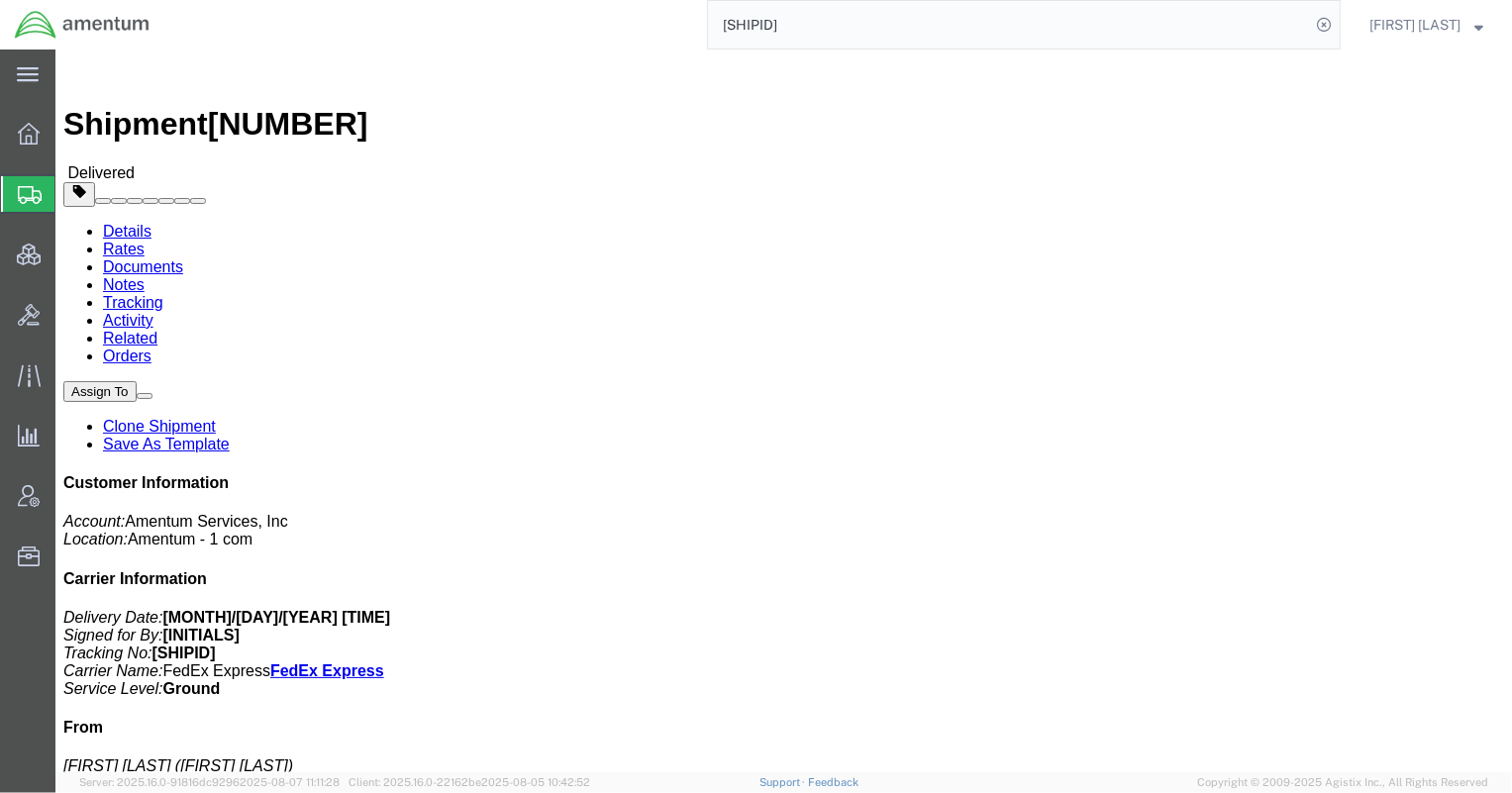 drag, startPoint x: 907, startPoint y: 207, endPoint x: 1054, endPoint y: 210, distance: 147.0306 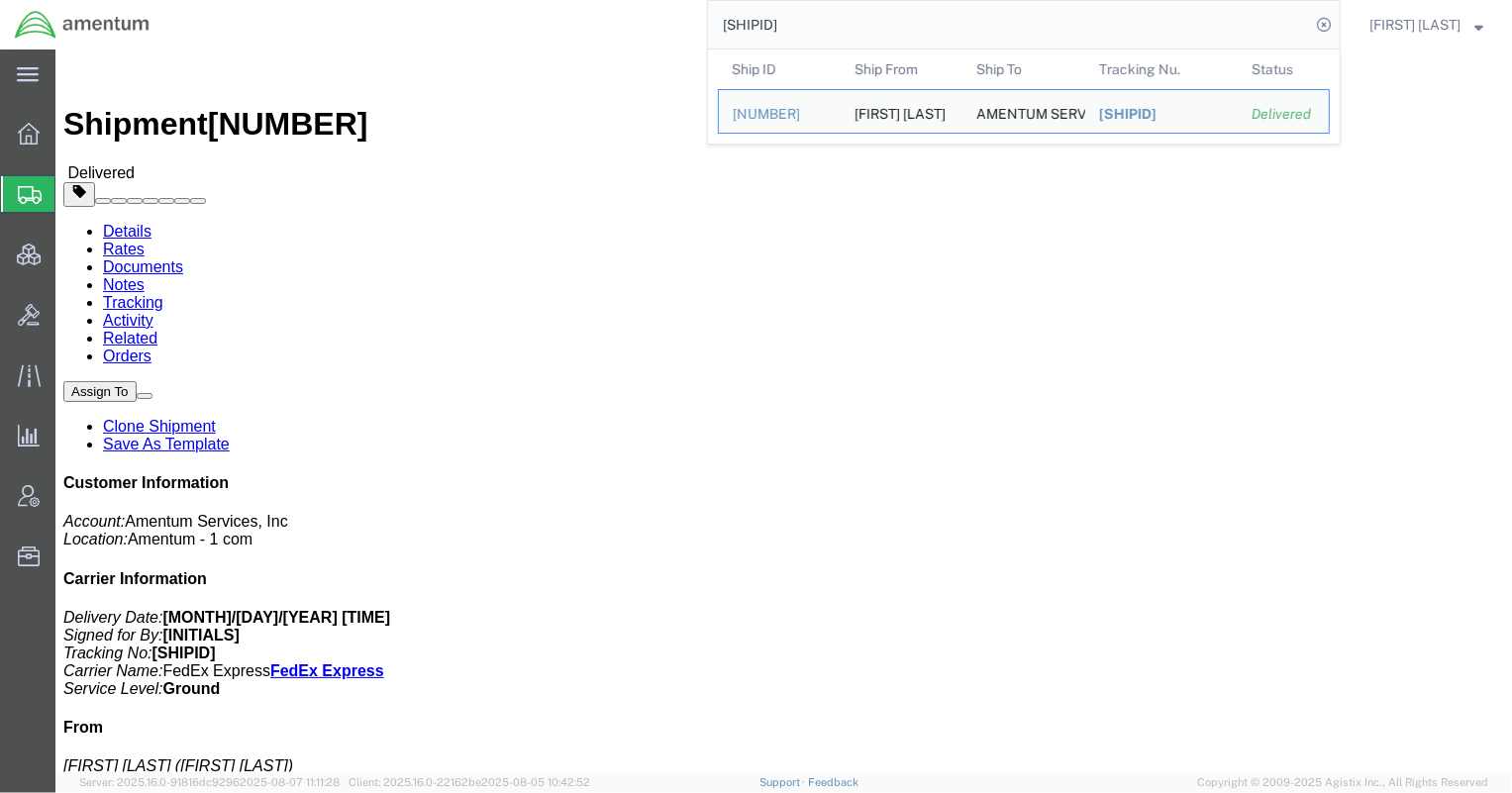 drag, startPoint x: 879, startPoint y: 18, endPoint x: 577, endPoint y: 10, distance: 302.1059 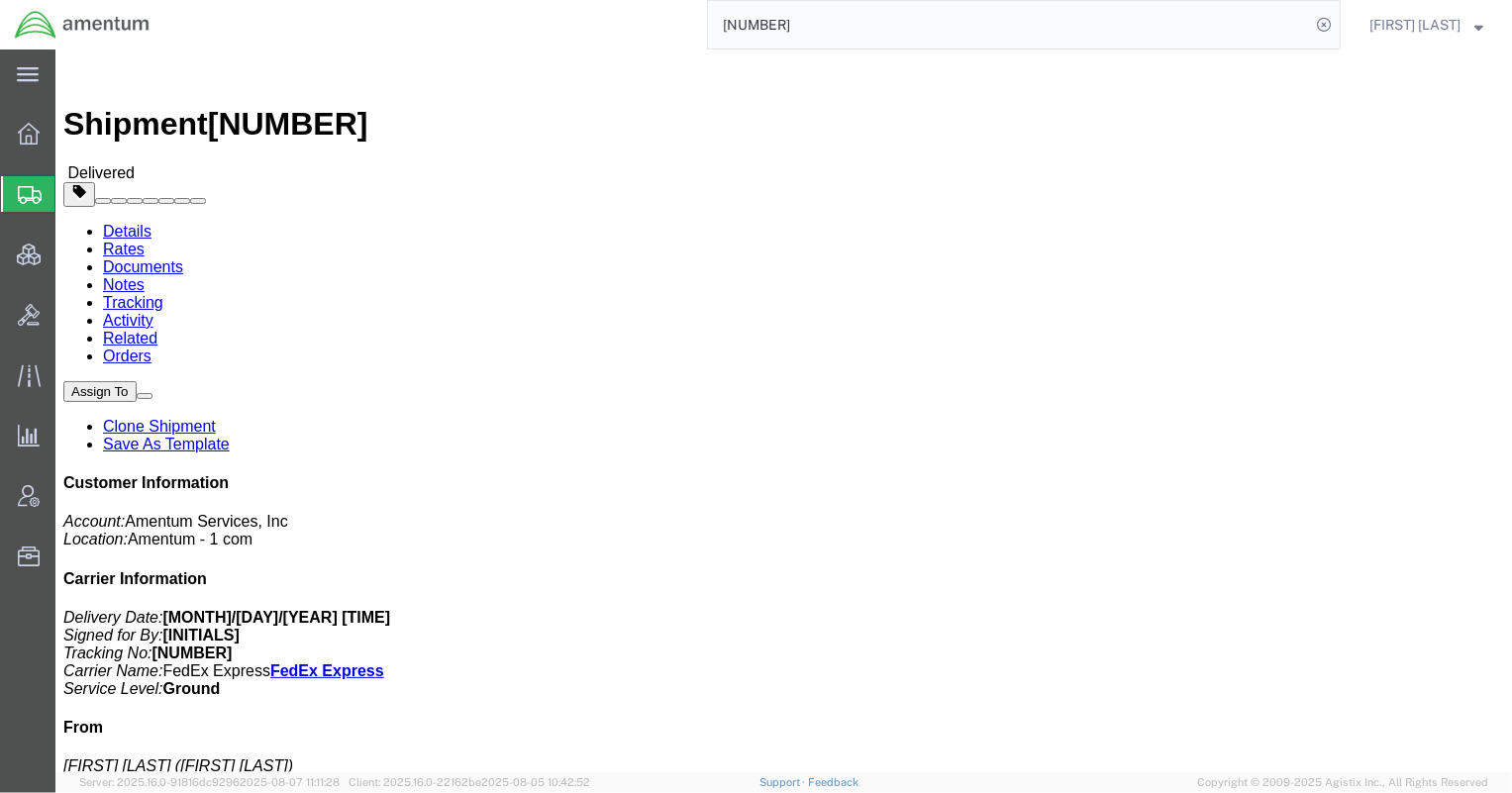 drag, startPoint x: 907, startPoint y: 208, endPoint x: 1042, endPoint y: 207, distance: 135.0037 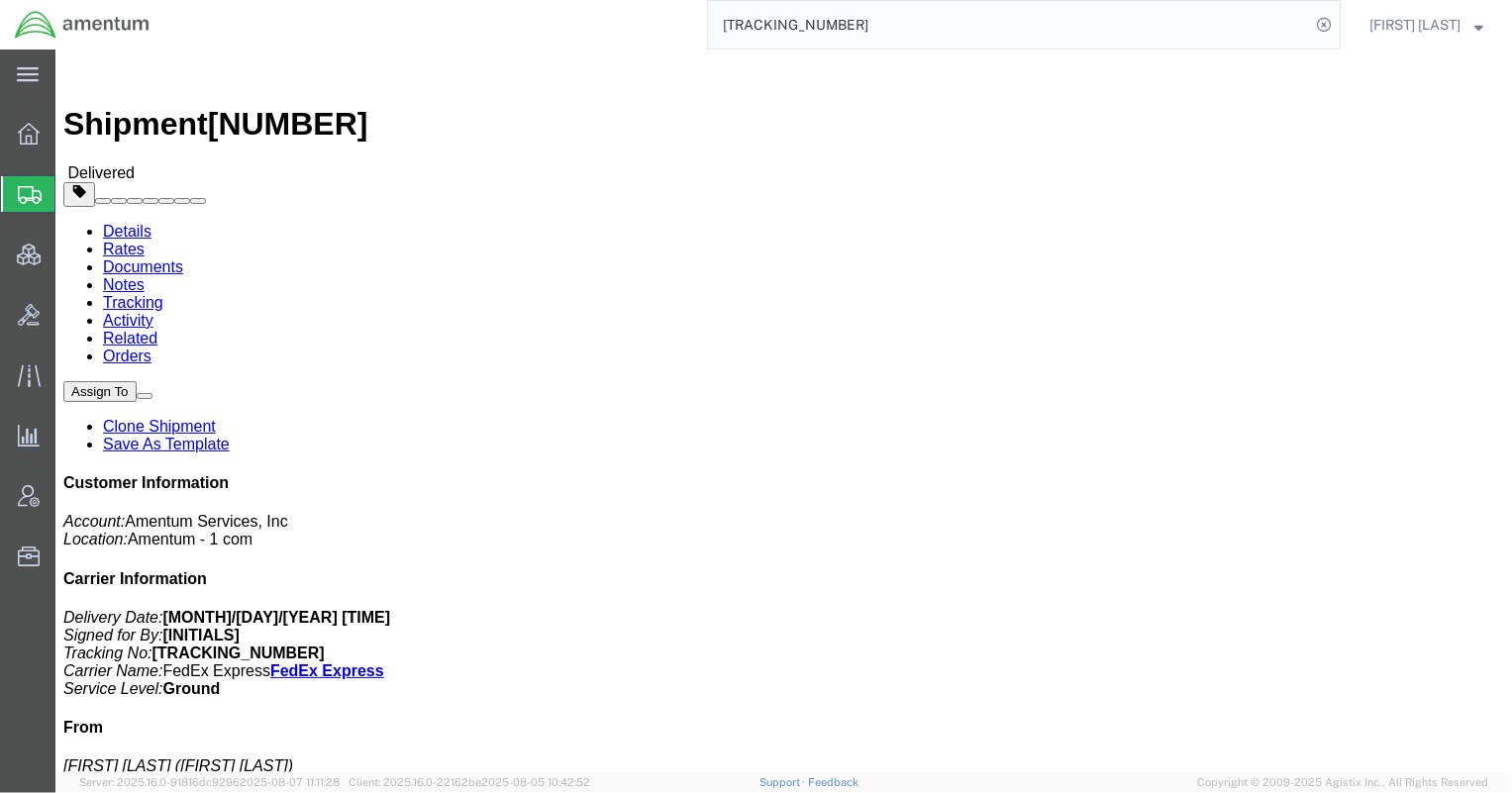 drag, startPoint x: 905, startPoint y: 207, endPoint x: 1044, endPoint y: 207, distance: 139 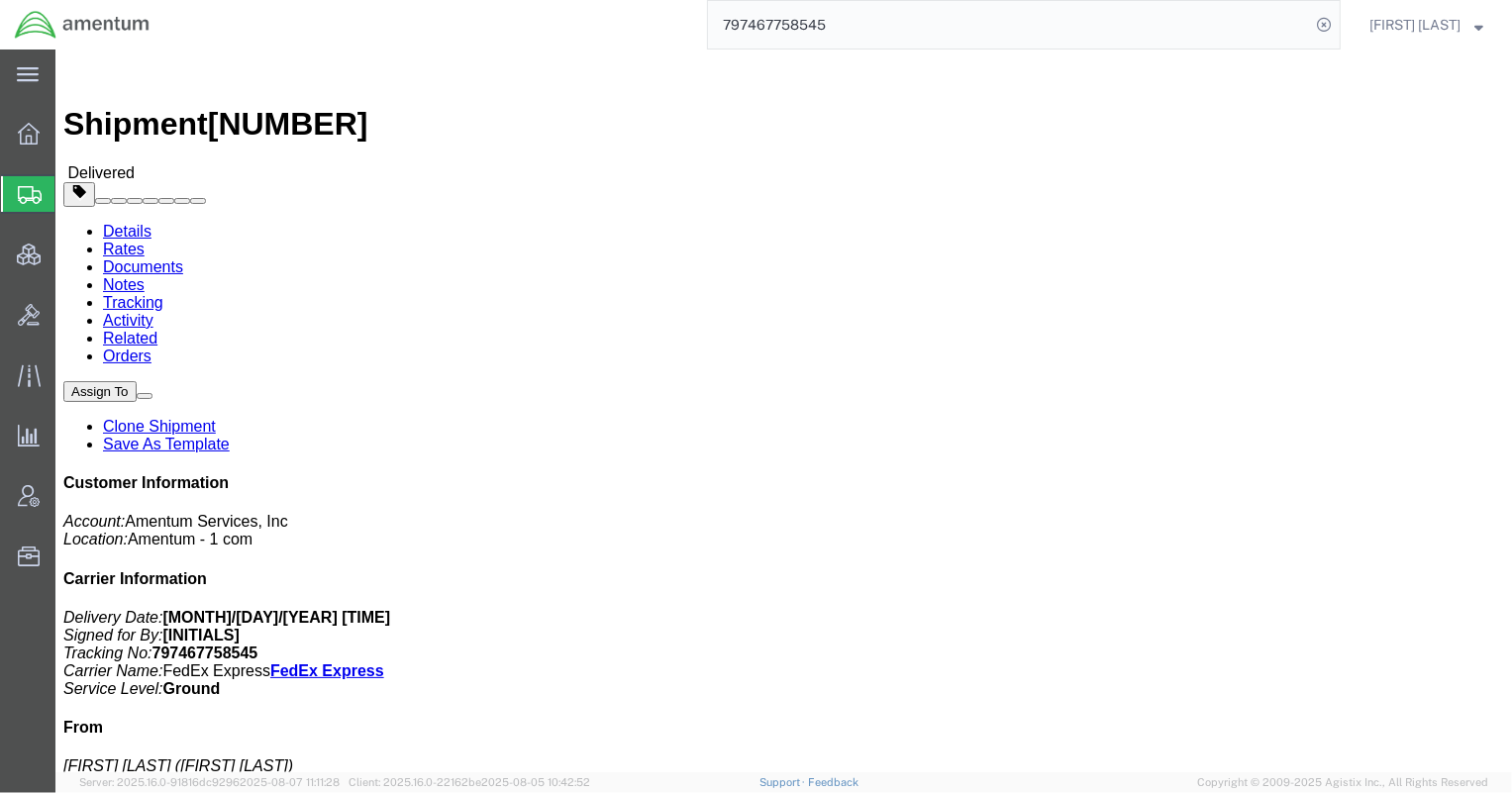 drag, startPoint x: 907, startPoint y: 208, endPoint x: 1048, endPoint y: 201, distance: 141.17365 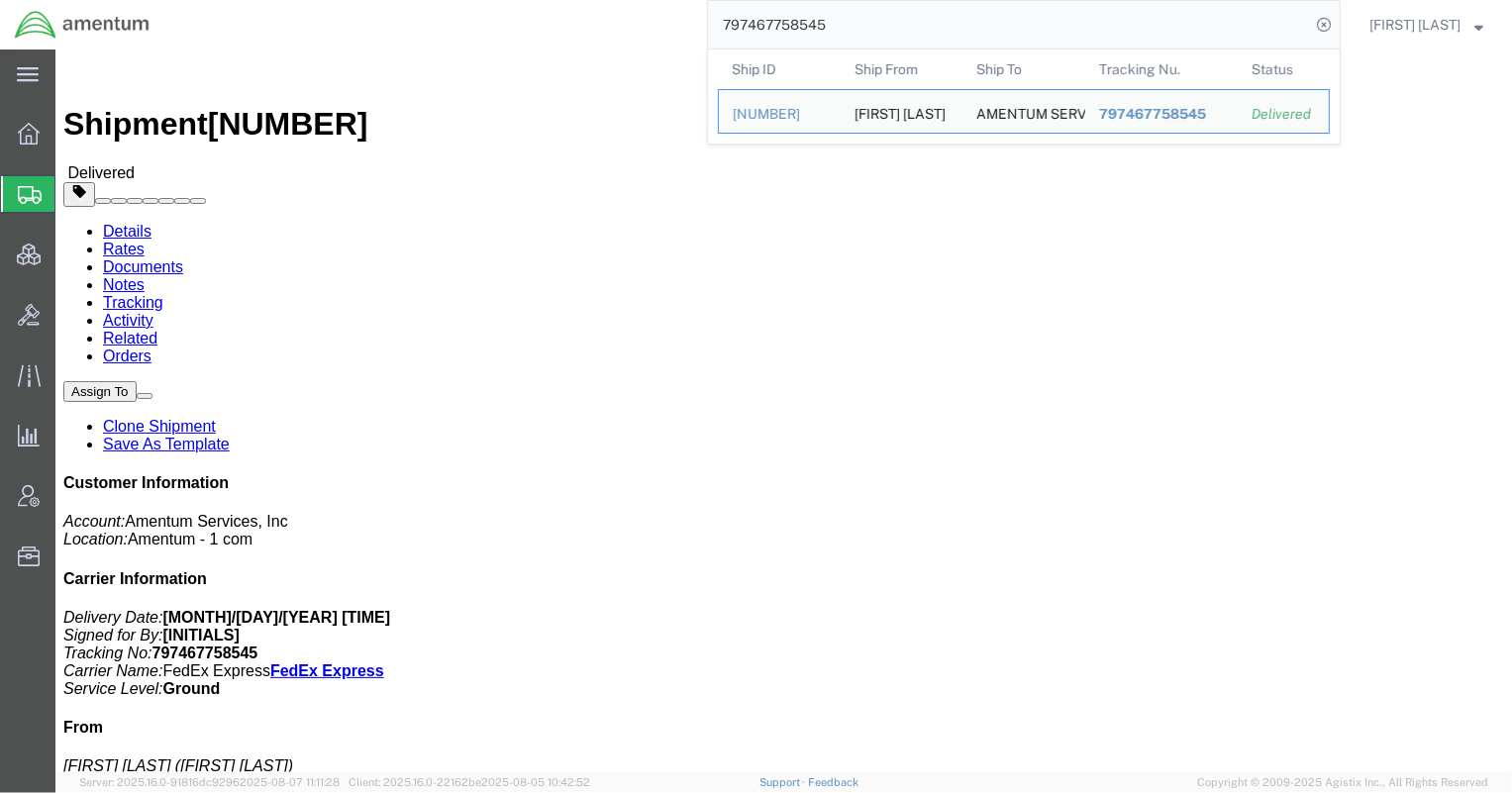 drag, startPoint x: 874, startPoint y: 24, endPoint x: 542, endPoint y: 20, distance: 332.0241 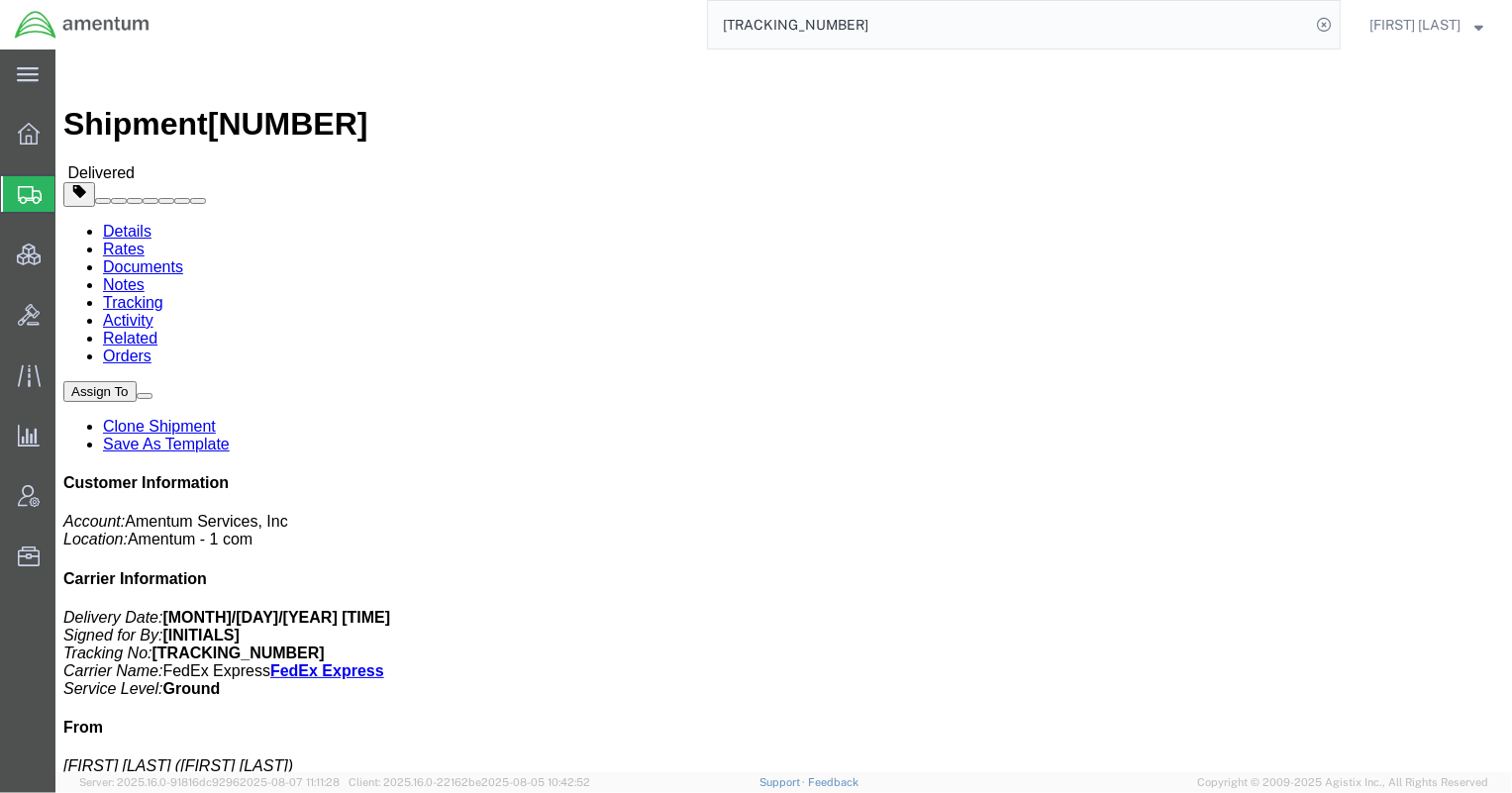 drag, startPoint x: 906, startPoint y: 206, endPoint x: 1044, endPoint y: 208, distance: 138.01449 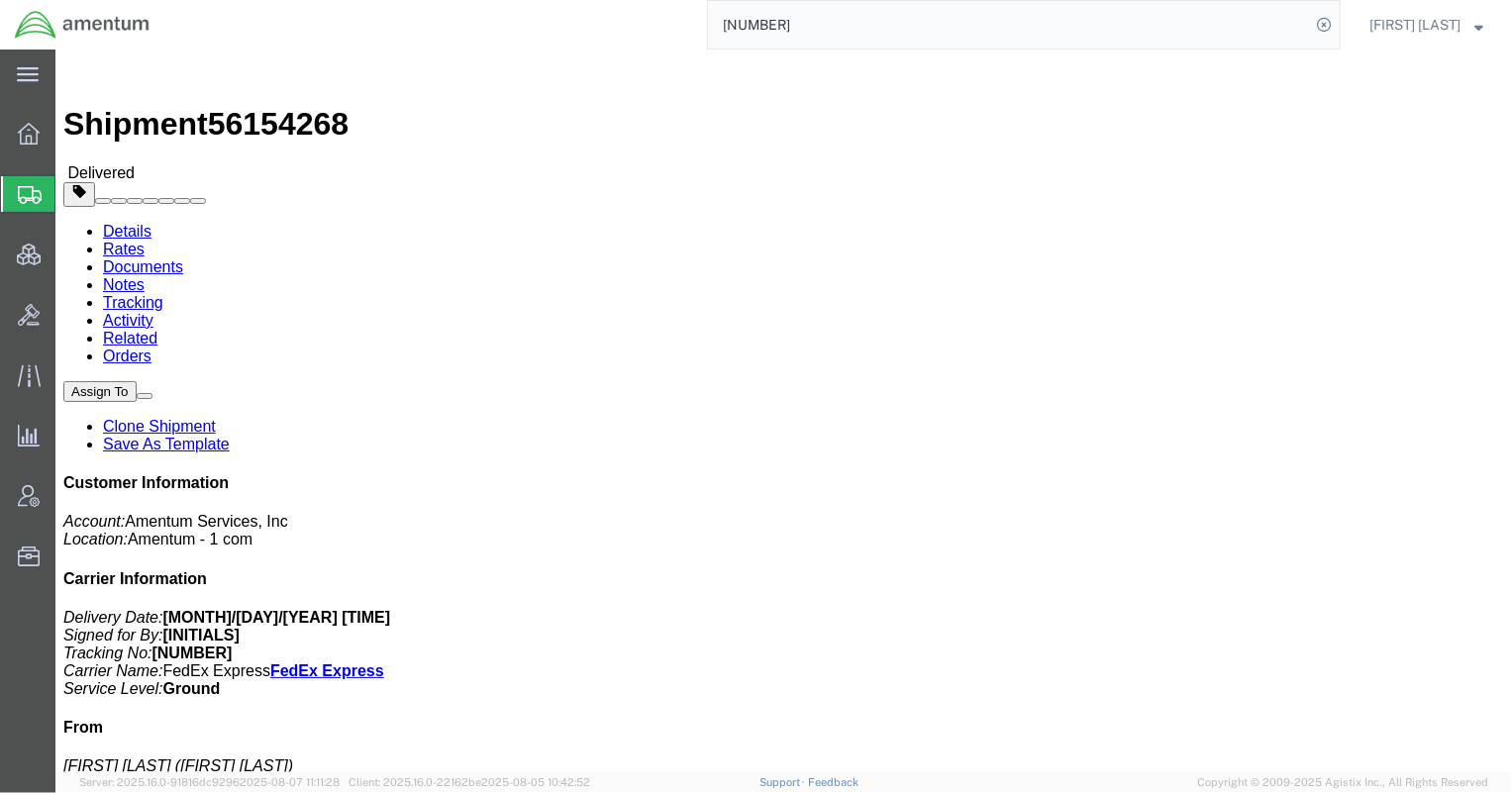 drag, startPoint x: 906, startPoint y: 206, endPoint x: 1051, endPoint y: 206, distance: 145 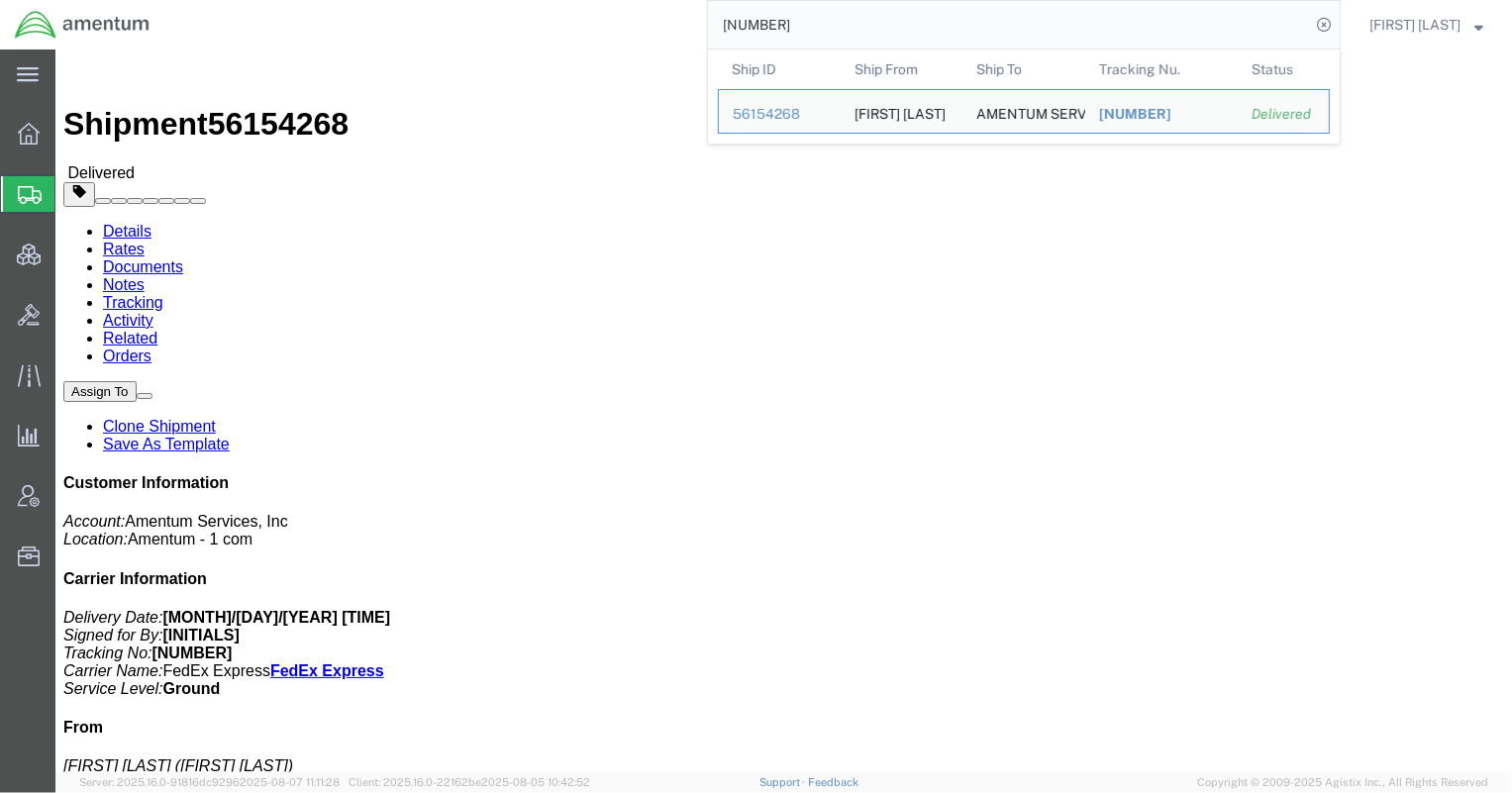 drag, startPoint x: 1009, startPoint y: 26, endPoint x: 291, endPoint y: 17, distance: 718.0564 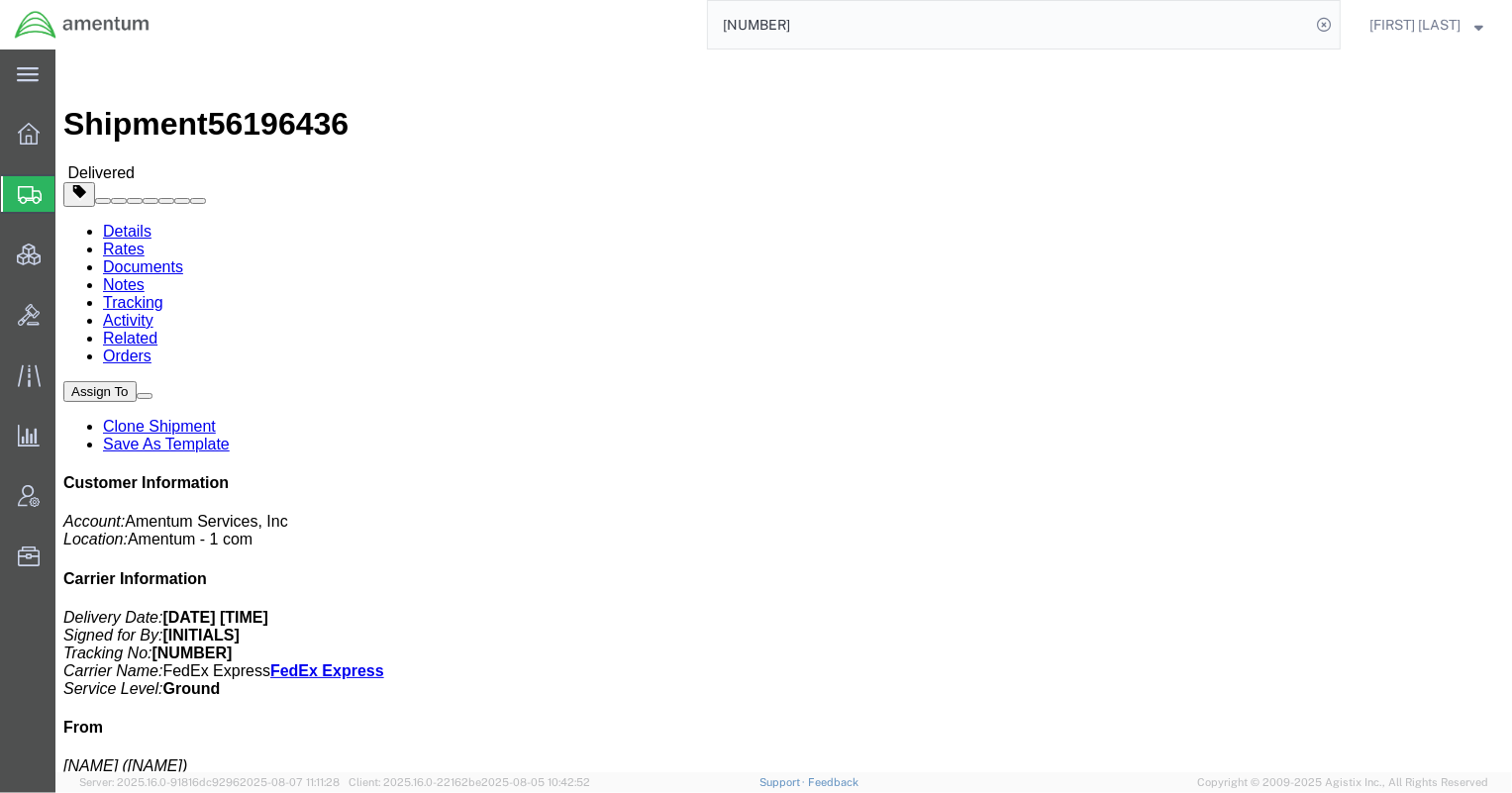 drag, startPoint x: 809, startPoint y: 231, endPoint x: 1027, endPoint y: 229, distance: 218.0092 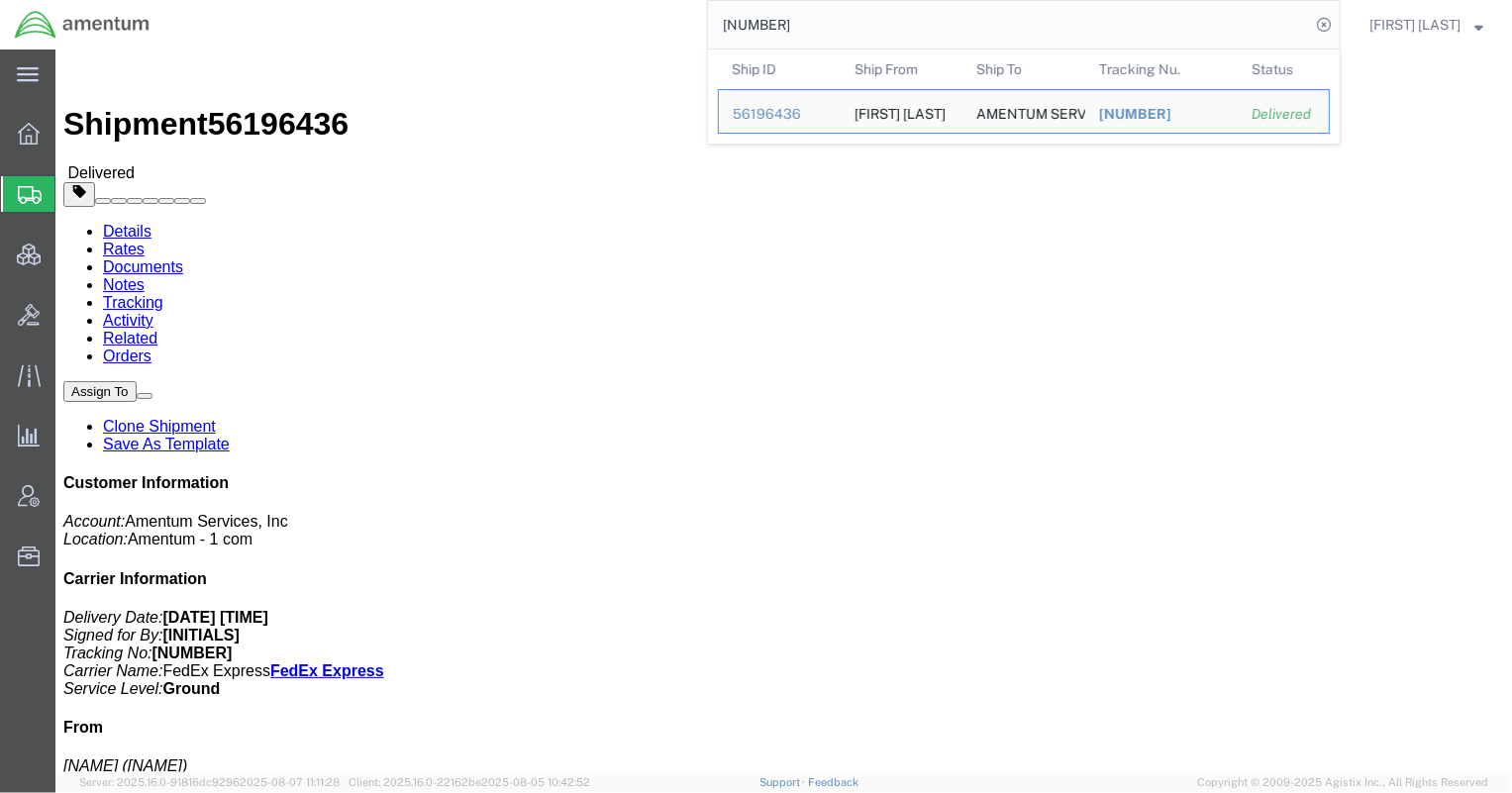 drag, startPoint x: 968, startPoint y: 24, endPoint x: 652, endPoint y: 20, distance: 316.025 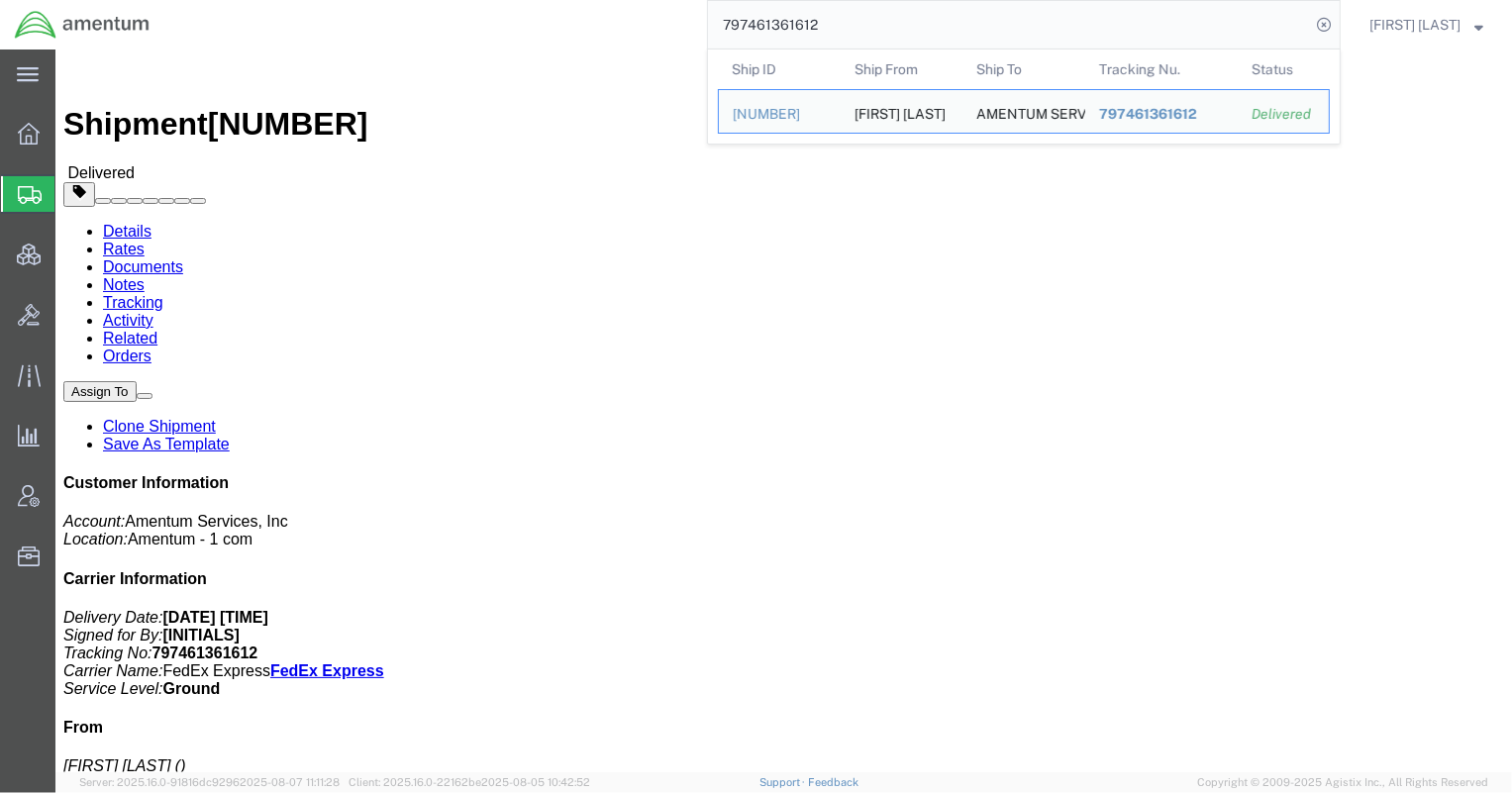 drag, startPoint x: 942, startPoint y: 20, endPoint x: 554, endPoint y: 20, distance: 388 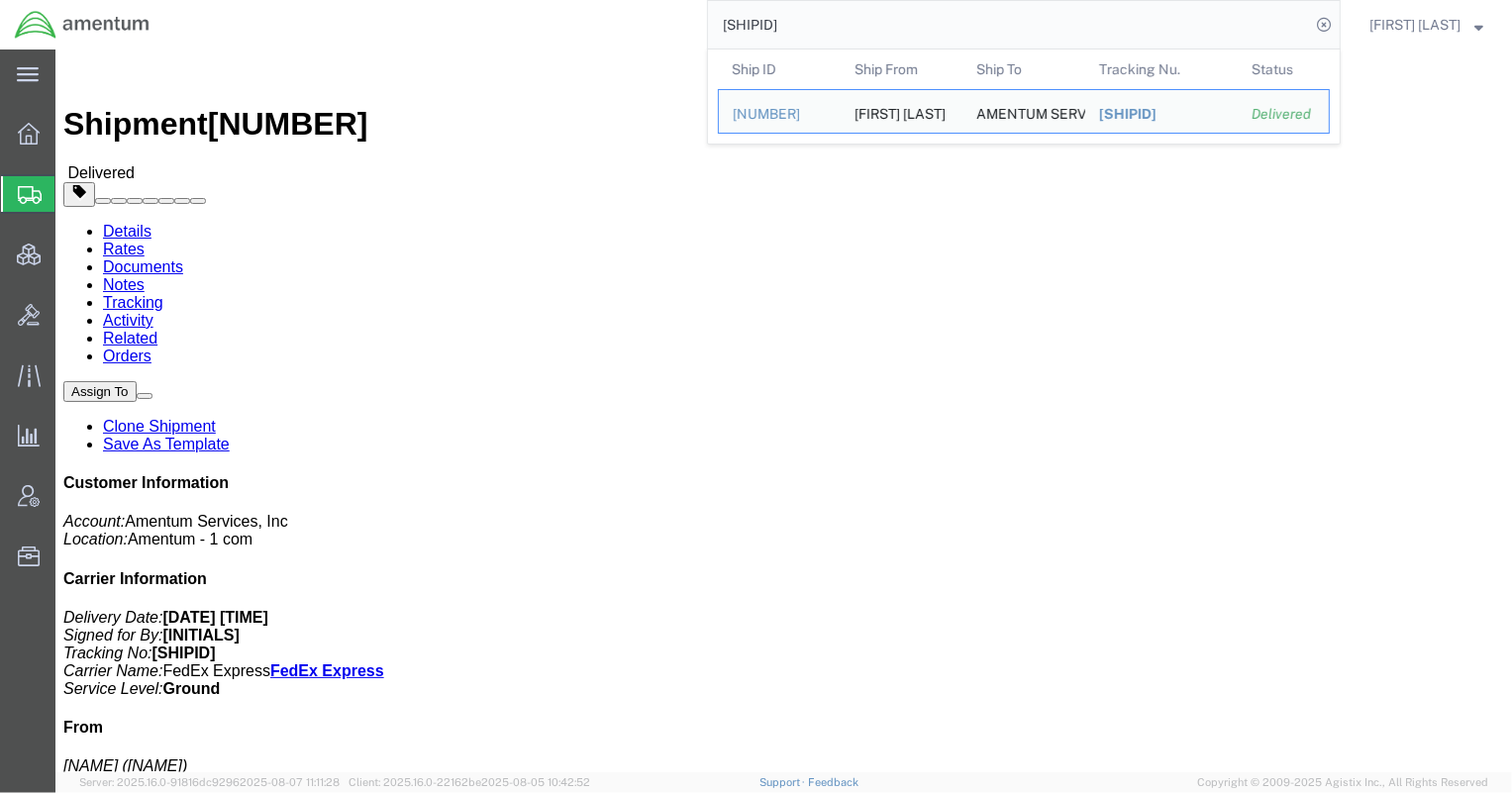 drag, startPoint x: 533, startPoint y: 12, endPoint x: 515, endPoint y: 10, distance: 18.11077 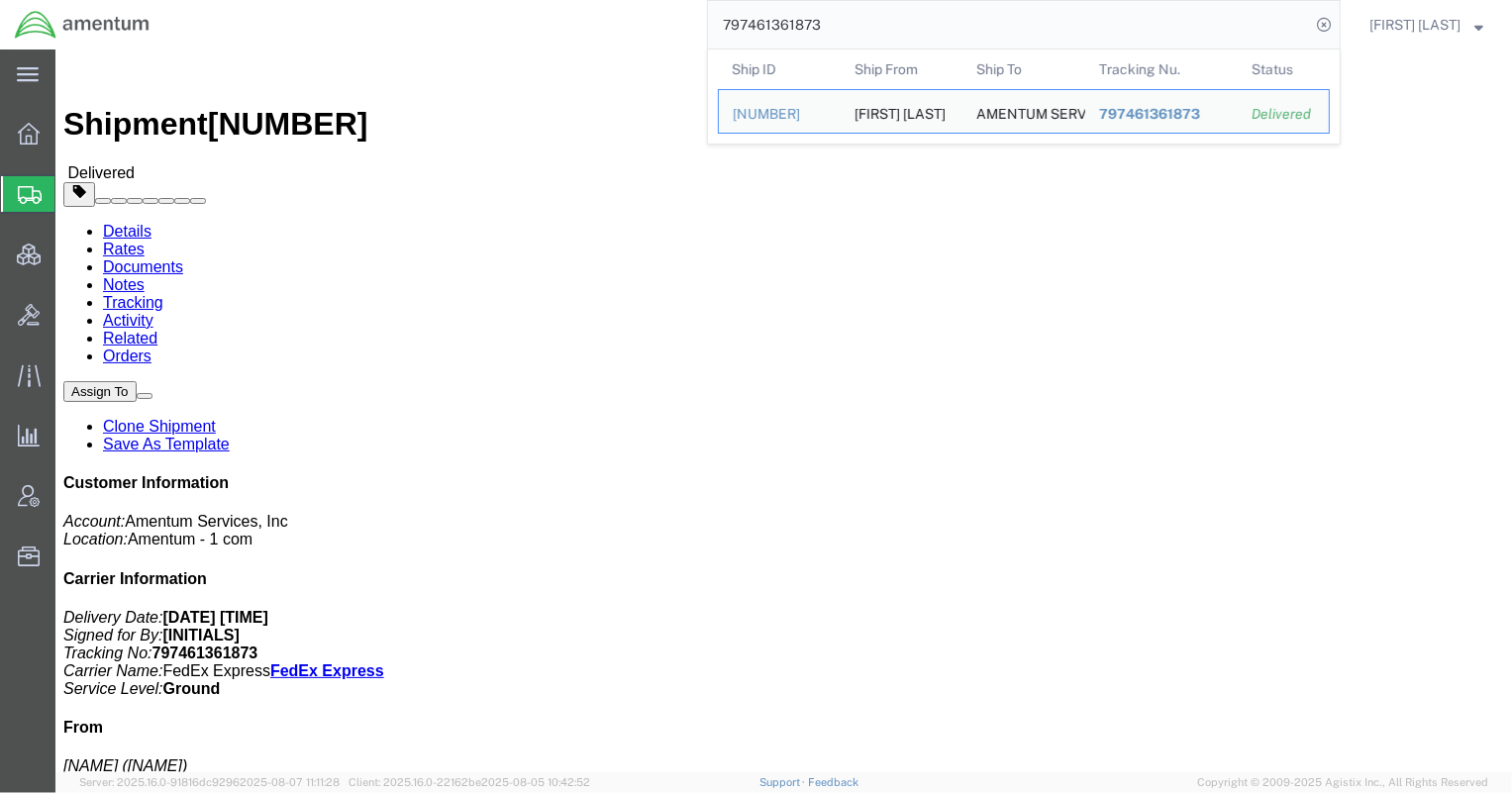 drag, startPoint x: 887, startPoint y: 22, endPoint x: 523, endPoint y: 20, distance: 364.00549 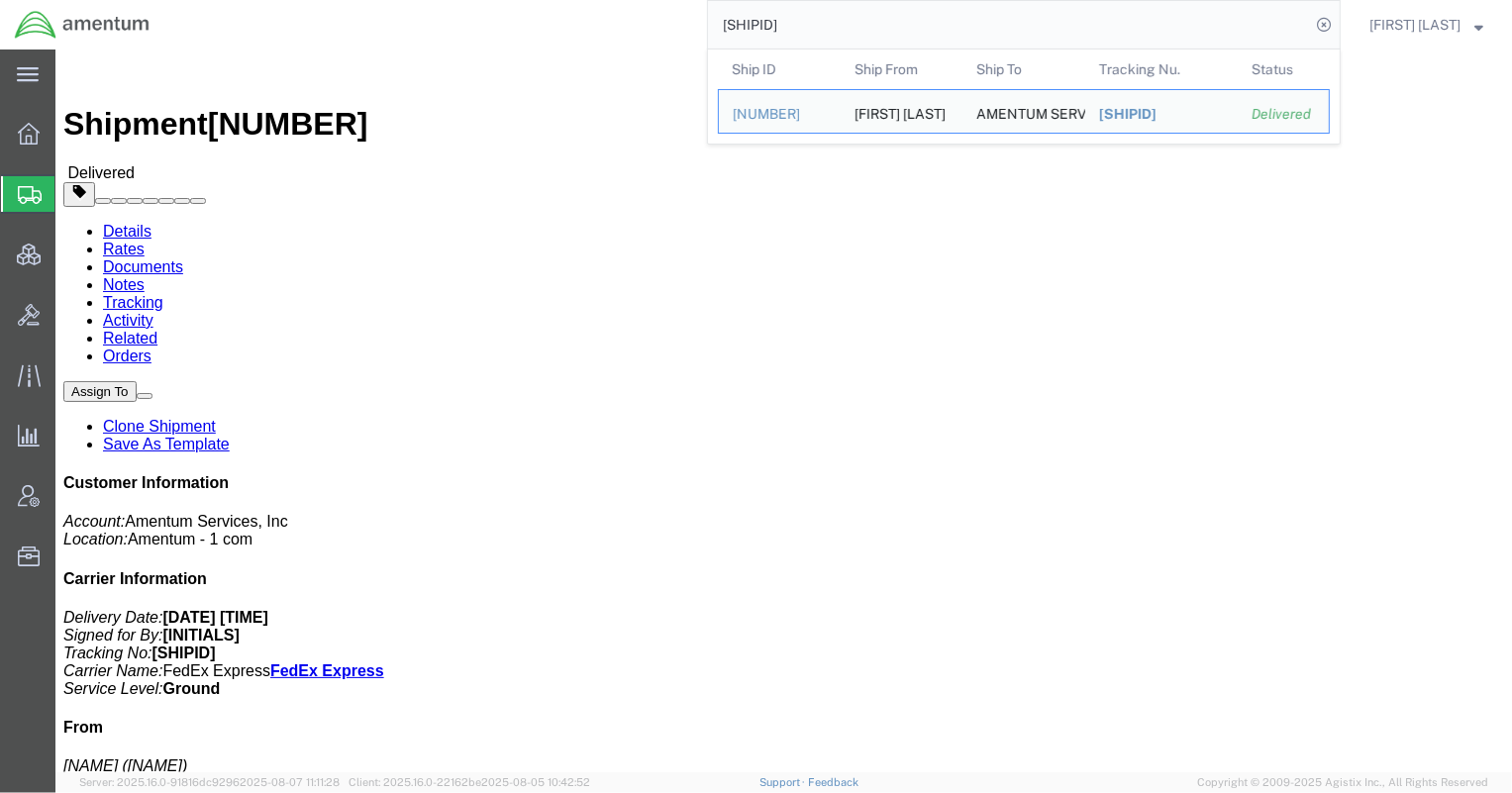 drag, startPoint x: 857, startPoint y: 25, endPoint x: 536, endPoint y: 15, distance: 321.1557 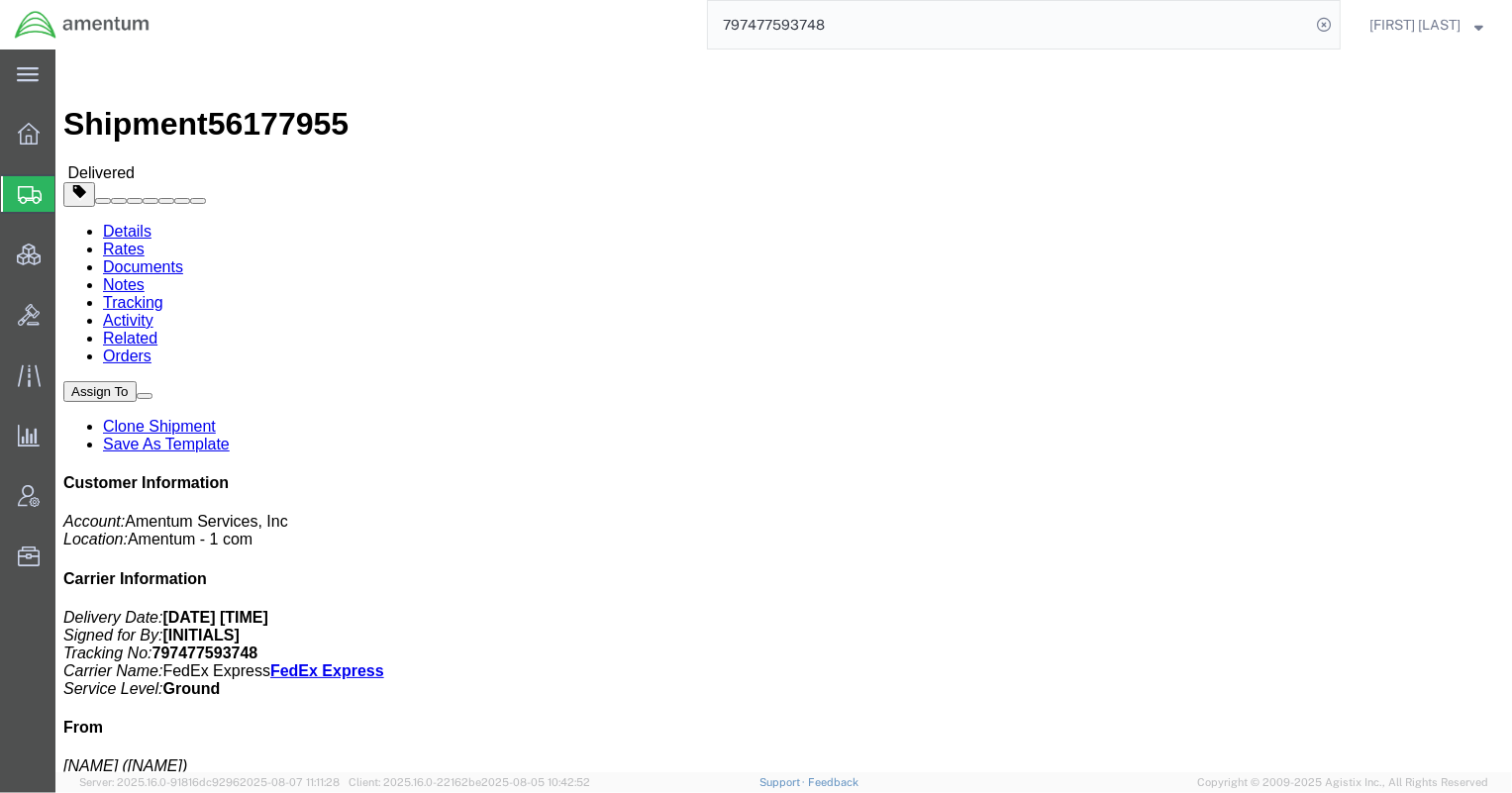 drag, startPoint x: 905, startPoint y: 208, endPoint x: 1024, endPoint y: 211, distance: 119.03781 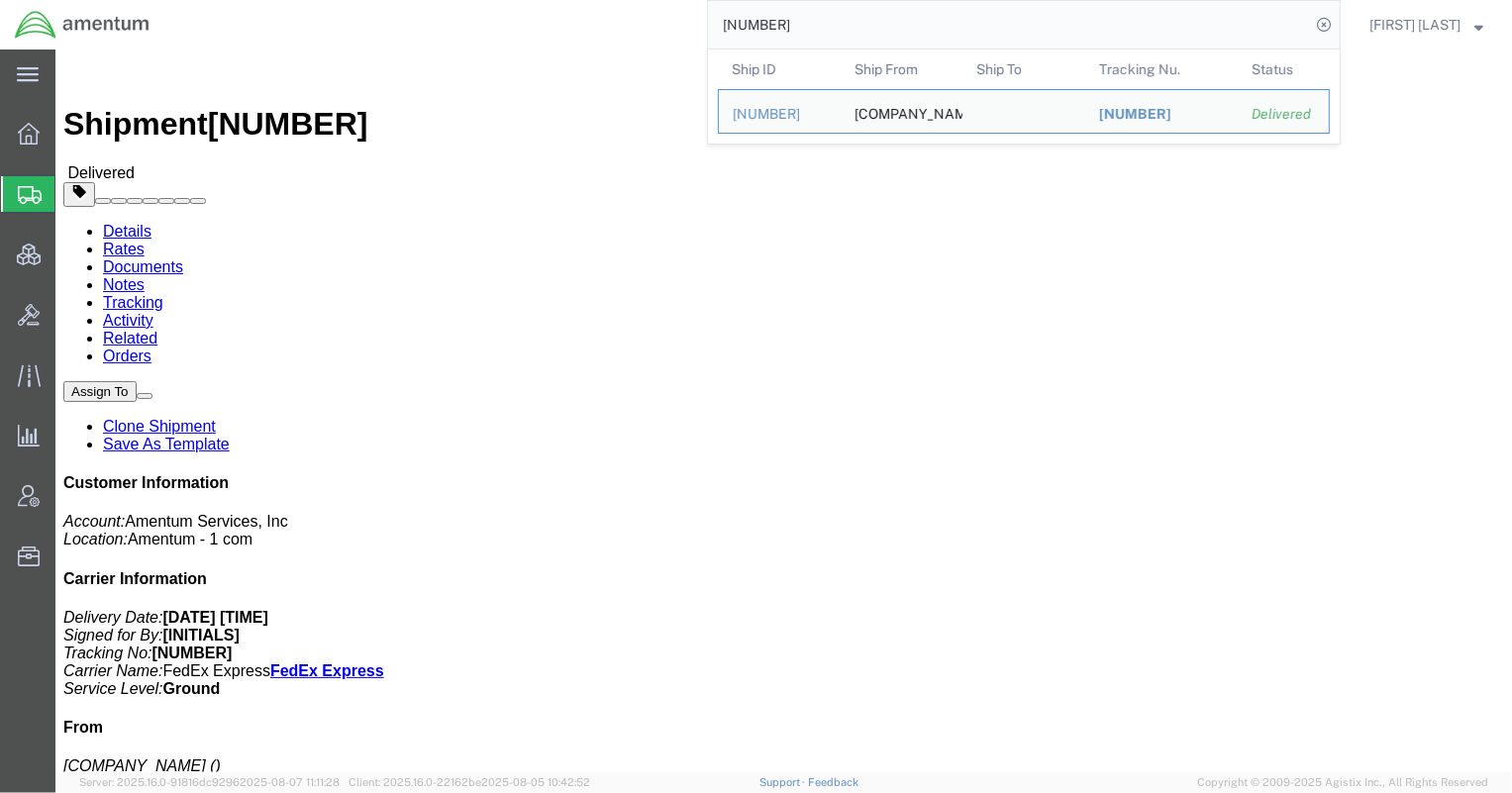 drag, startPoint x: 803, startPoint y: 23, endPoint x: 576, endPoint y: 10, distance: 227.3719 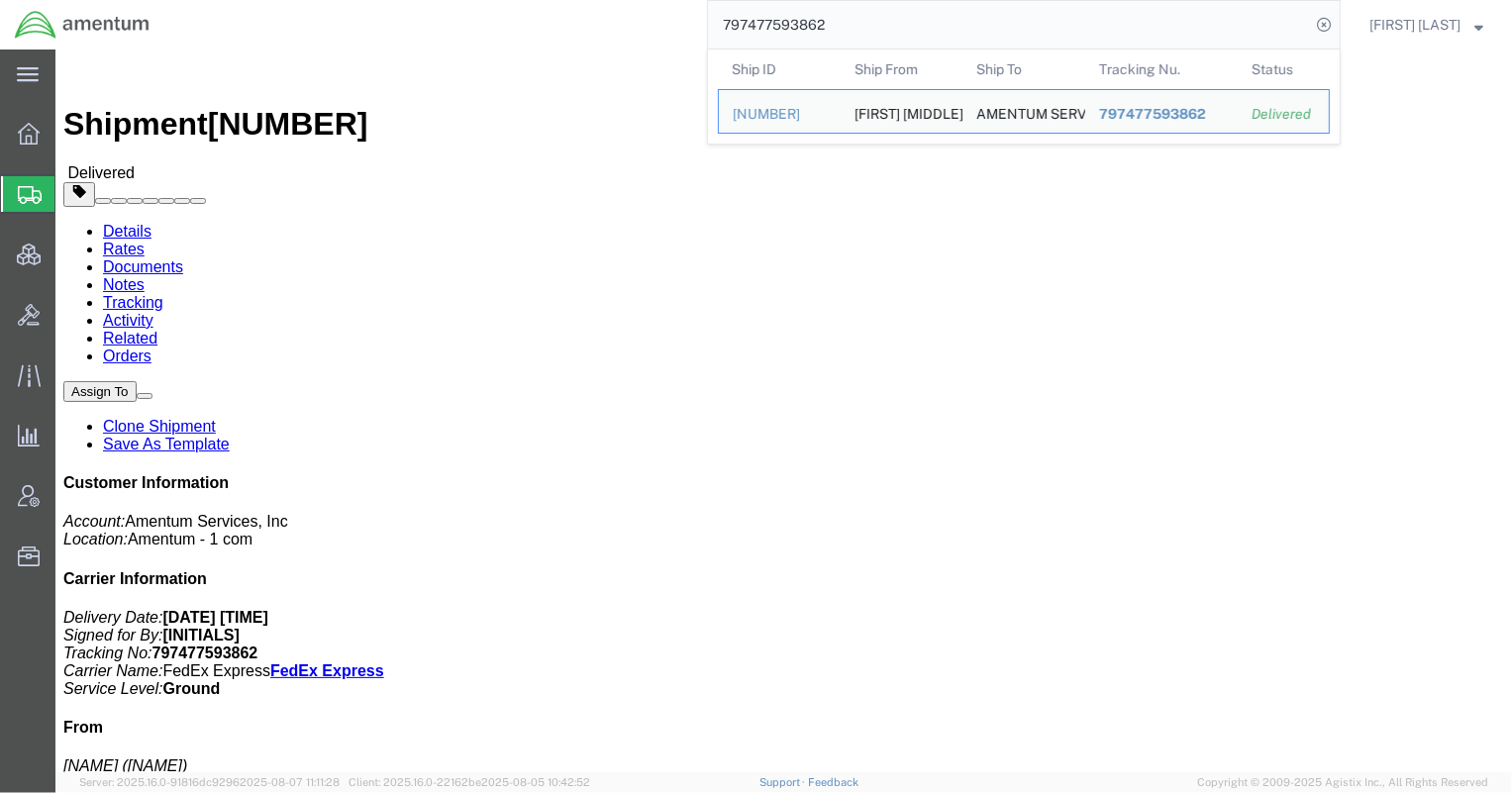 drag, startPoint x: 706, startPoint y: 20, endPoint x: 554, endPoint y: 1, distance: 153.1829 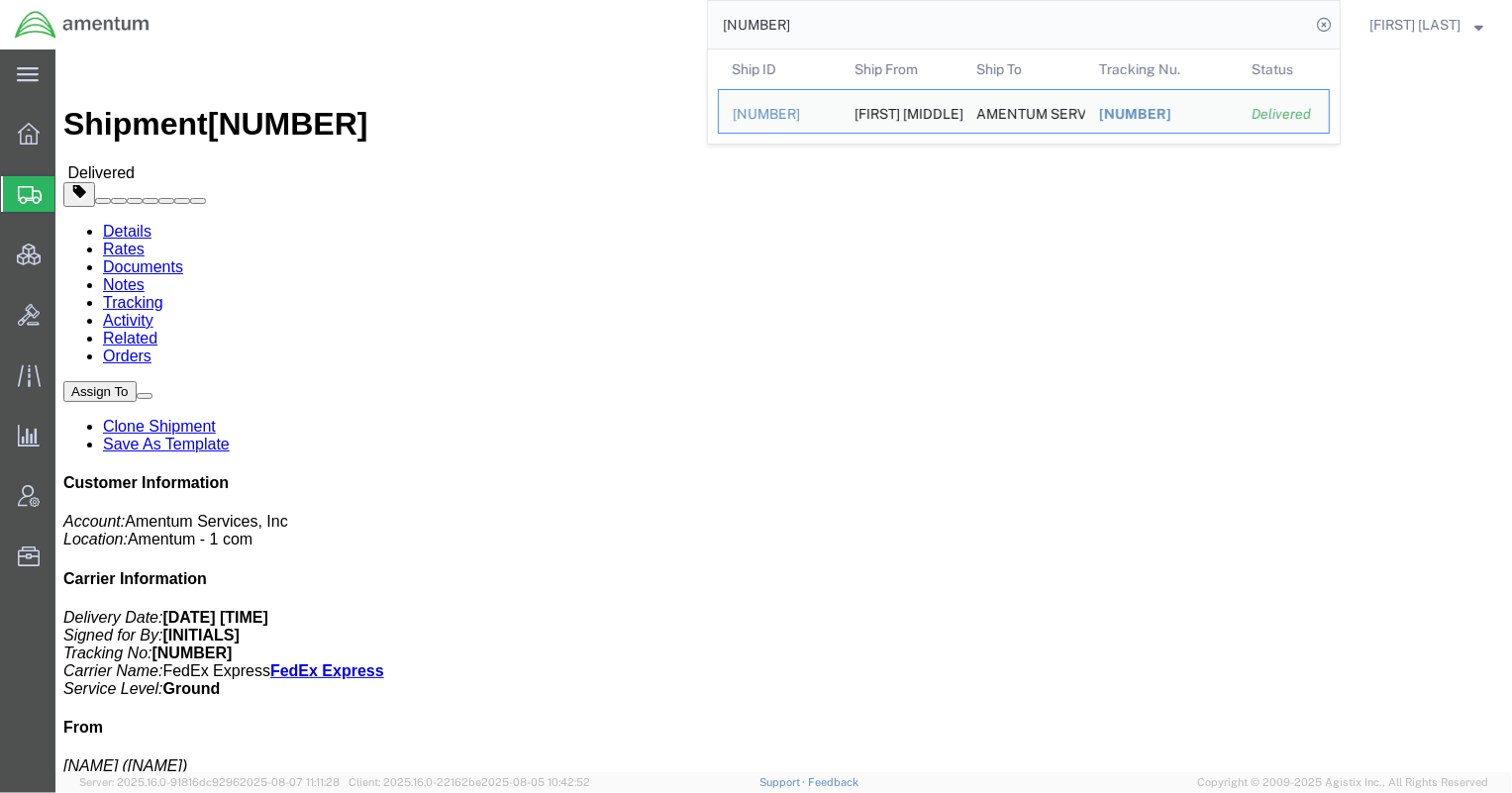 drag, startPoint x: 977, startPoint y: 16, endPoint x: 552, endPoint y: 11, distance: 425.02941 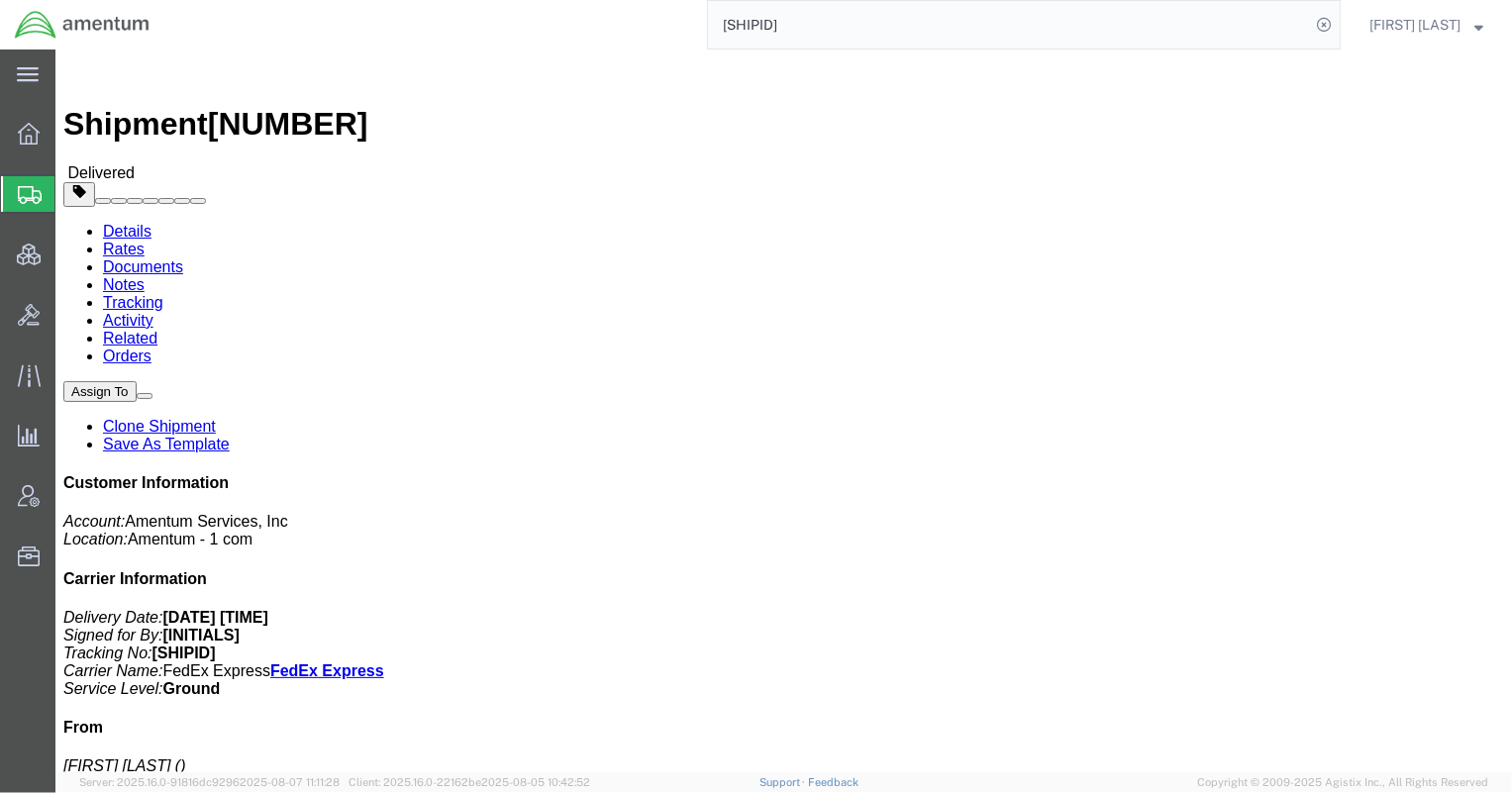 drag, startPoint x: 809, startPoint y: 232, endPoint x: 978, endPoint y: 232, distance: 169 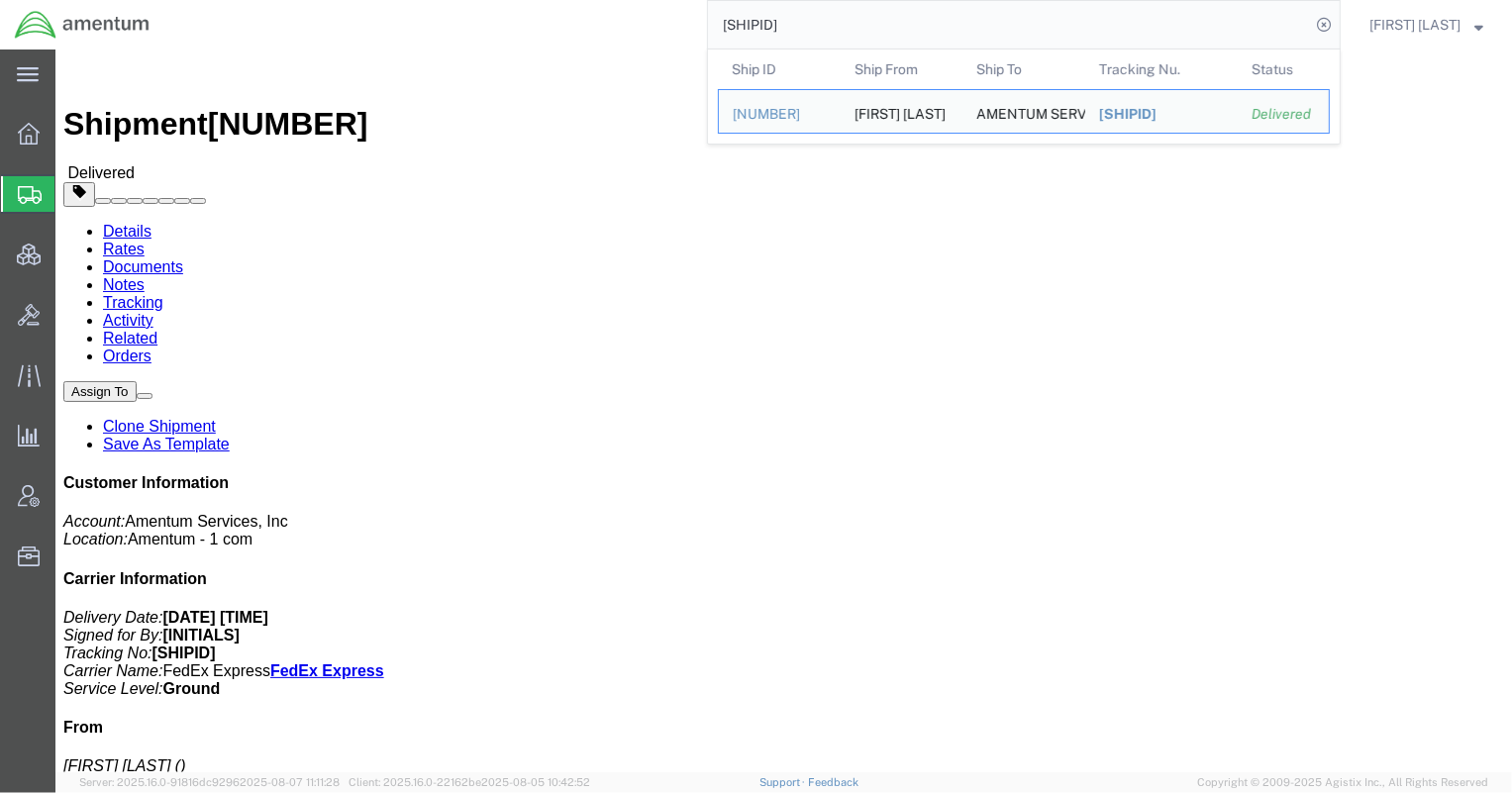 drag, startPoint x: 787, startPoint y: 22, endPoint x: 522, endPoint y: 19, distance: 265.01698 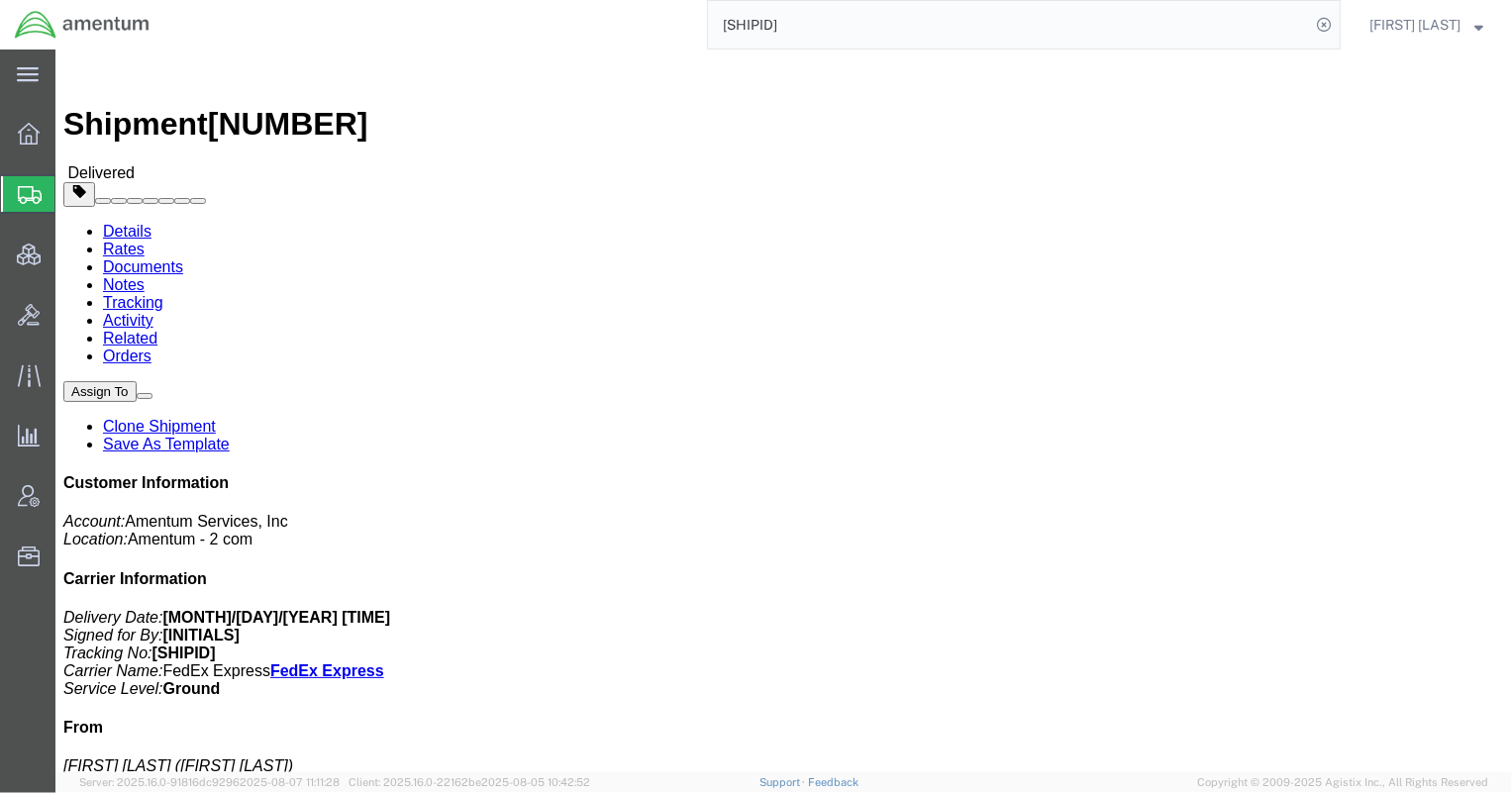 drag, startPoint x: 809, startPoint y: 232, endPoint x: 1045, endPoint y: 229, distance: 236.0191 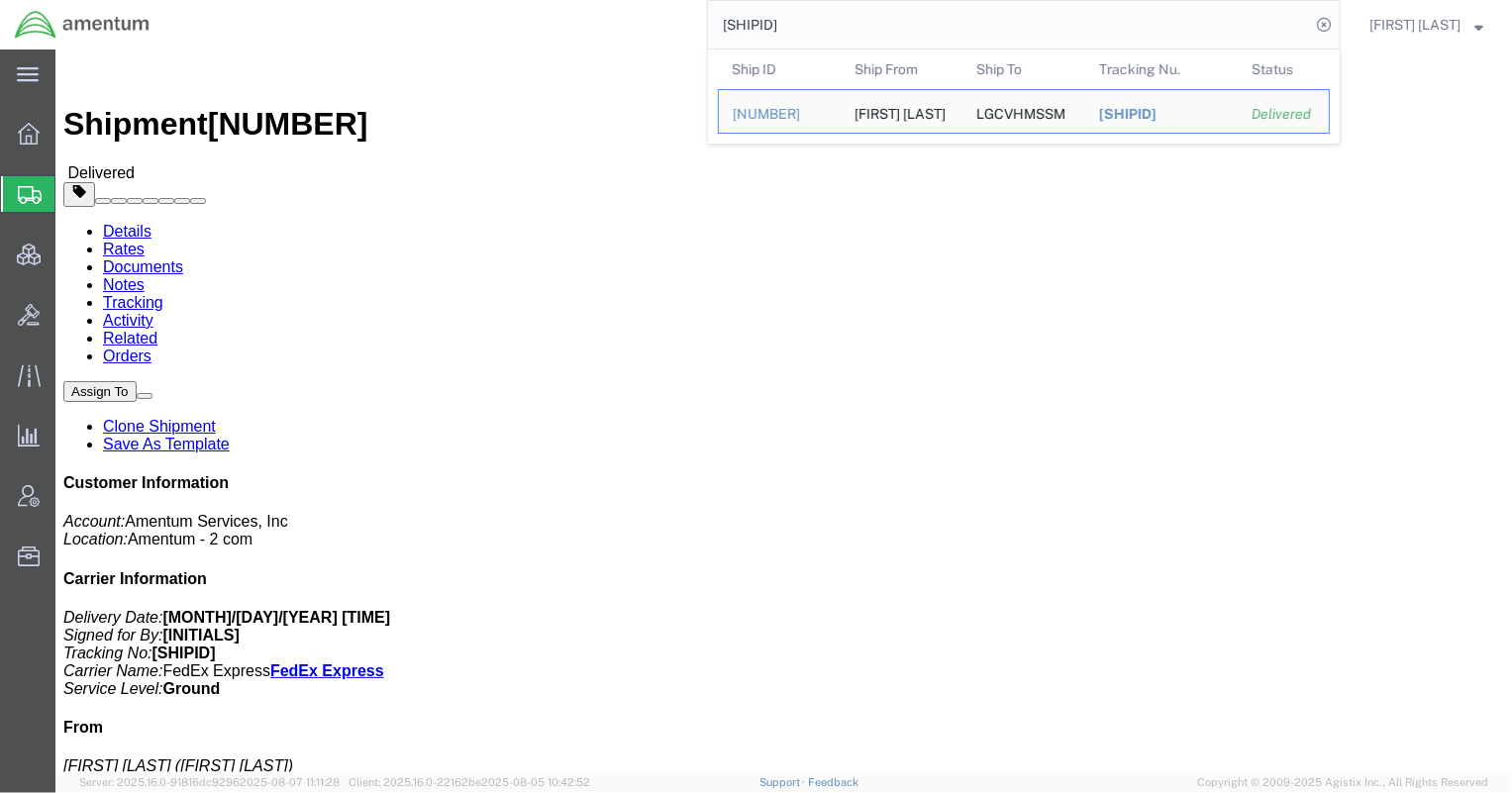drag, startPoint x: 649, startPoint y: 20, endPoint x: 501, endPoint y: 8, distance: 148.48569 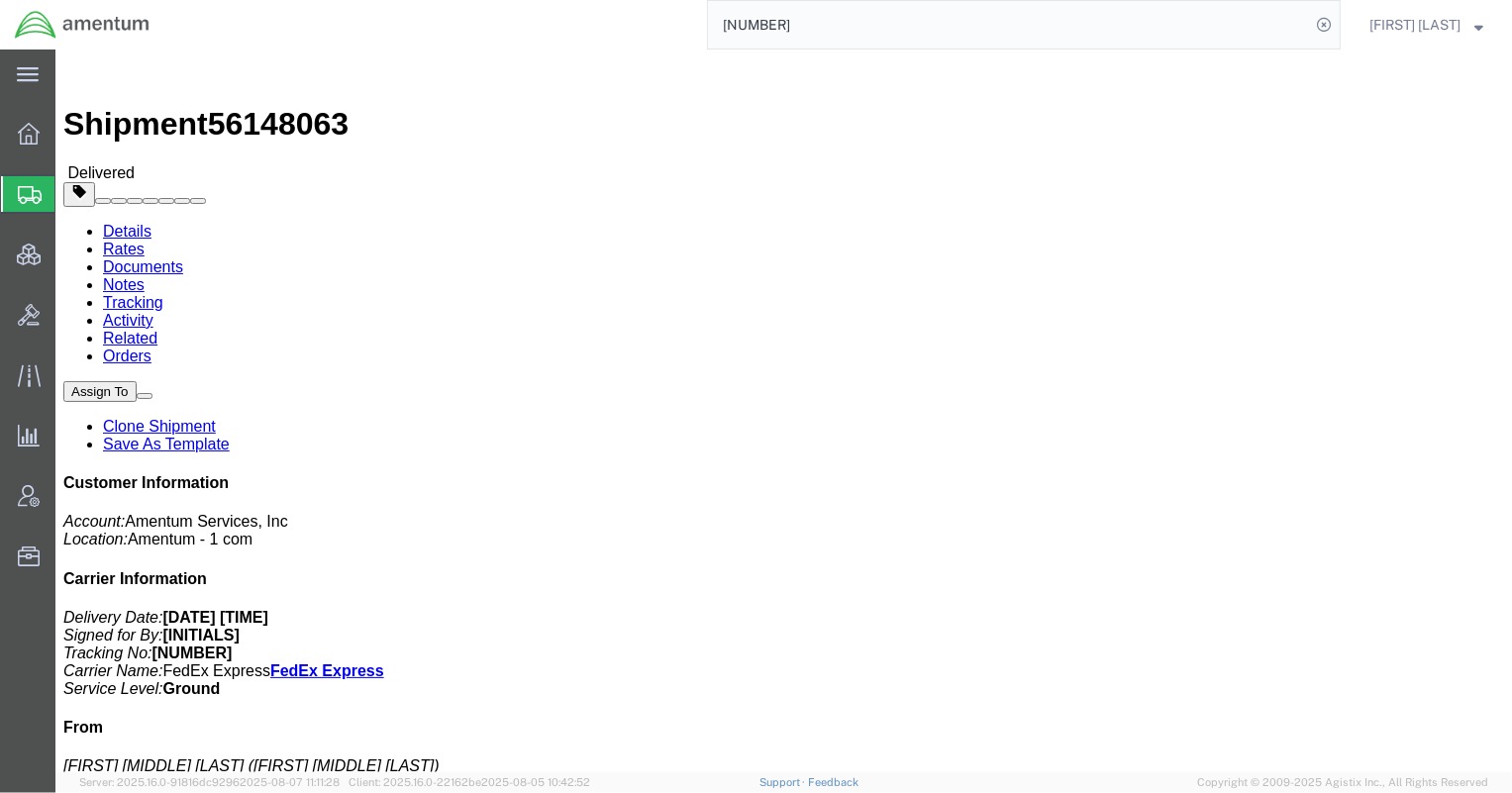 drag, startPoint x: 809, startPoint y: 230, endPoint x: 996, endPoint y: 231, distance: 187.00267 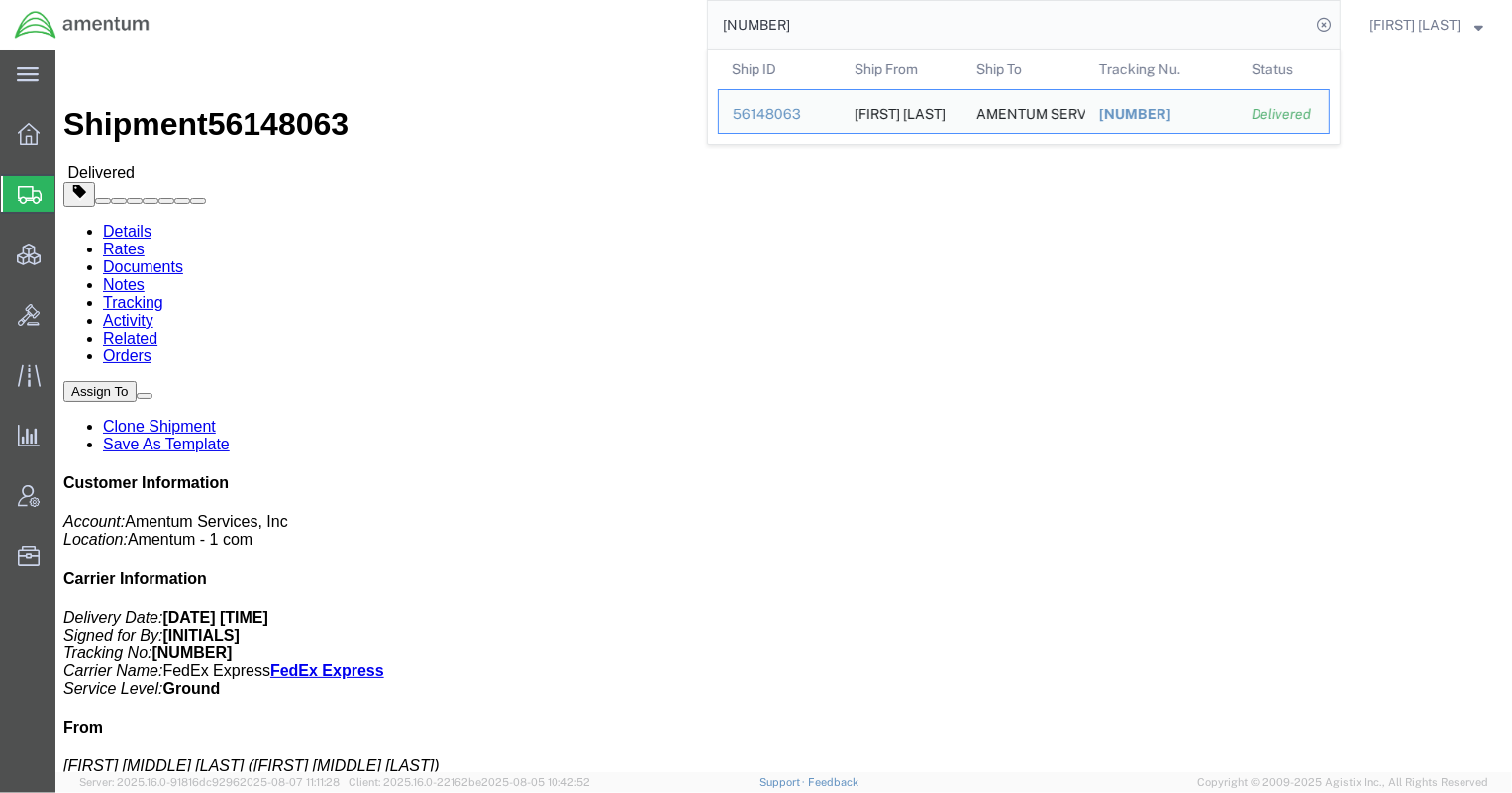 drag, startPoint x: 888, startPoint y: 20, endPoint x: 503, endPoint y: 6, distance: 385.25446 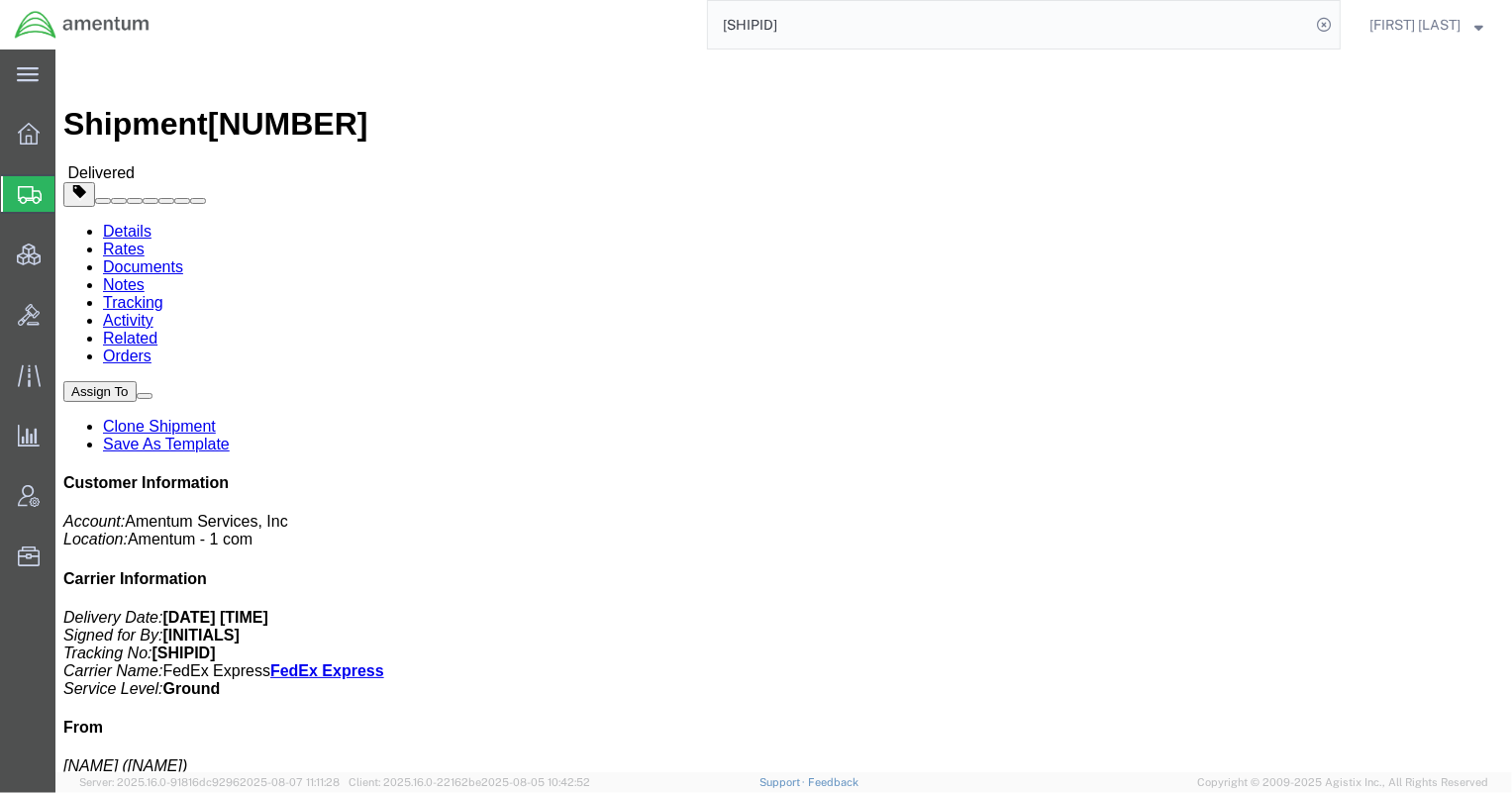 drag, startPoint x: 908, startPoint y: 208, endPoint x: 1050, endPoint y: 202, distance: 142.1267 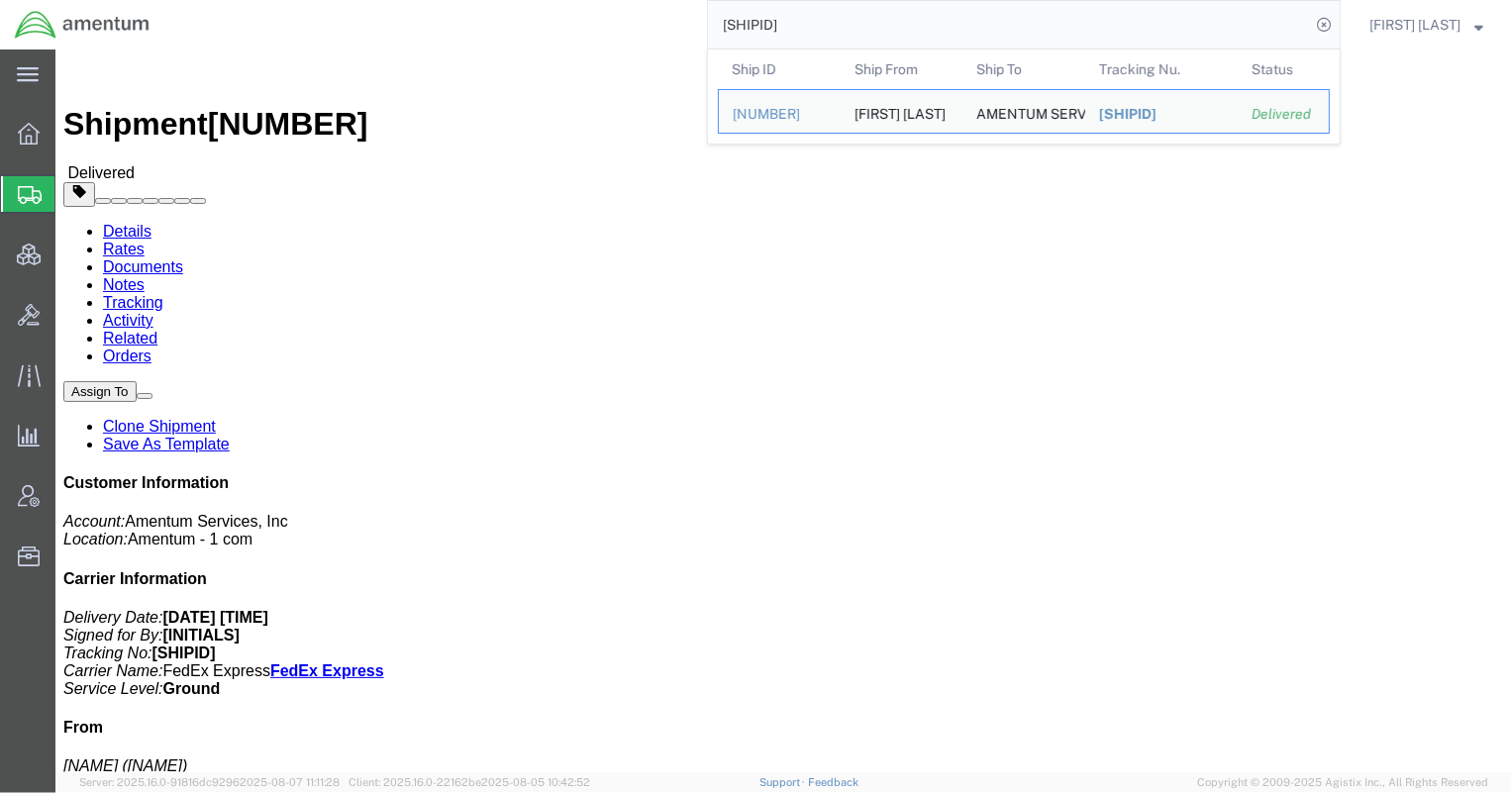 drag, startPoint x: 891, startPoint y: 26, endPoint x: 504, endPoint y: 32, distance: 387.04651 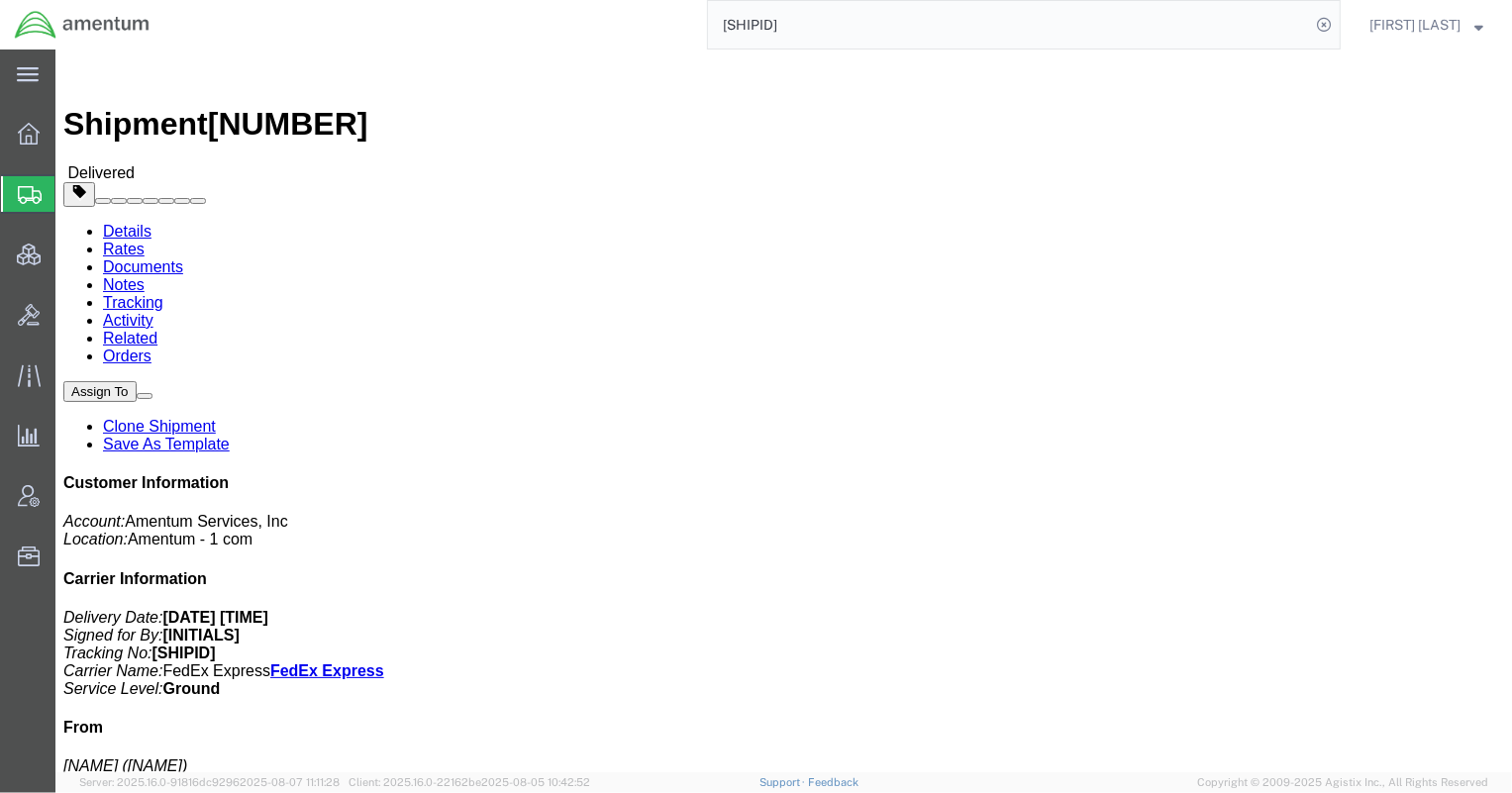 drag, startPoint x: 638, startPoint y: 18, endPoint x: 554, endPoint y: 19, distance: 84.00595 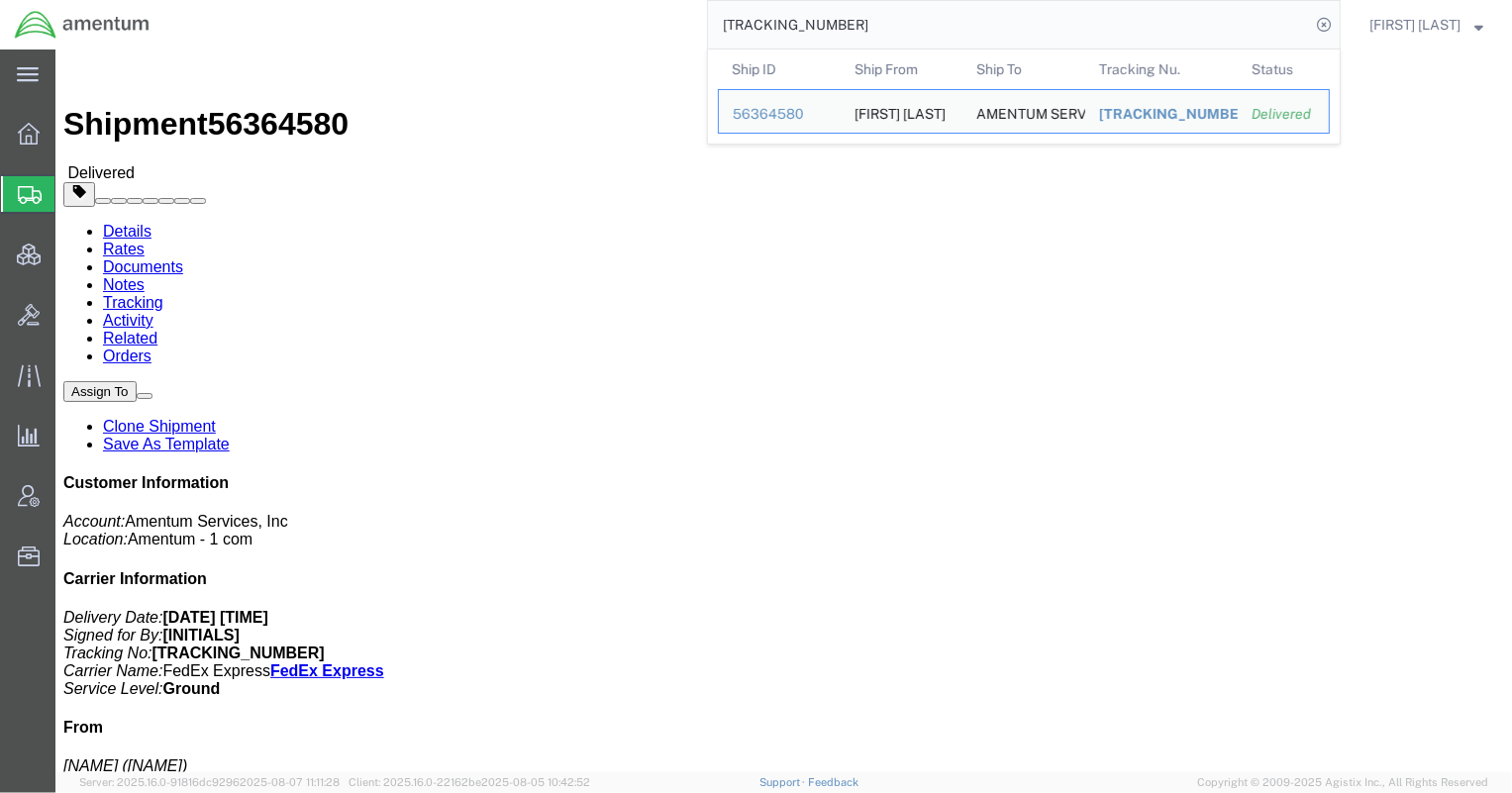 drag, startPoint x: 930, startPoint y: 25, endPoint x: 471, endPoint y: 14, distance: 459.13179 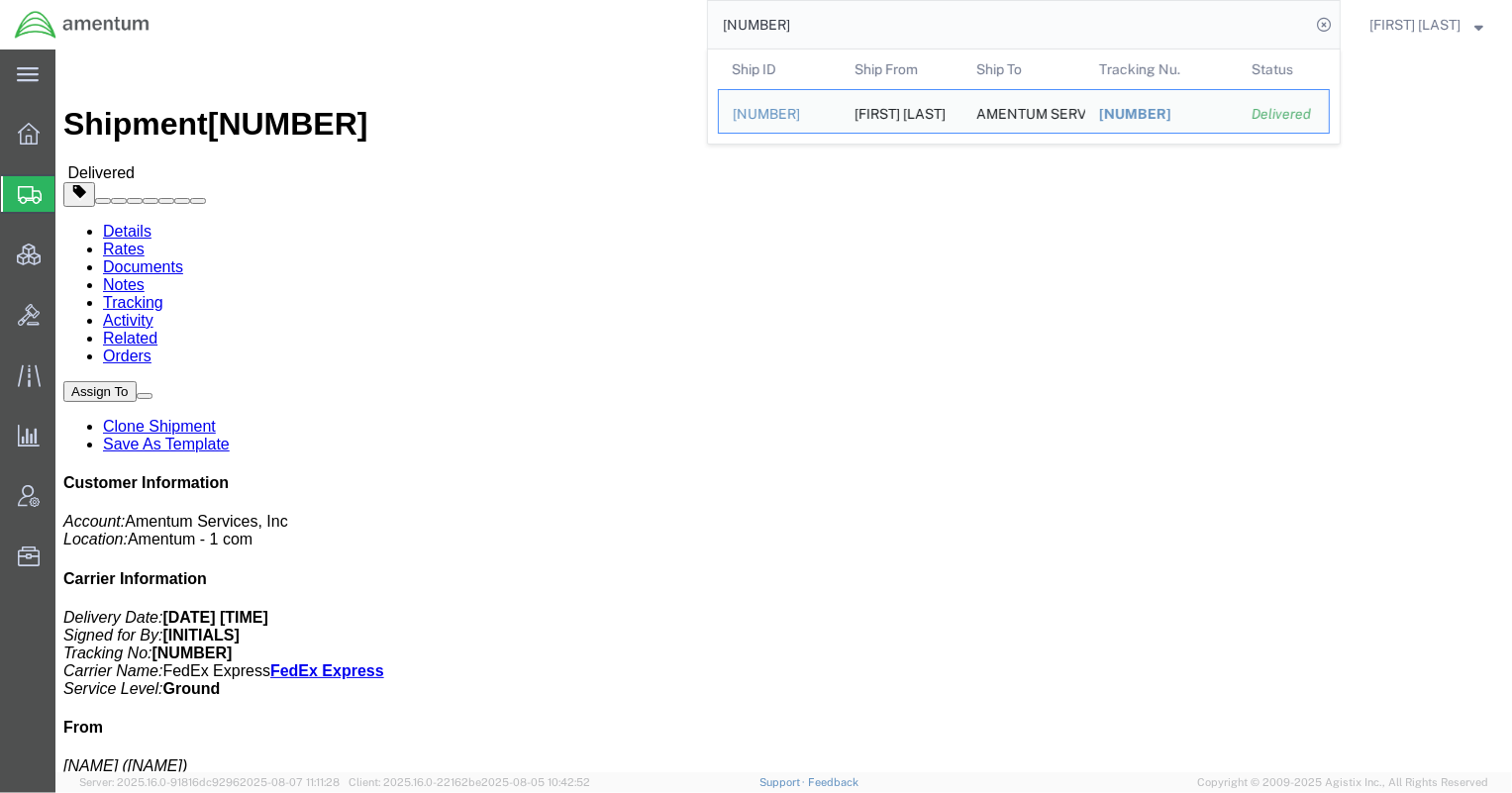 drag, startPoint x: 739, startPoint y: 21, endPoint x: 554, endPoint y: 2, distance: 185.97312 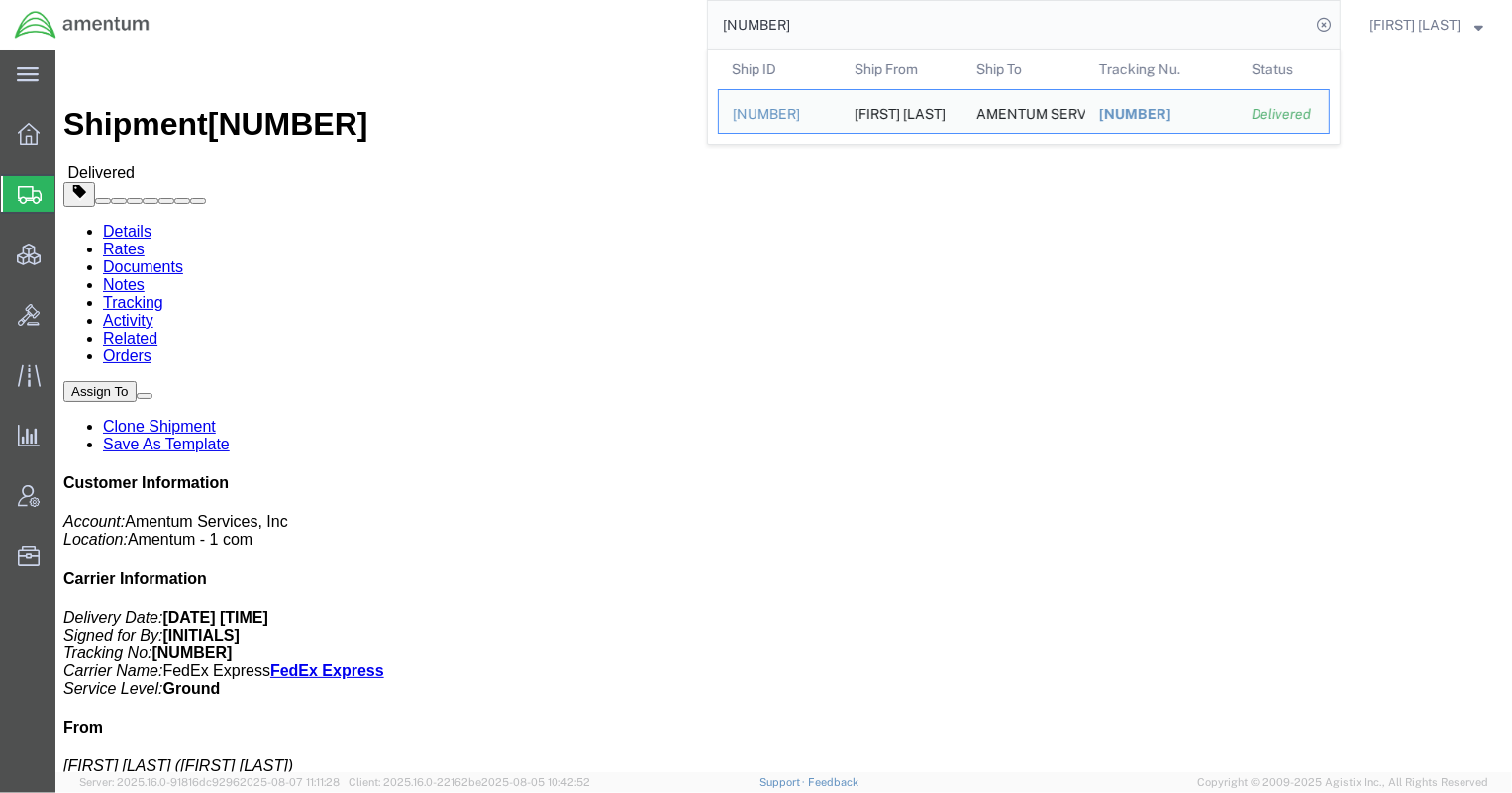 drag, startPoint x: 876, startPoint y: 26, endPoint x: 497, endPoint y: -10, distance: 380.70592 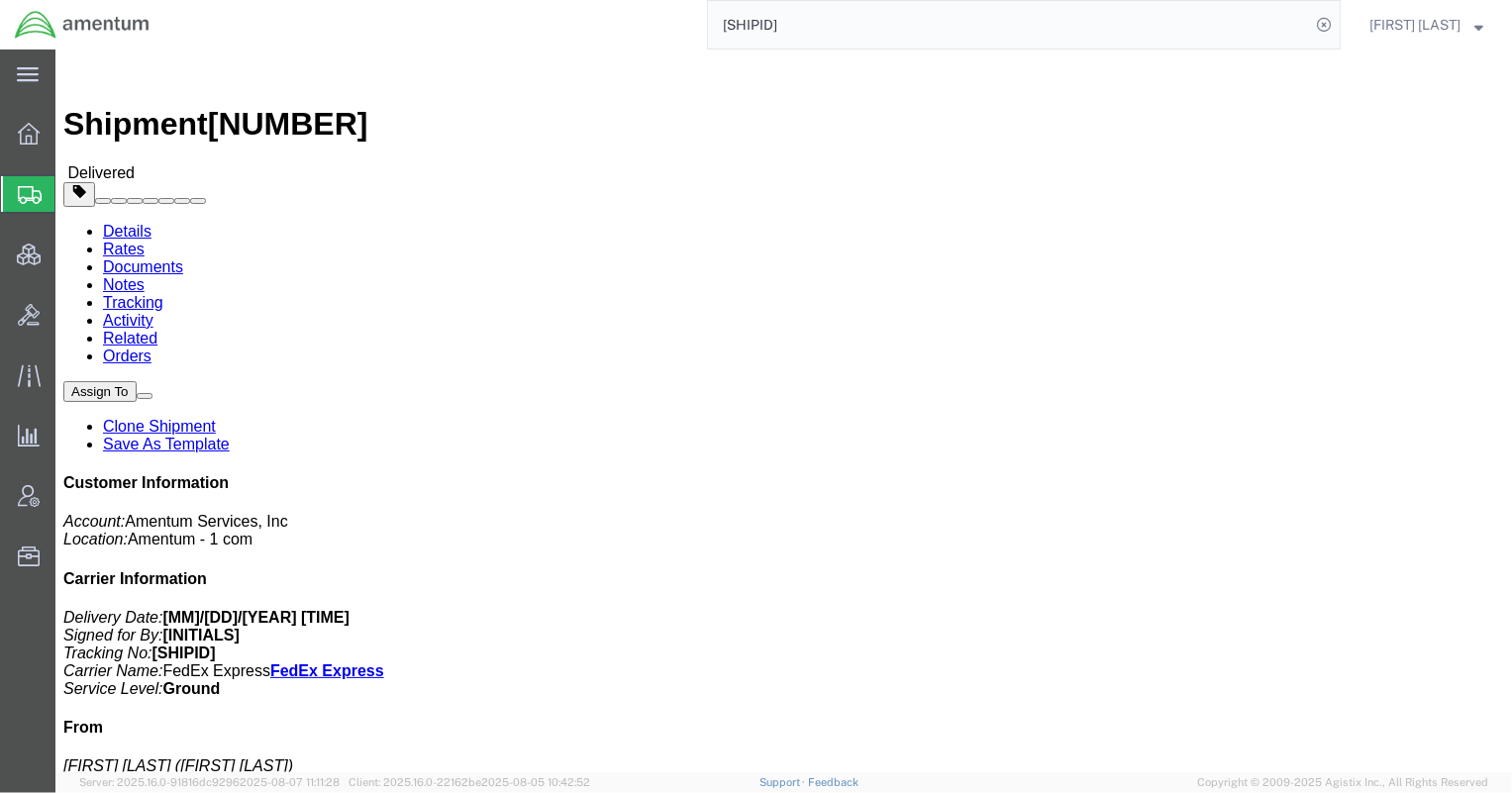 drag, startPoint x: 821, startPoint y: 235, endPoint x: 1036, endPoint y: 237, distance: 215.0093 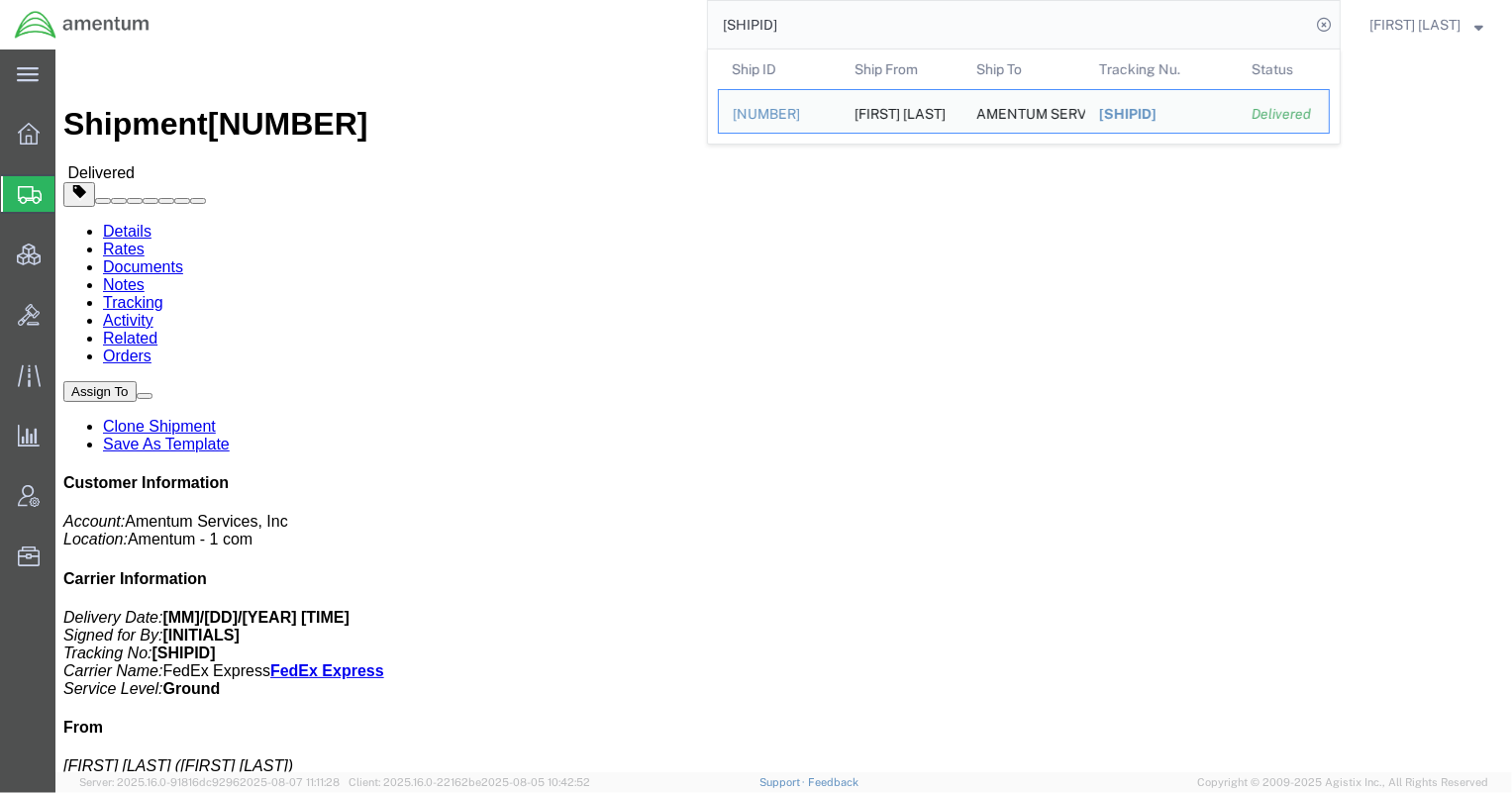 drag, startPoint x: 902, startPoint y: 17, endPoint x: 390, endPoint y: 18, distance: 512.001 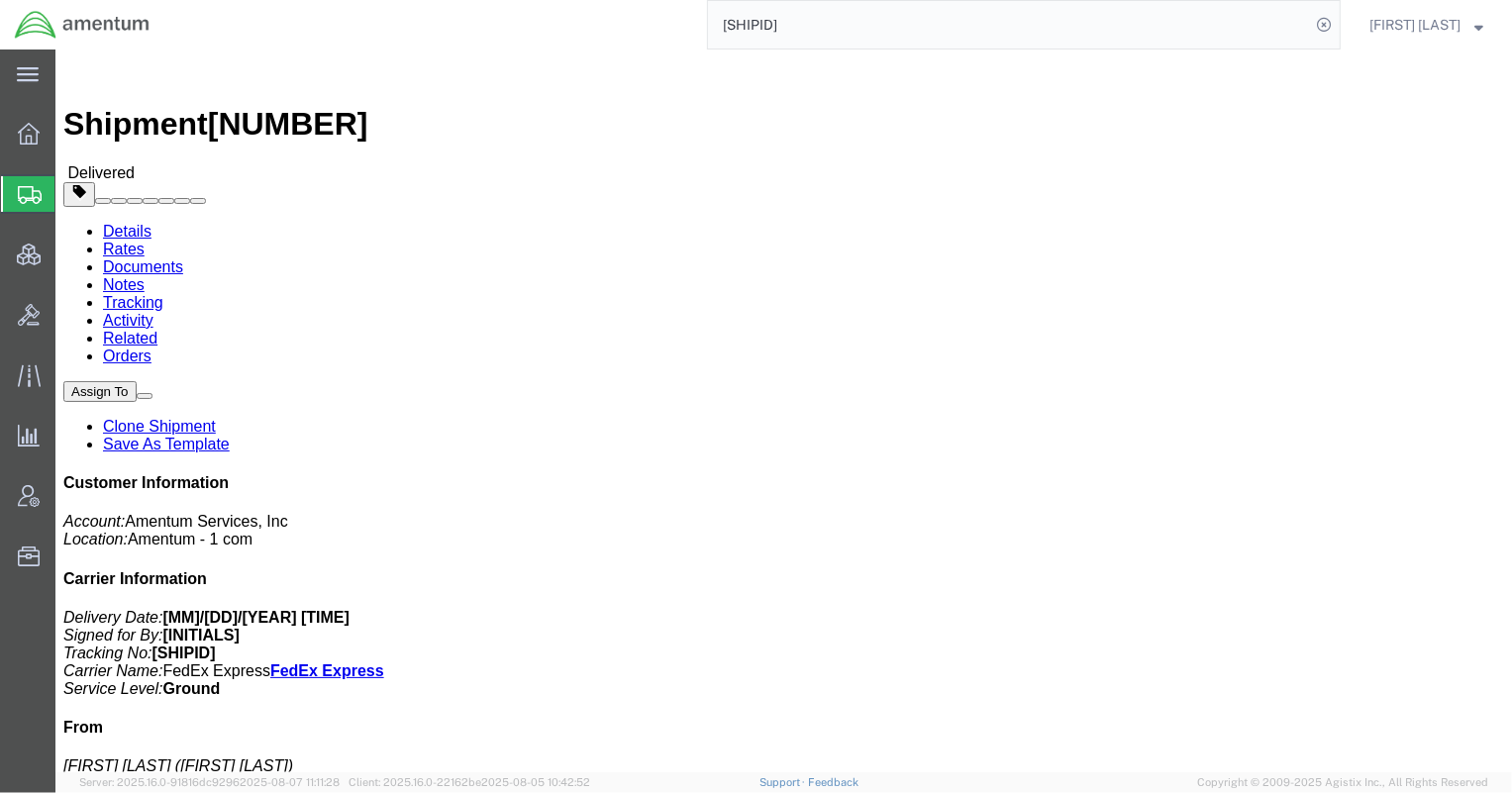 paste on "[NUMBER]" 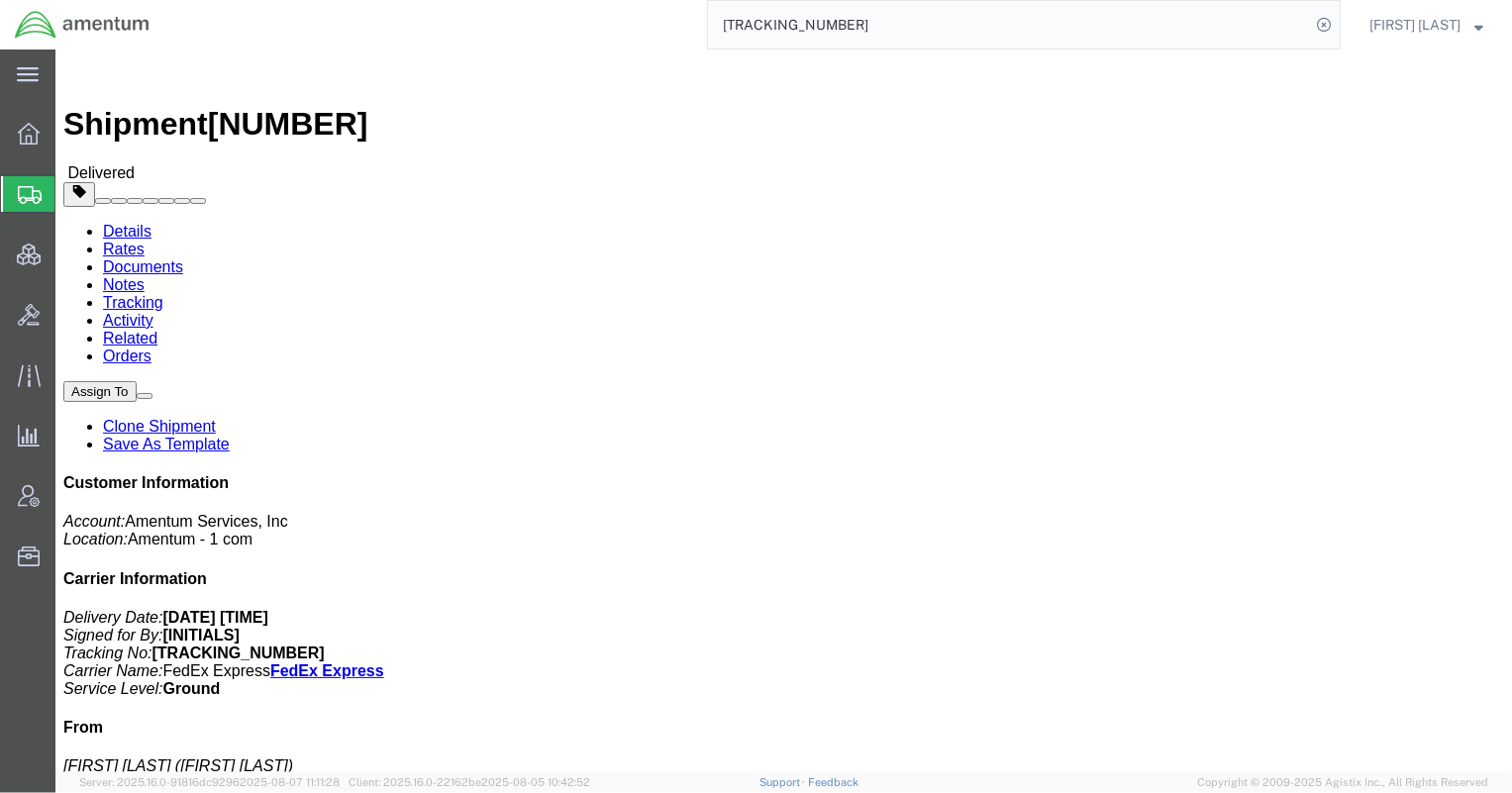 drag, startPoint x: 809, startPoint y: 234, endPoint x: 1014, endPoint y: 237, distance: 205.02195 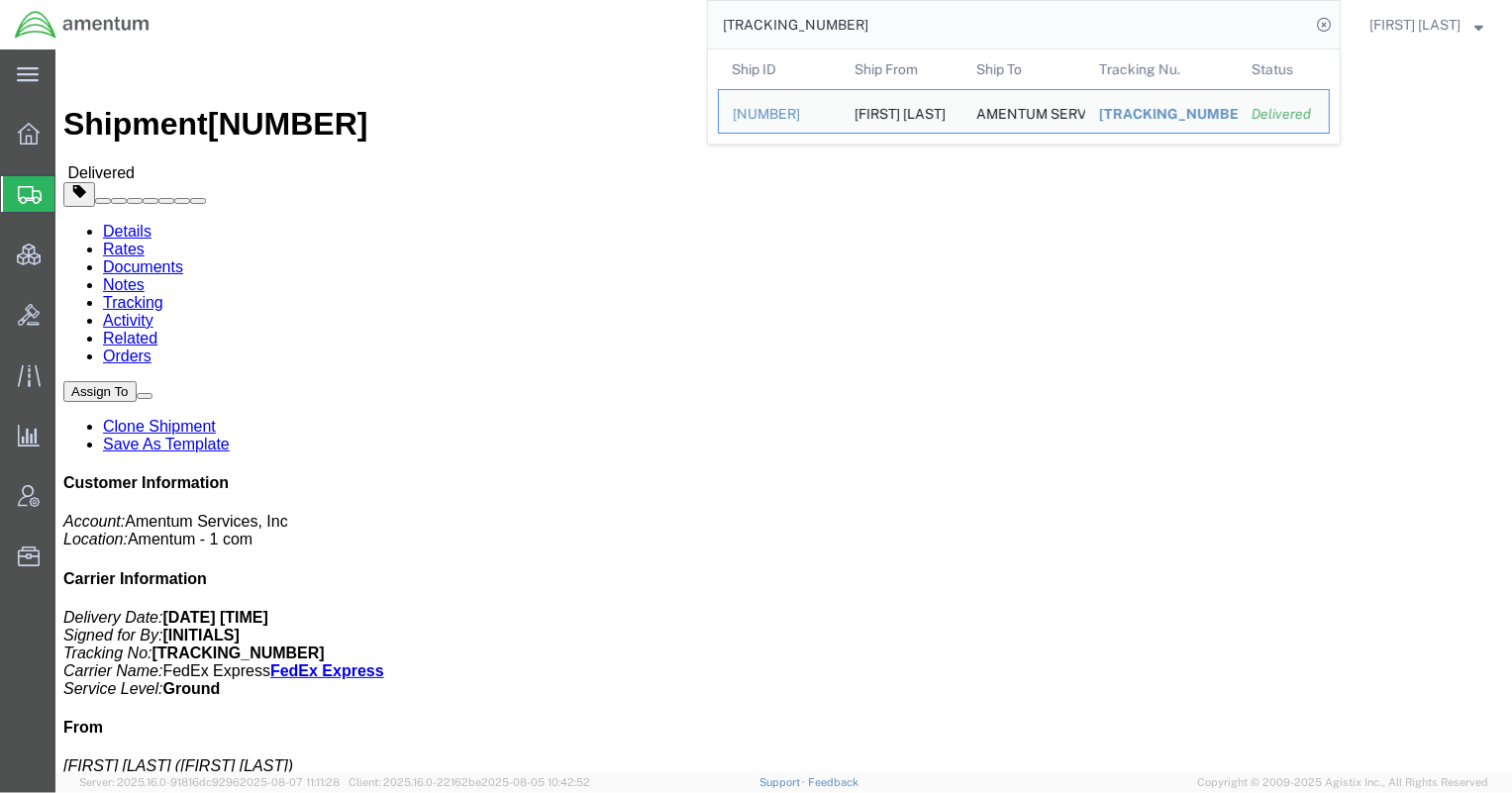 drag, startPoint x: 917, startPoint y: 29, endPoint x: 396, endPoint y: 4, distance: 521.59946 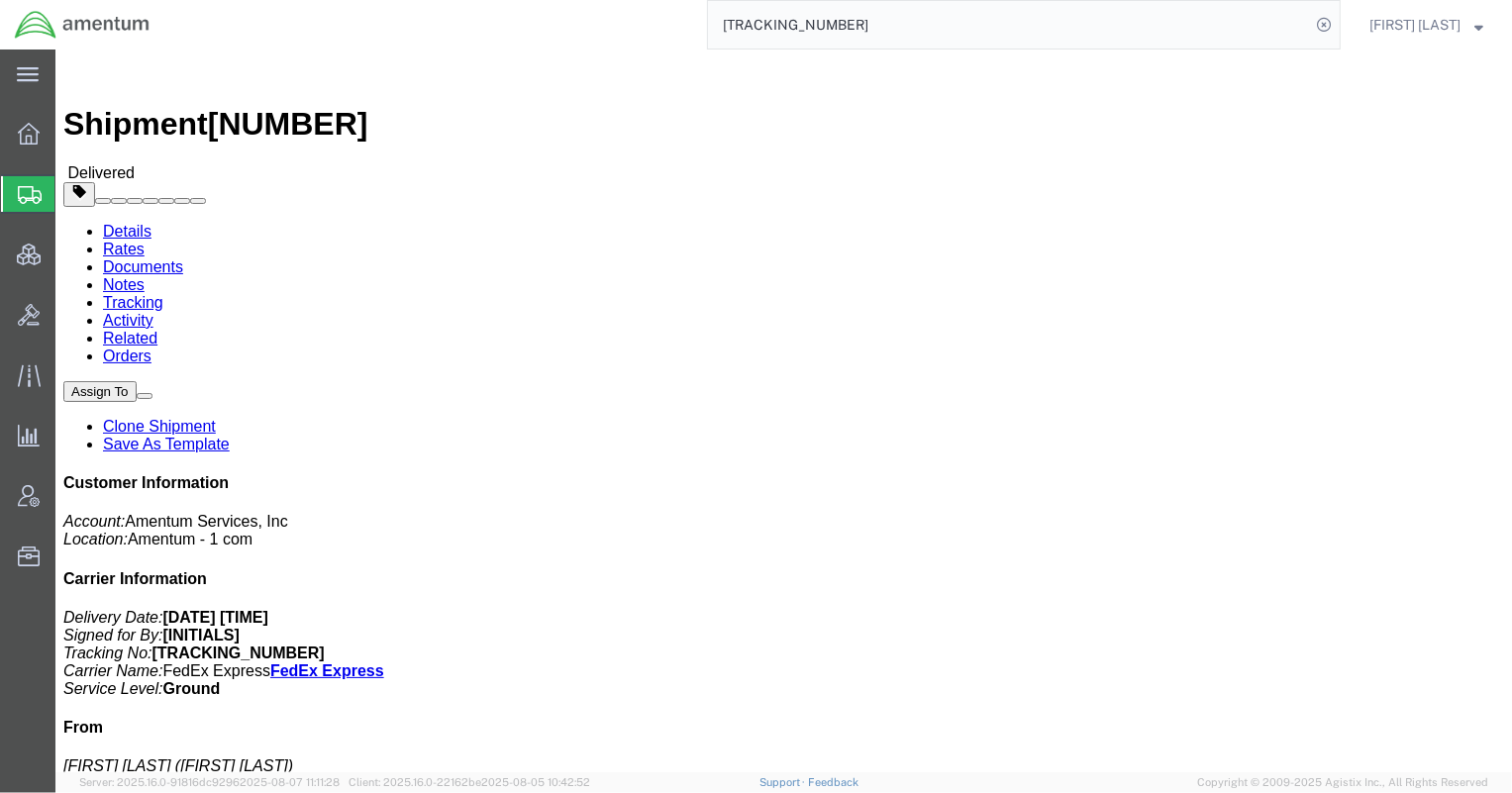 paste on "[NUMBER]" 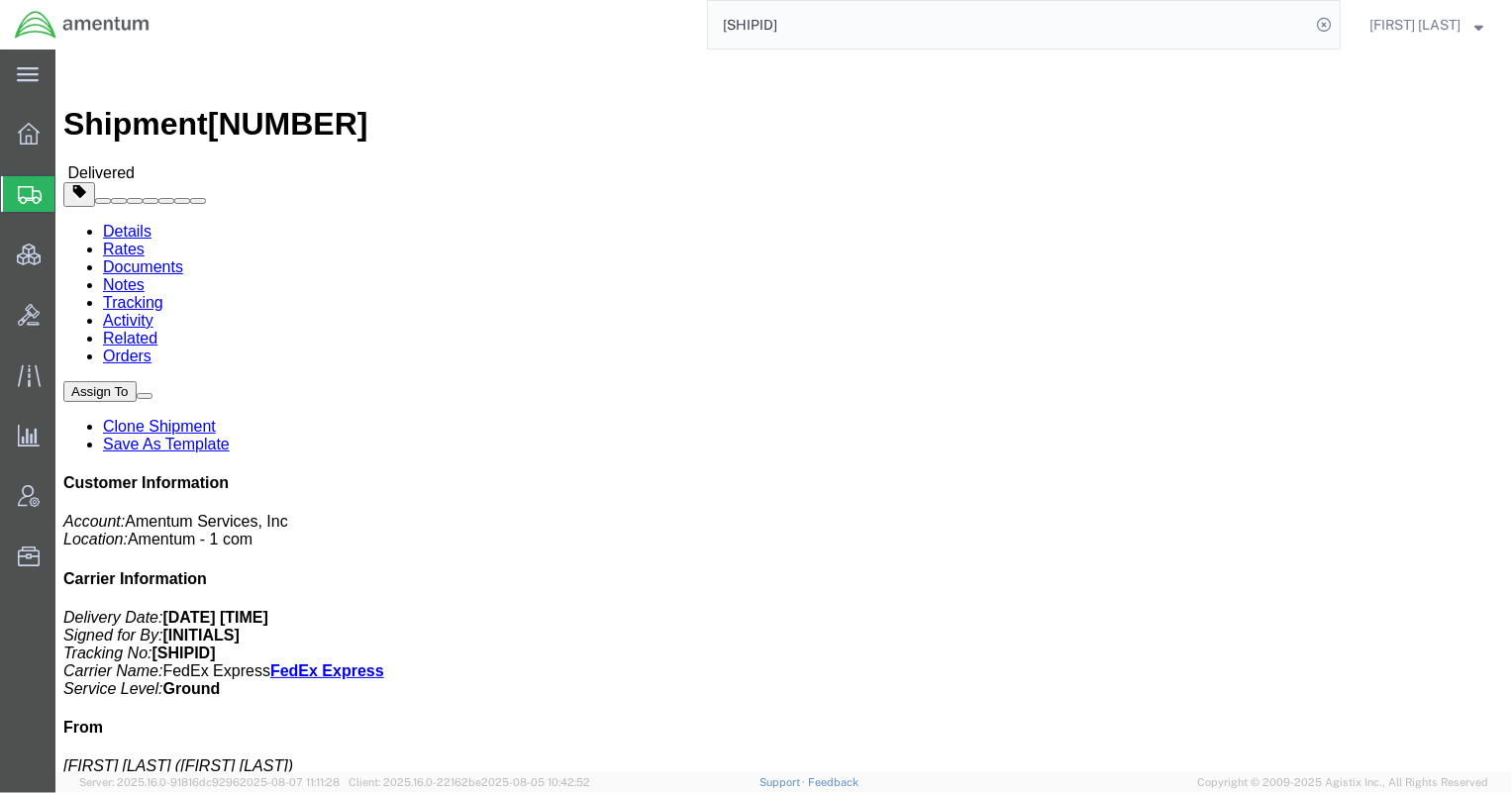 drag, startPoint x: 810, startPoint y: 230, endPoint x: 1020, endPoint y: 237, distance: 210.11663 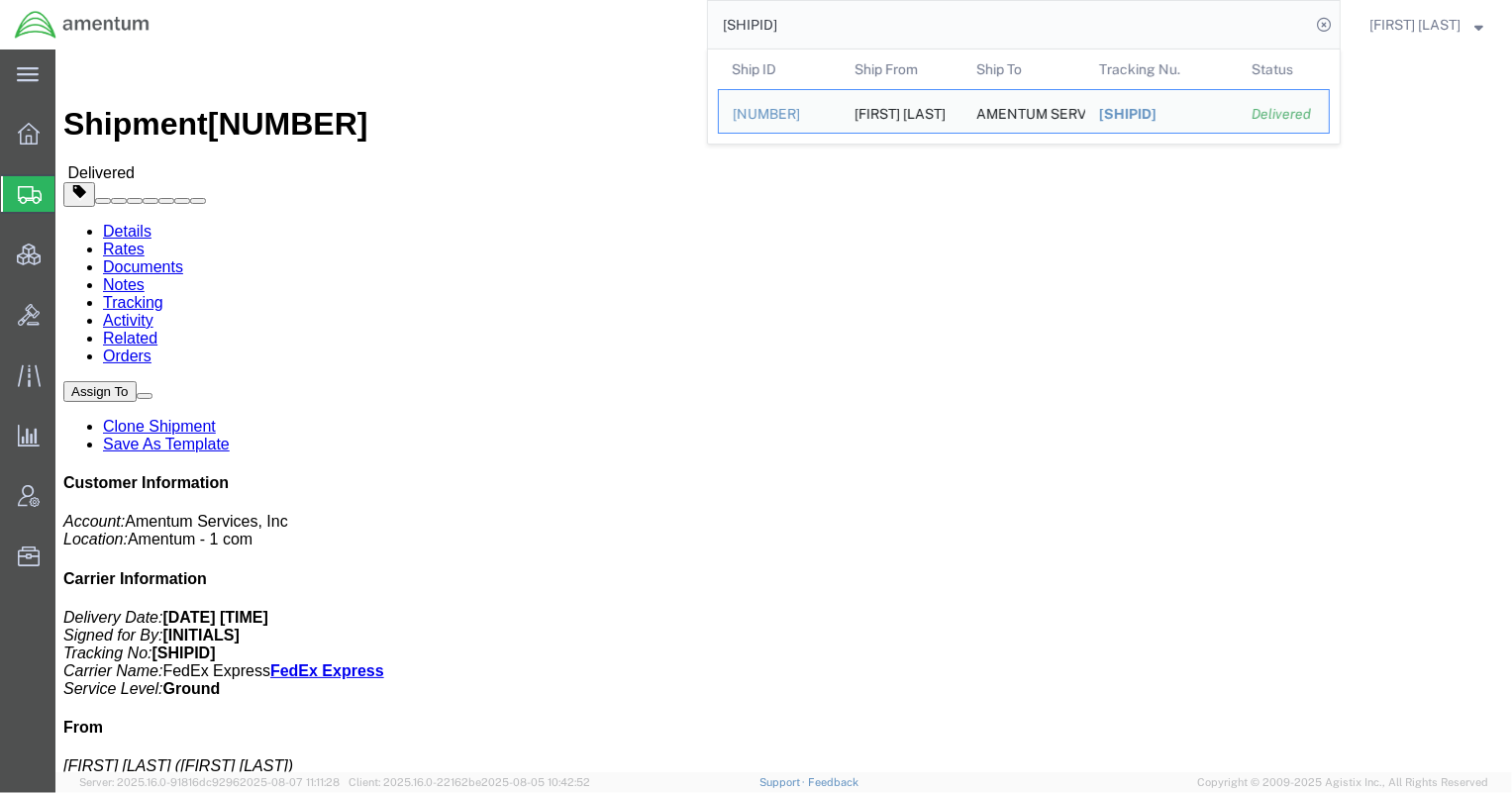 drag, startPoint x: 924, startPoint y: 10, endPoint x: 556, endPoint y: -13, distance: 368.71805 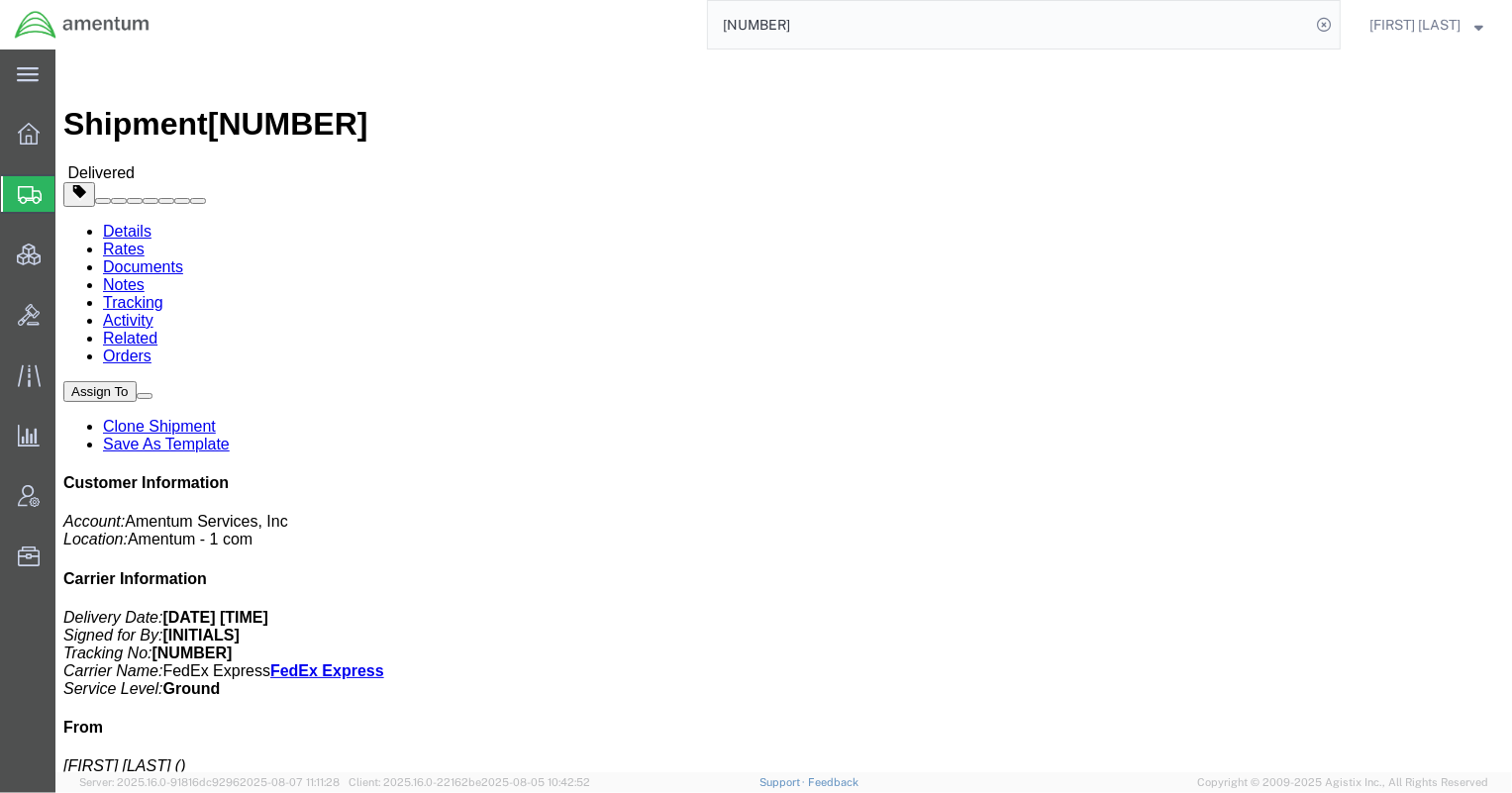 drag, startPoint x: 809, startPoint y: 231, endPoint x: 1011, endPoint y: 232, distance: 202.00248 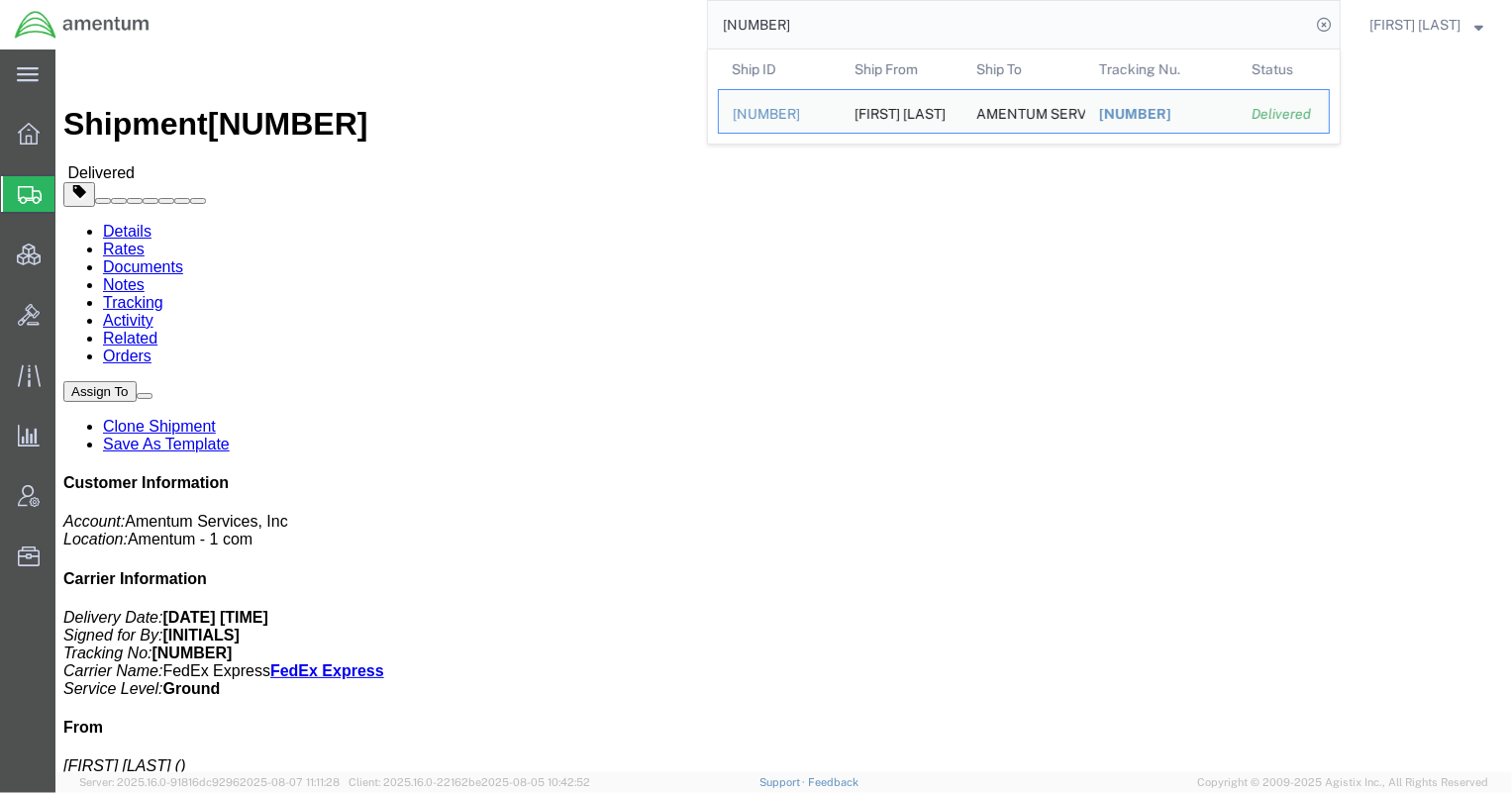 drag, startPoint x: 911, startPoint y: 29, endPoint x: 470, endPoint y: 16, distance: 441.19157 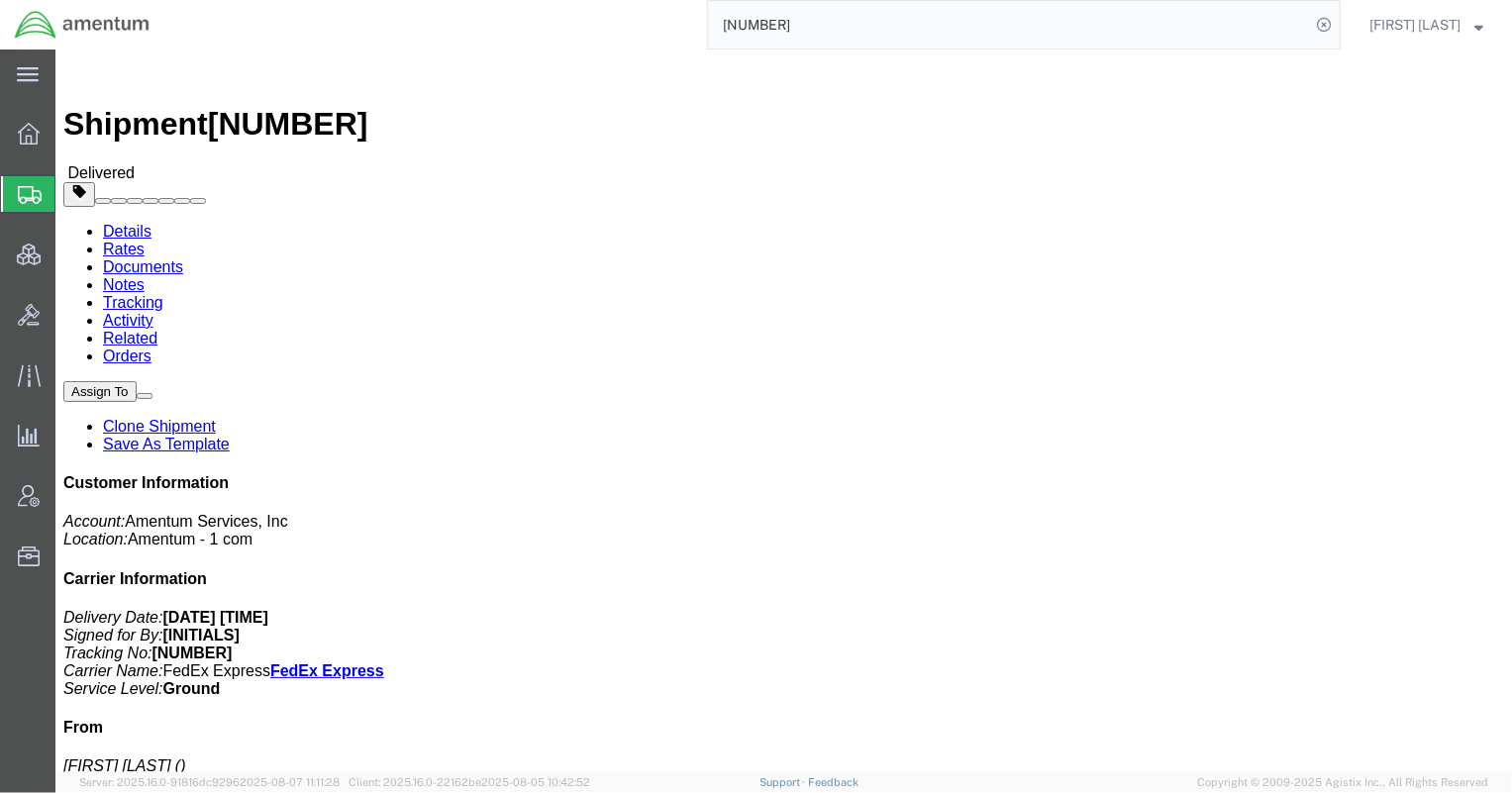 paste on "[NUMBER]" 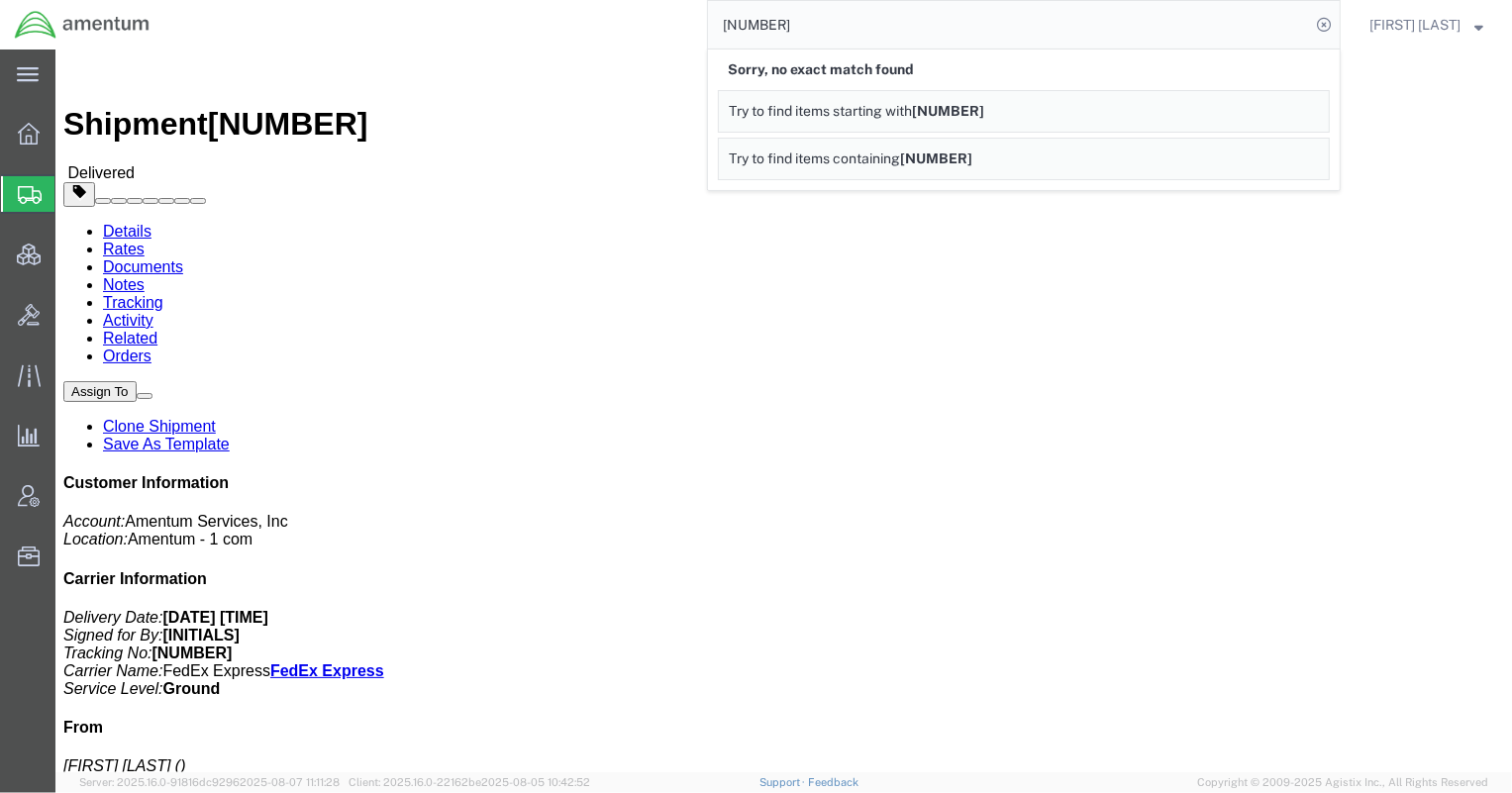drag, startPoint x: 933, startPoint y: 38, endPoint x: 493, endPoint y: 16, distance: 440.5497 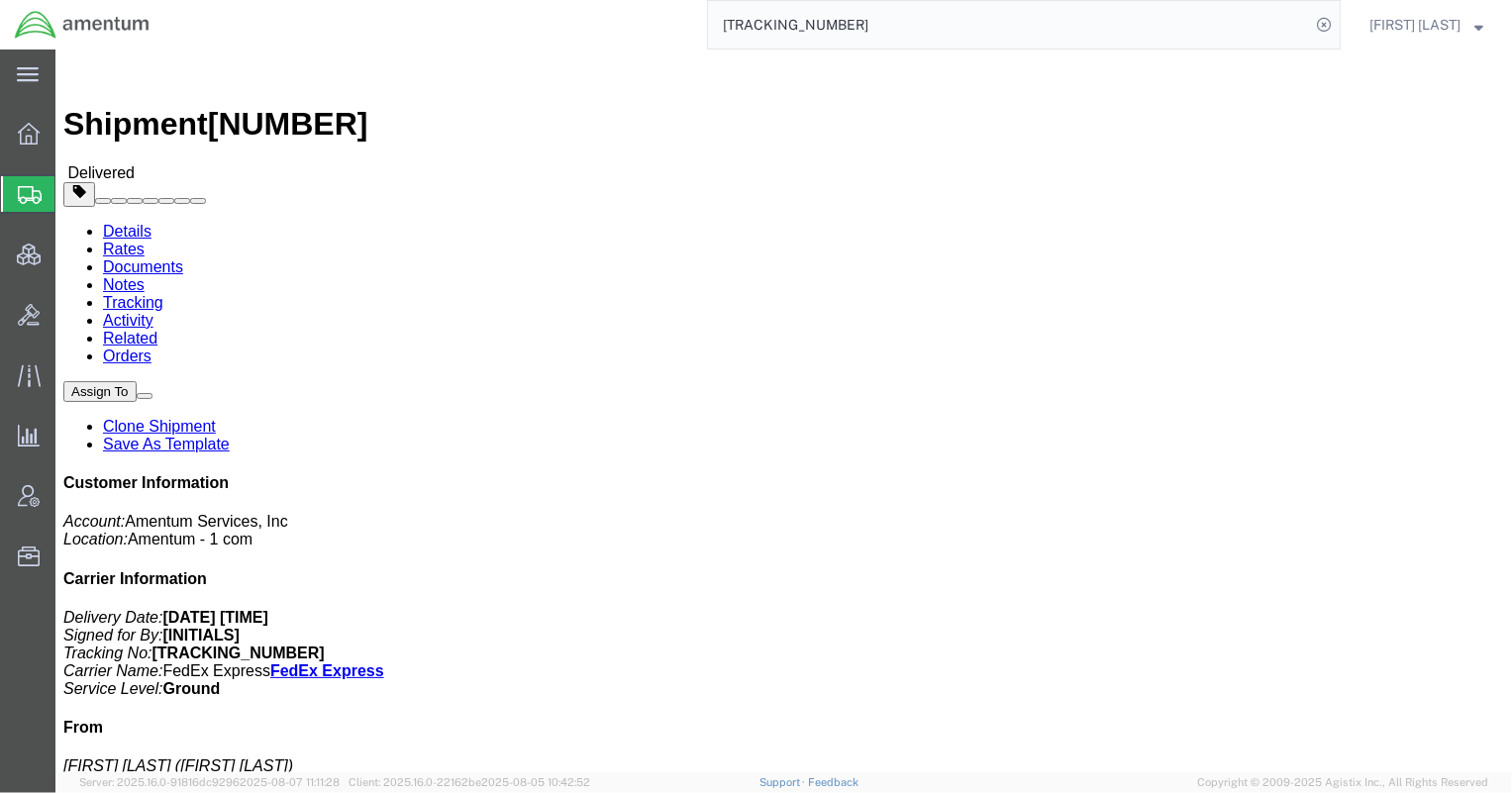 drag, startPoint x: 811, startPoint y: 228, endPoint x: 1042, endPoint y: 228, distance: 231 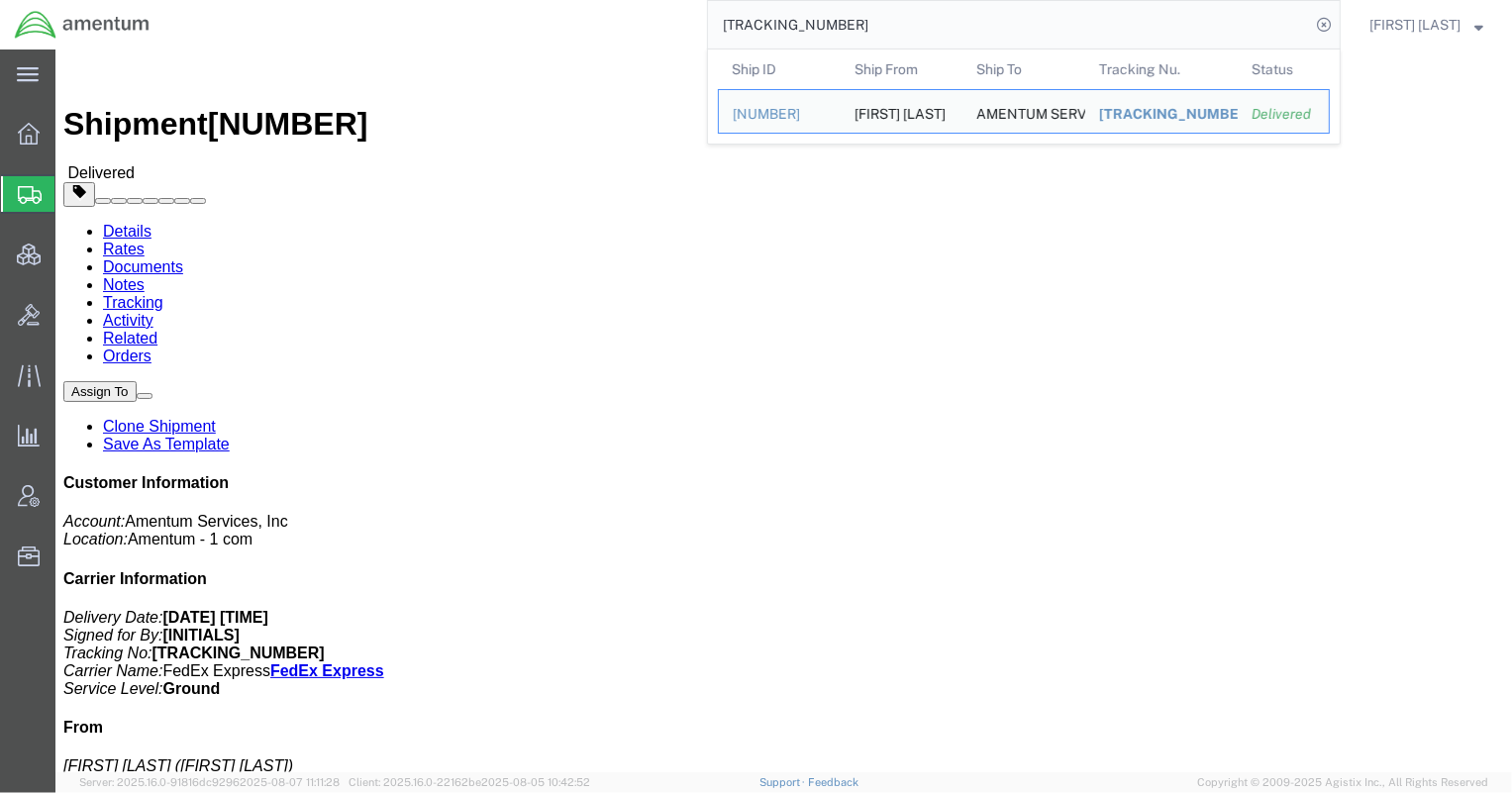 drag, startPoint x: 925, startPoint y: 20, endPoint x: 463, endPoint y: 13, distance: 462.05303 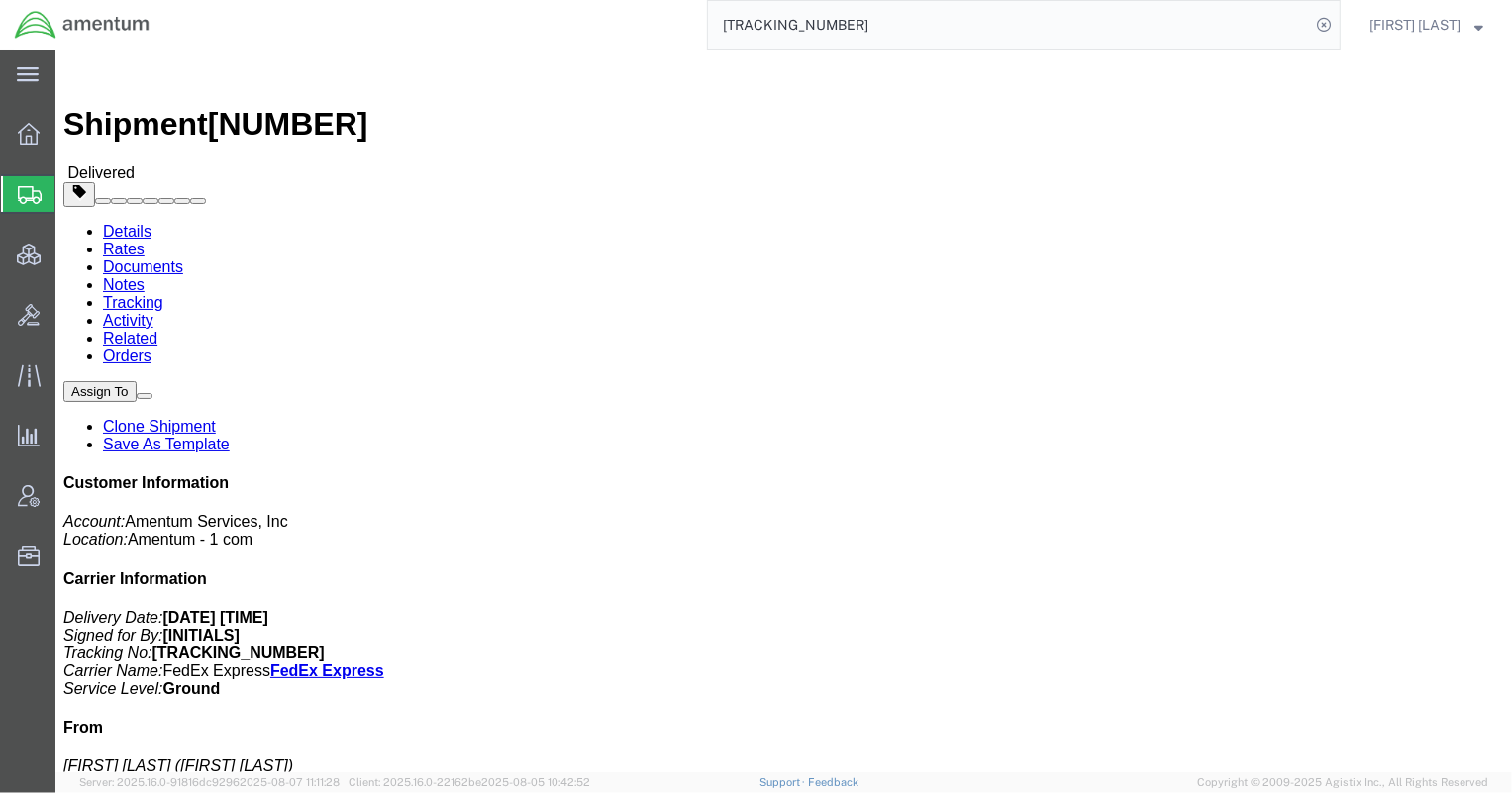 paste on "[NUMBER]" 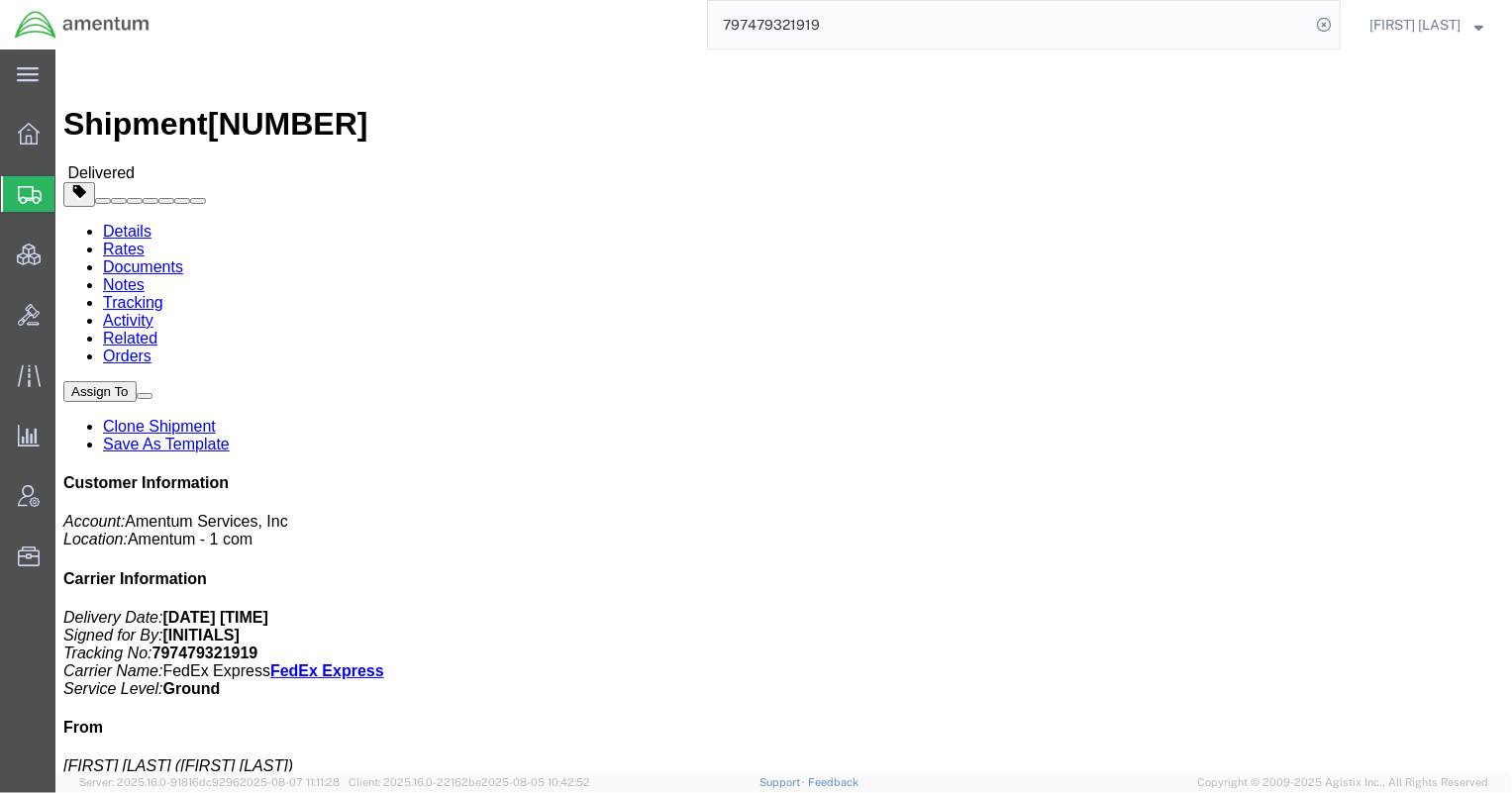 drag, startPoint x: 808, startPoint y: 231, endPoint x: 1014, endPoint y: 228, distance: 206.02184 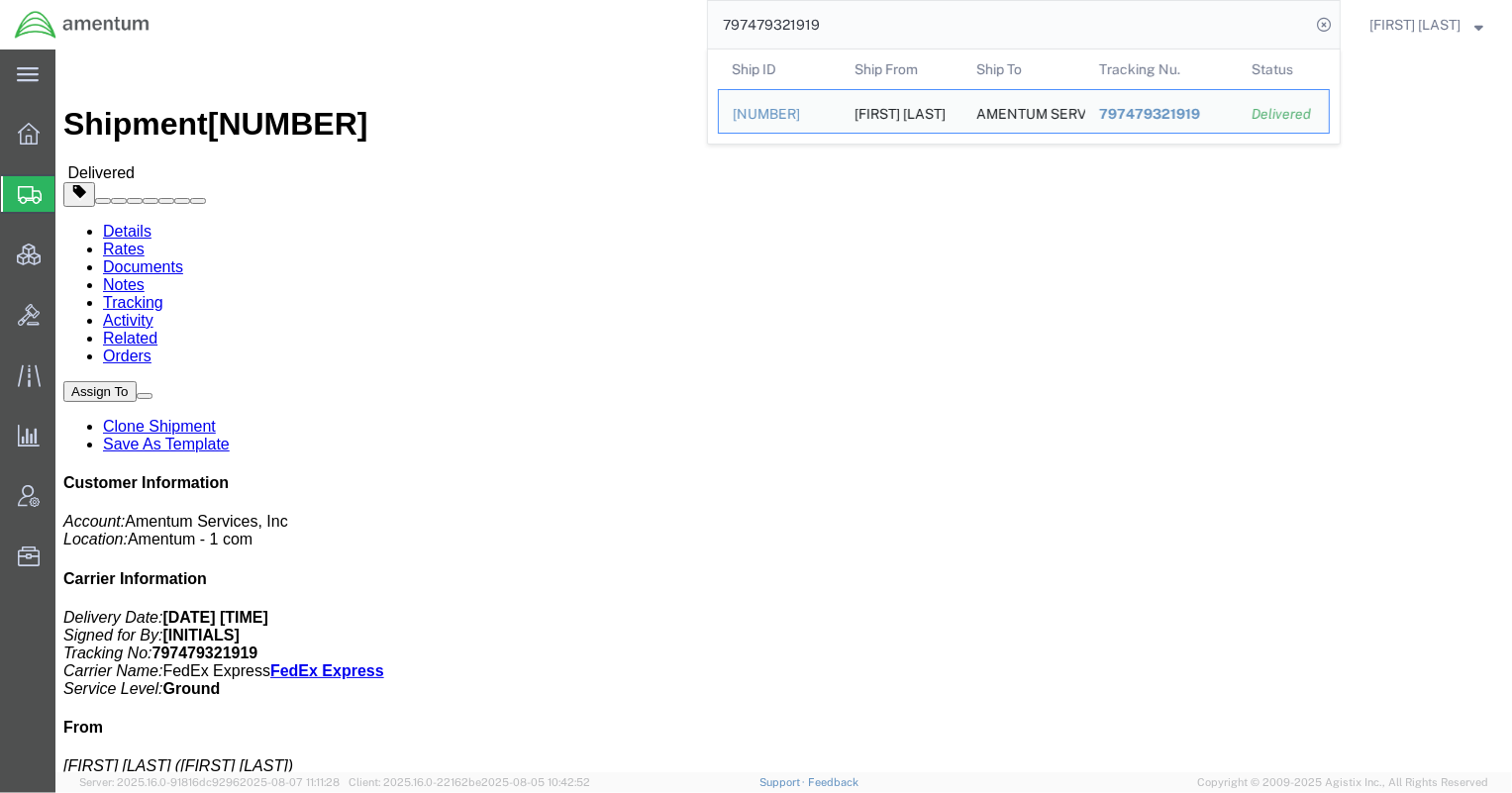 drag, startPoint x: 895, startPoint y: 27, endPoint x: 490, endPoint y: -7, distance: 406.42465 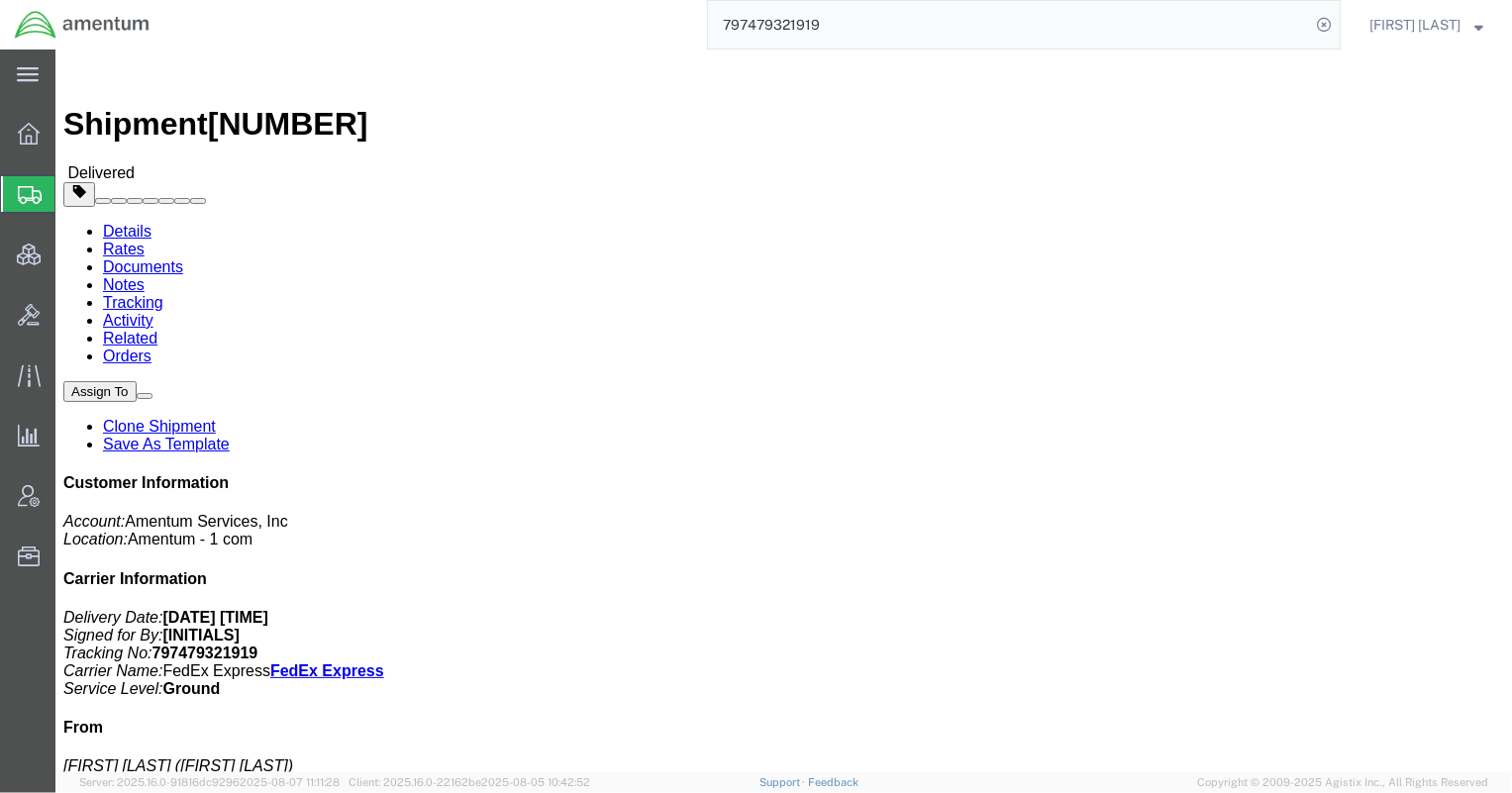 paste on "[NUMBER]" 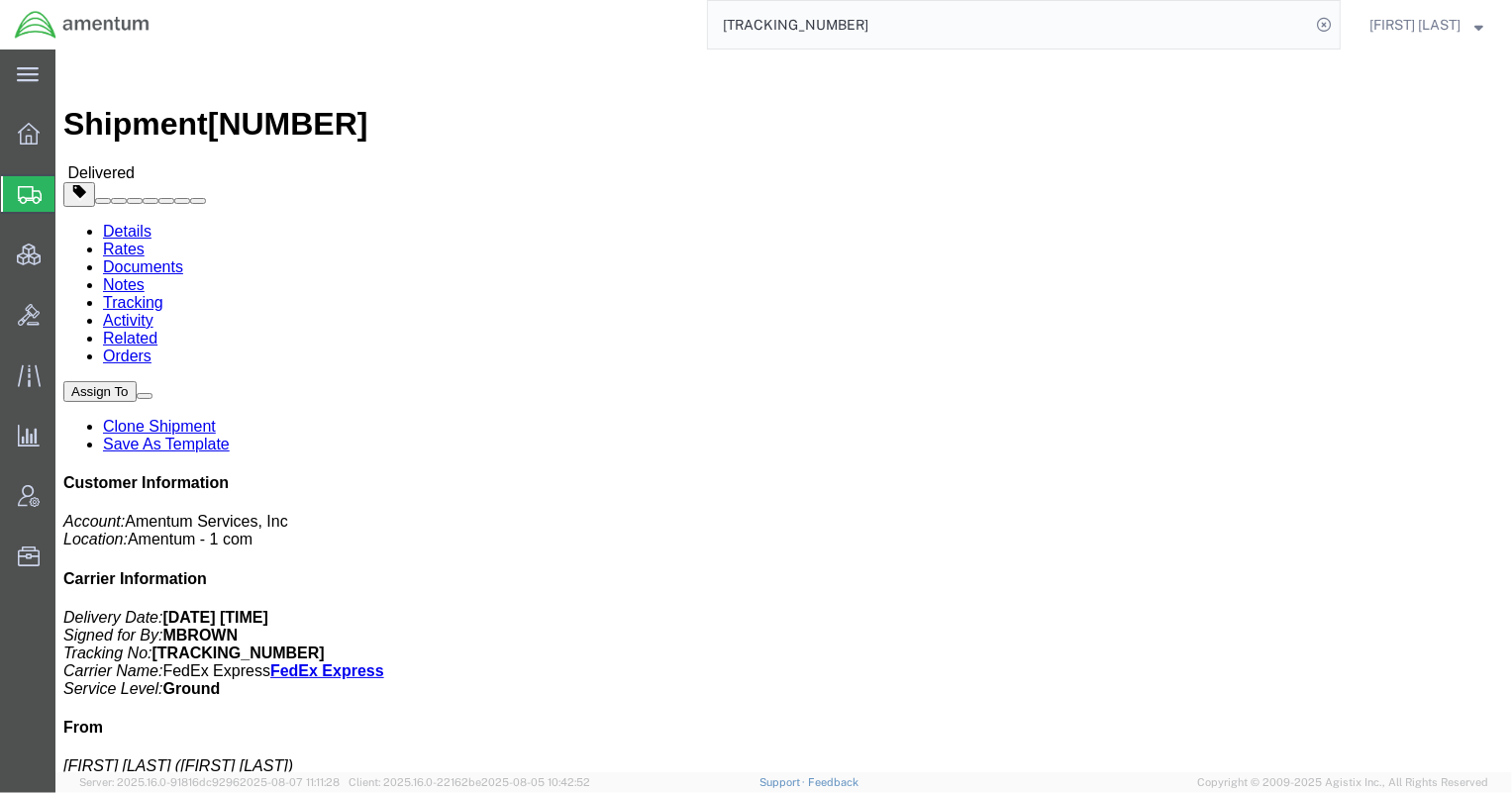 drag, startPoint x: 809, startPoint y: 232, endPoint x: 1039, endPoint y: 226, distance: 230.07825 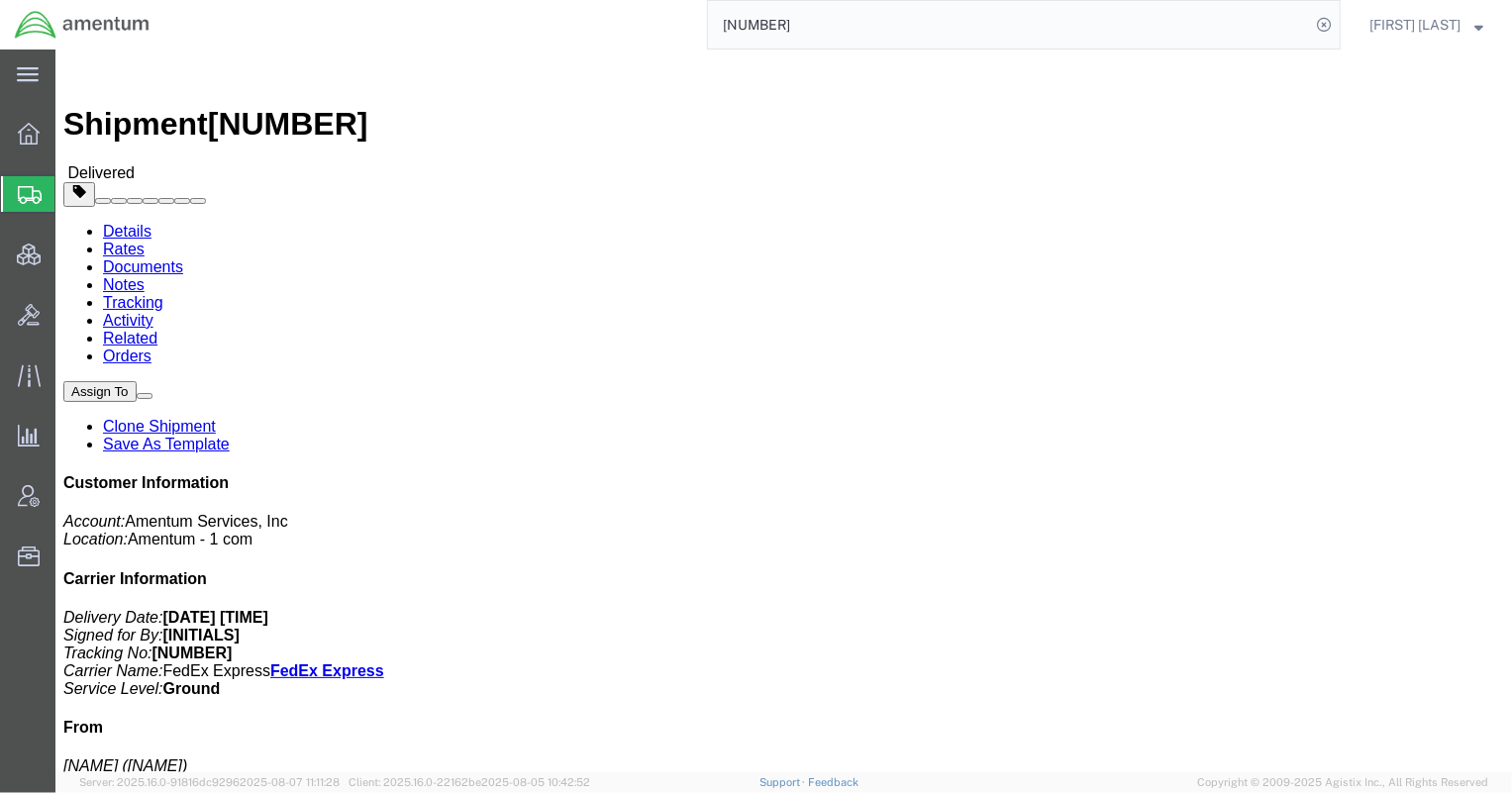 click 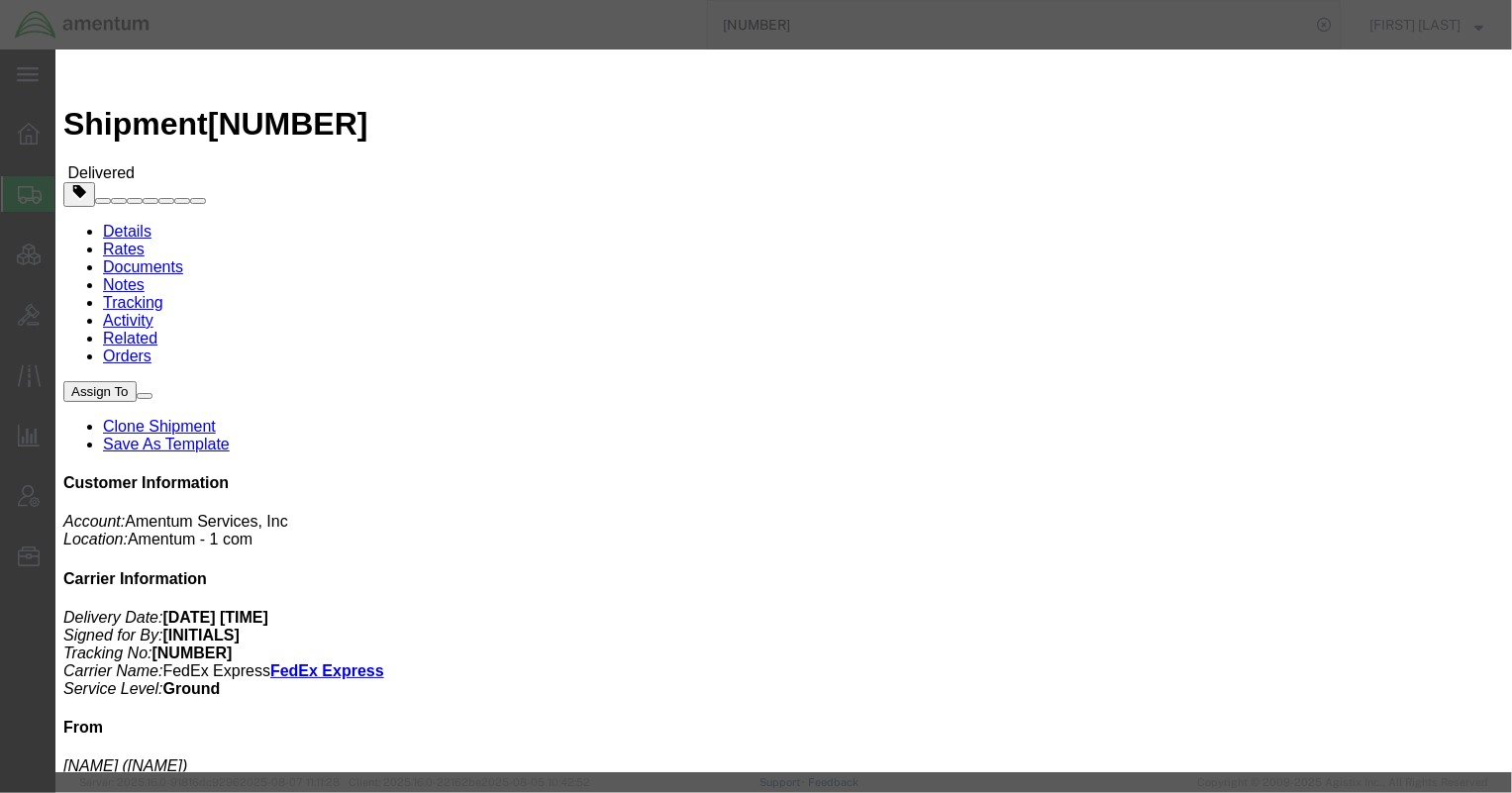 drag, startPoint x: 994, startPoint y: 104, endPoint x: 731, endPoint y: 87, distance: 263.5489 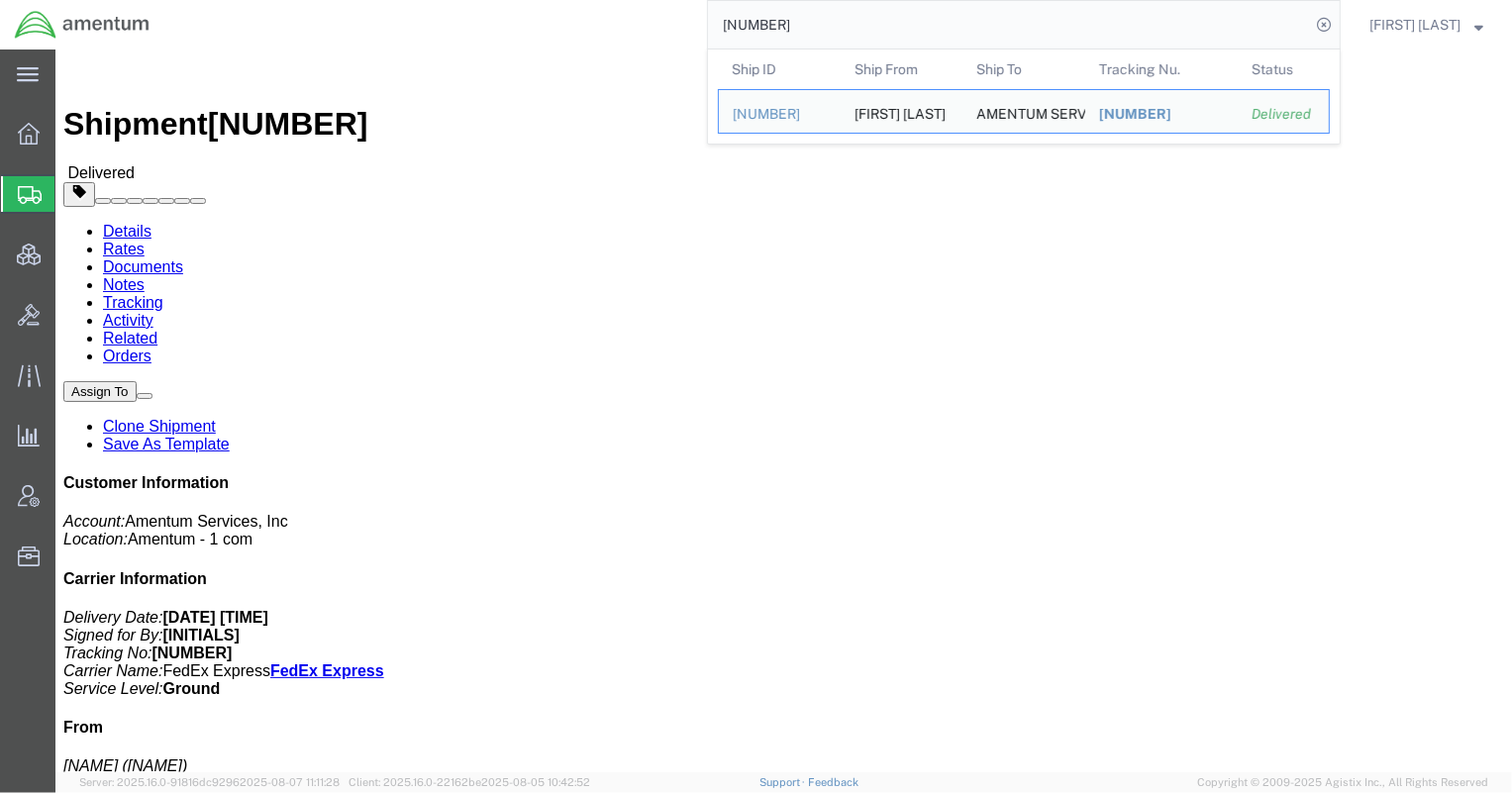 drag, startPoint x: 1018, startPoint y: 35, endPoint x: 494, endPoint y: 19, distance: 524.2442 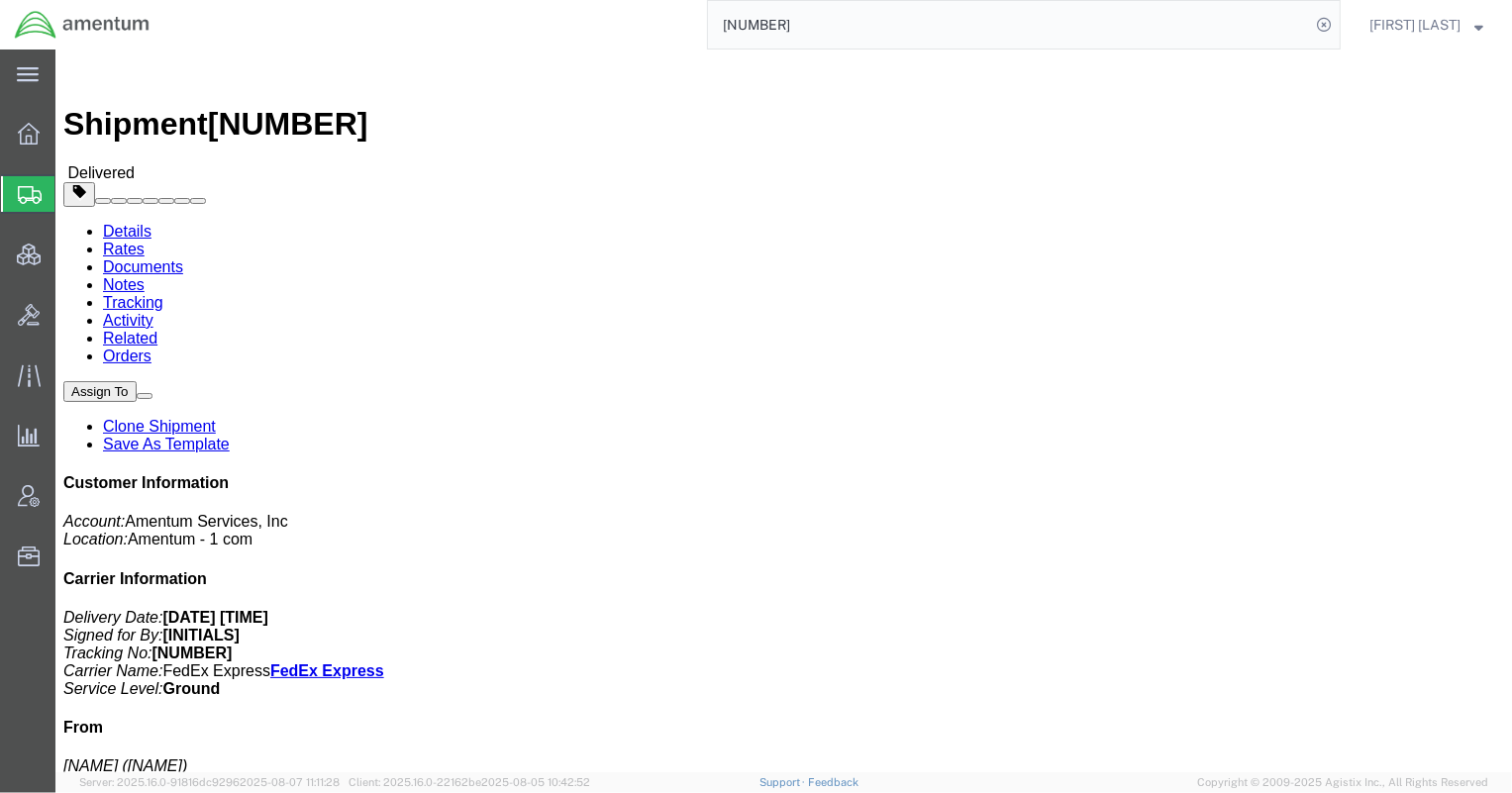 click 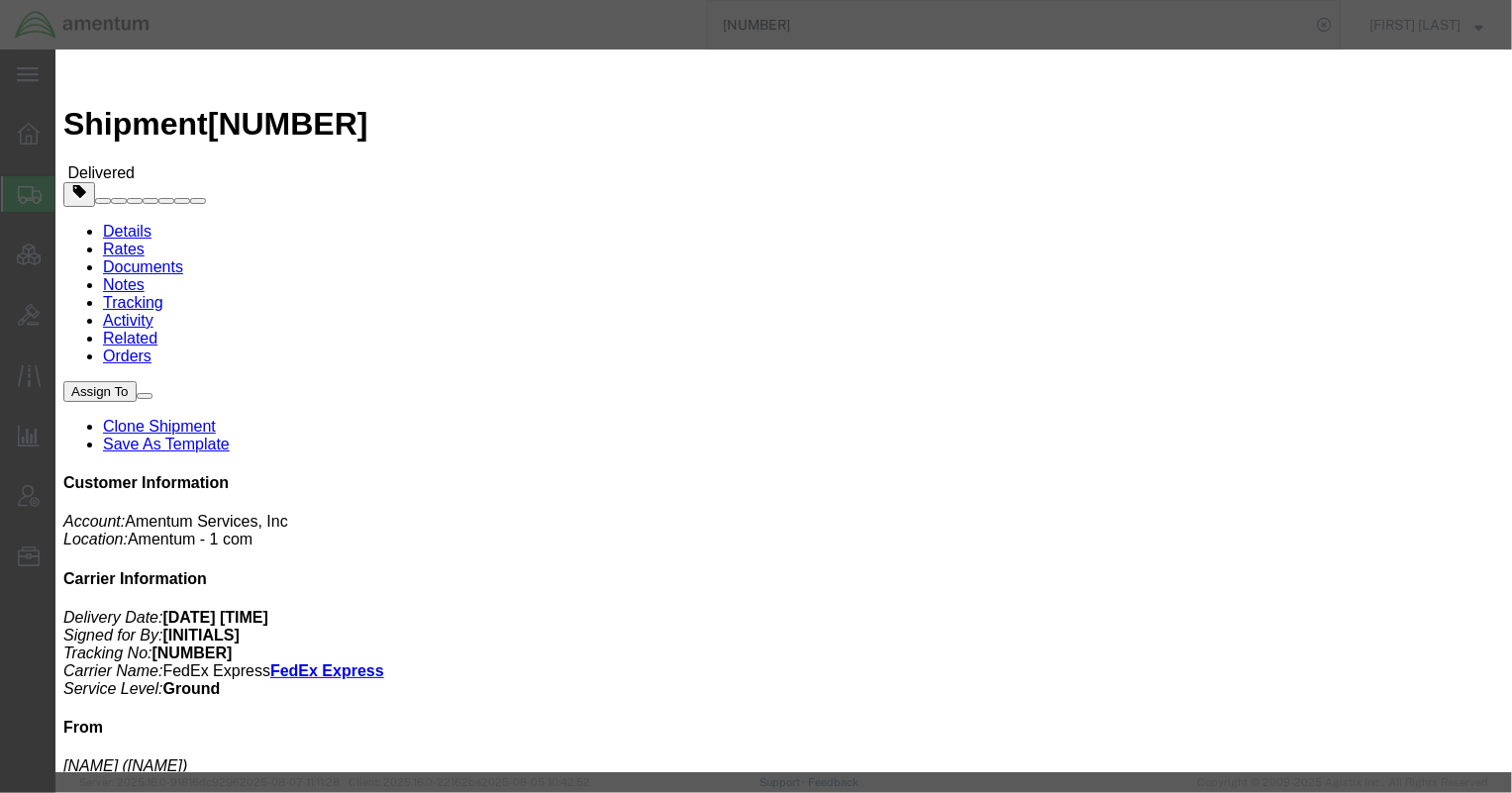 drag, startPoint x: 745, startPoint y: 101, endPoint x: 1007, endPoint y: 102, distance: 262.0019 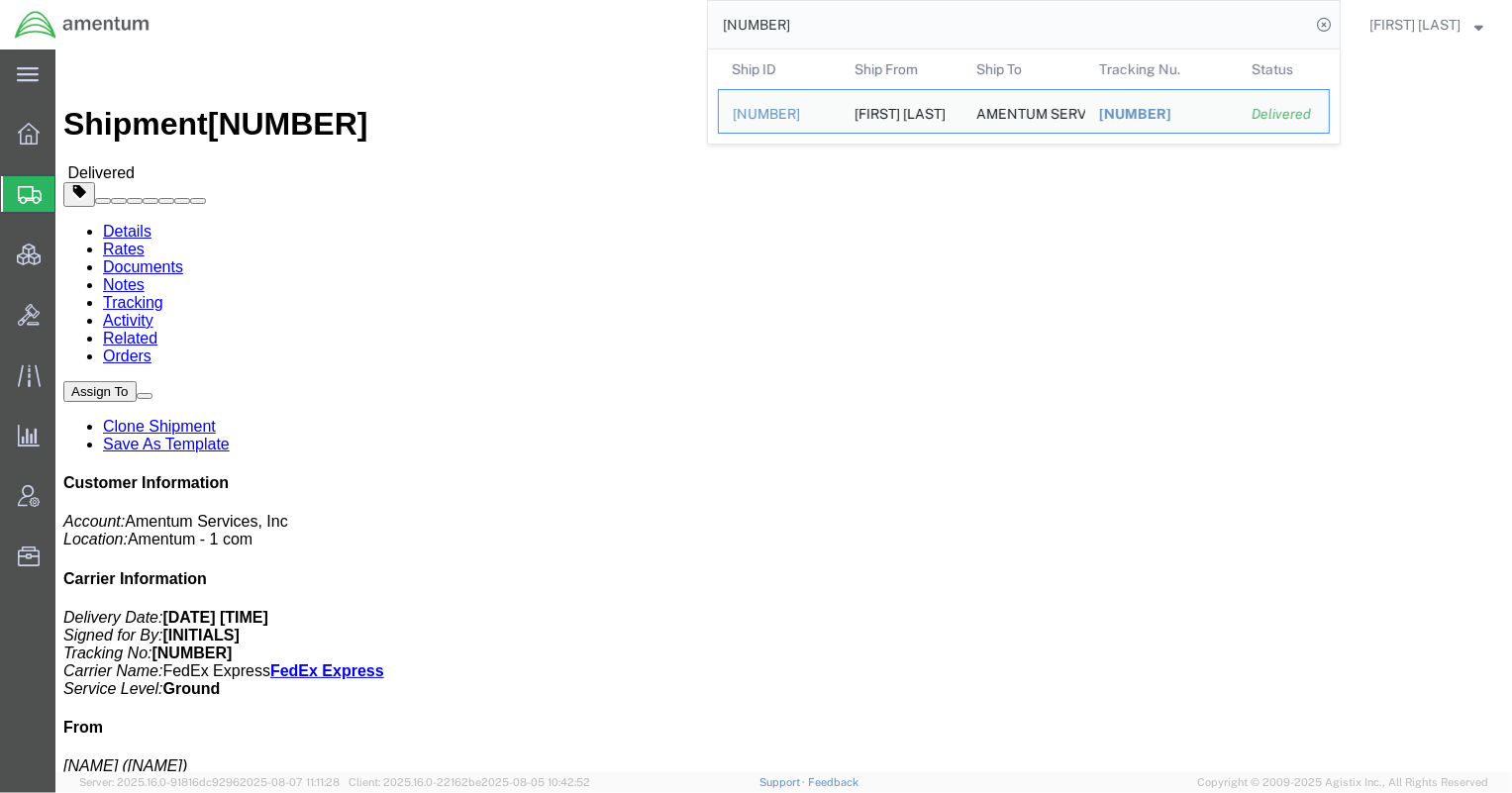 drag, startPoint x: 1058, startPoint y: 36, endPoint x: 657, endPoint y: 0, distance: 402.61272 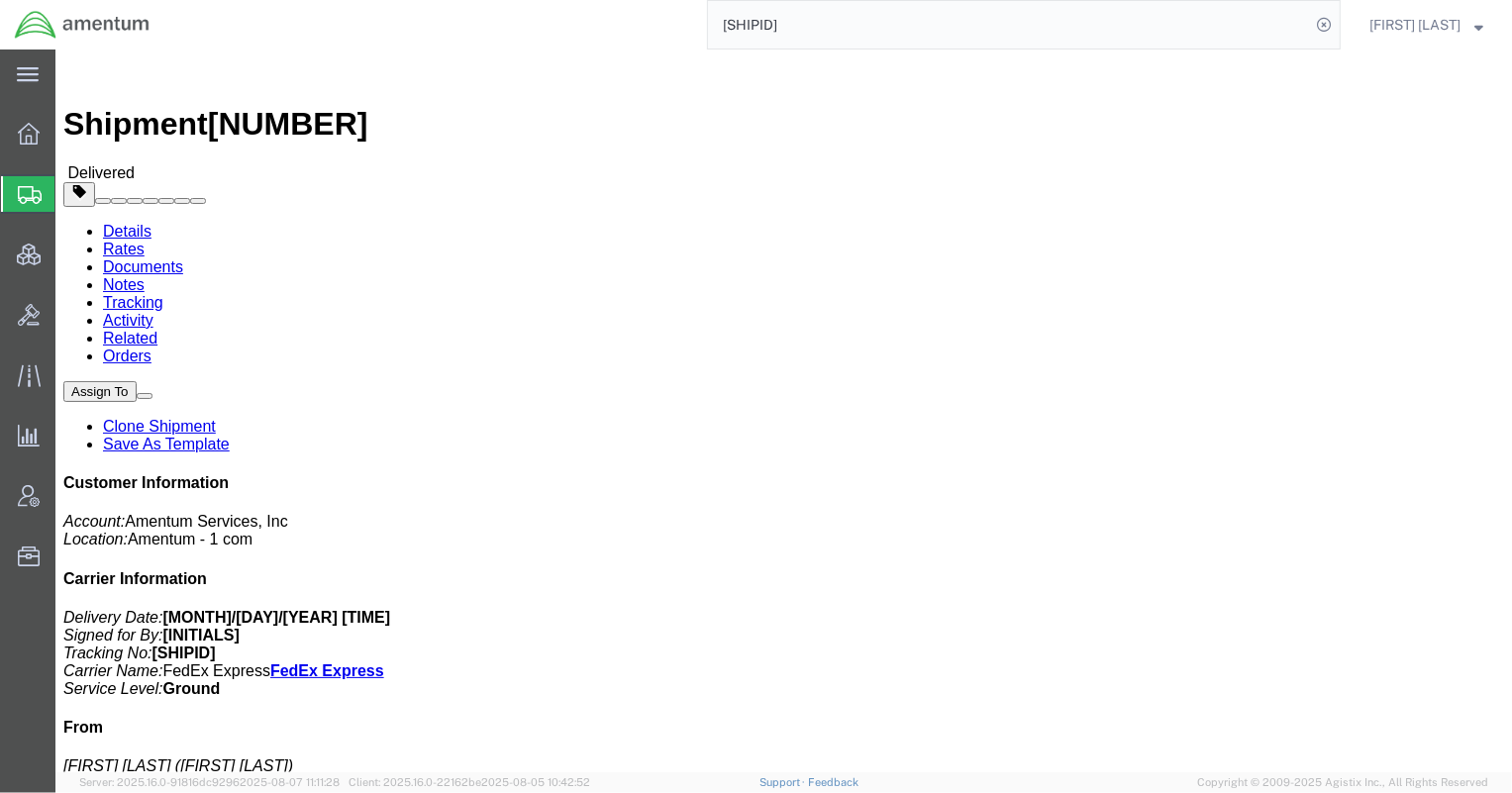 drag, startPoint x: 811, startPoint y: 231, endPoint x: 1014, endPoint y: 225, distance: 203.08865 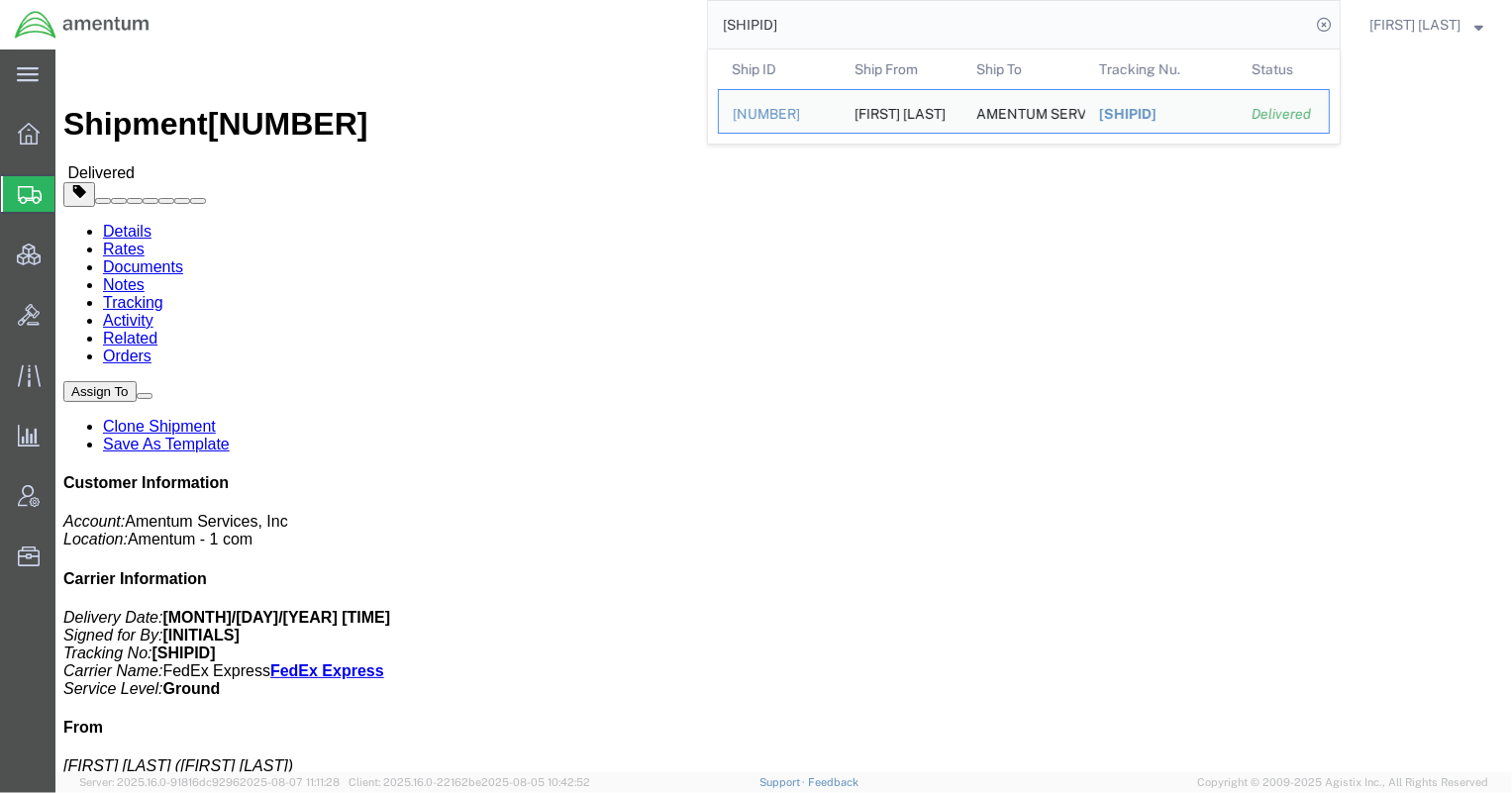 drag, startPoint x: 893, startPoint y: 20, endPoint x: 477, endPoint y: 13, distance: 416.05889 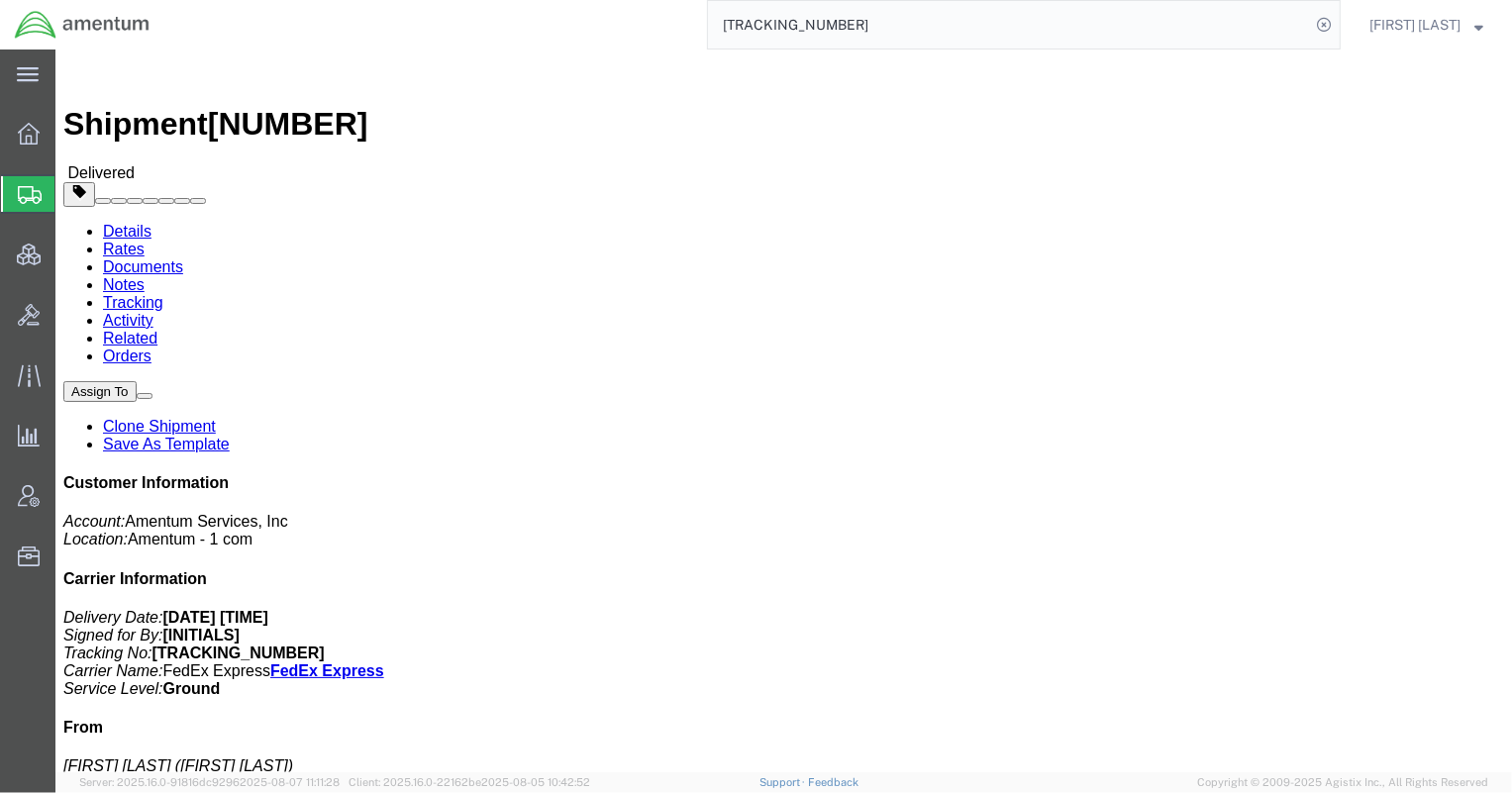 drag, startPoint x: 806, startPoint y: 227, endPoint x: 980, endPoint y: 234, distance: 174.14075 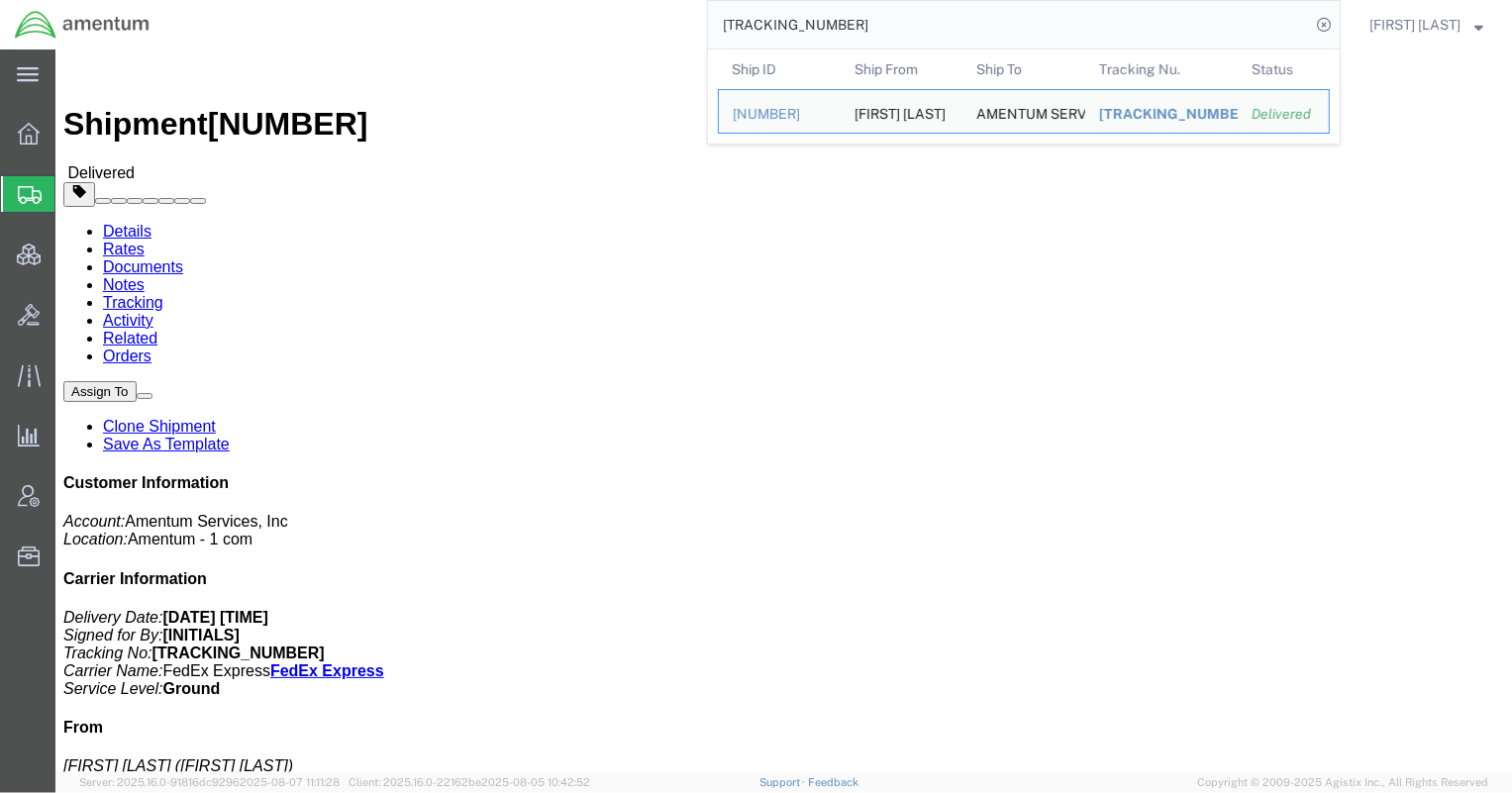 drag, startPoint x: 721, startPoint y: 11, endPoint x: 547, endPoint y: 1, distance: 174.28712 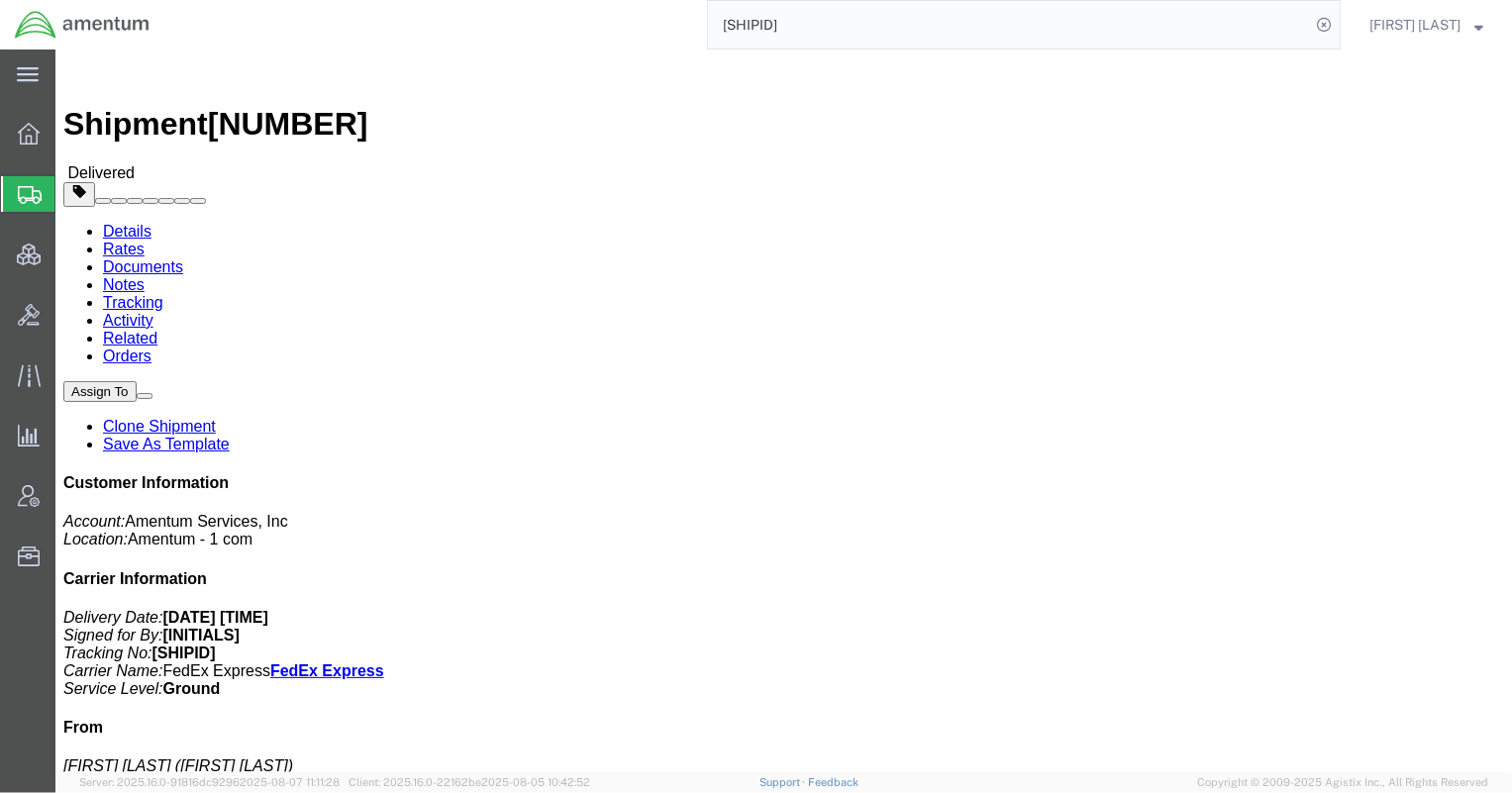 drag, startPoint x: 904, startPoint y: 207, endPoint x: 1028, endPoint y: 204, distance: 124.036285 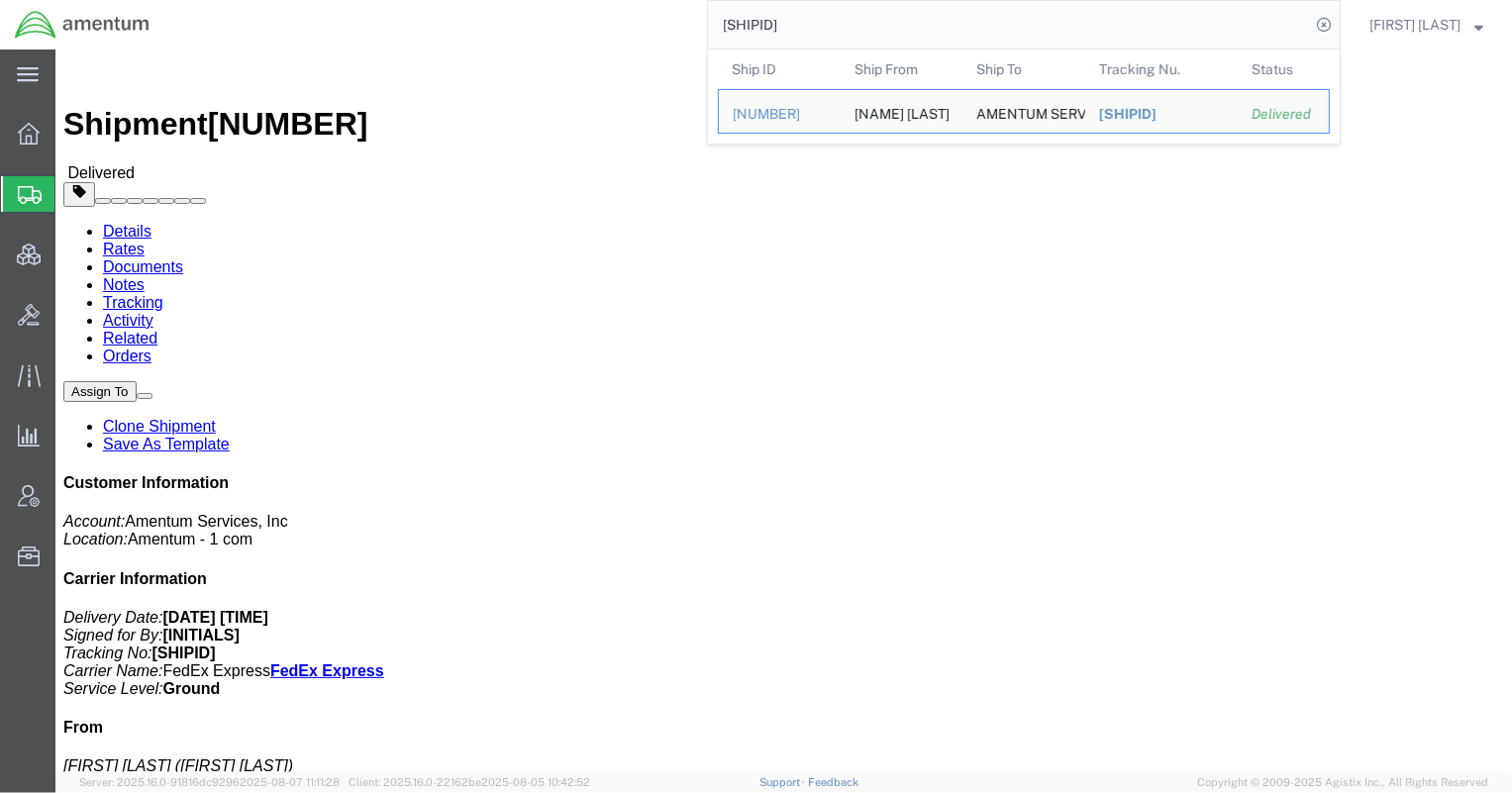 drag, startPoint x: 978, startPoint y: 37, endPoint x: 484, endPoint y: 16, distance: 494.44615 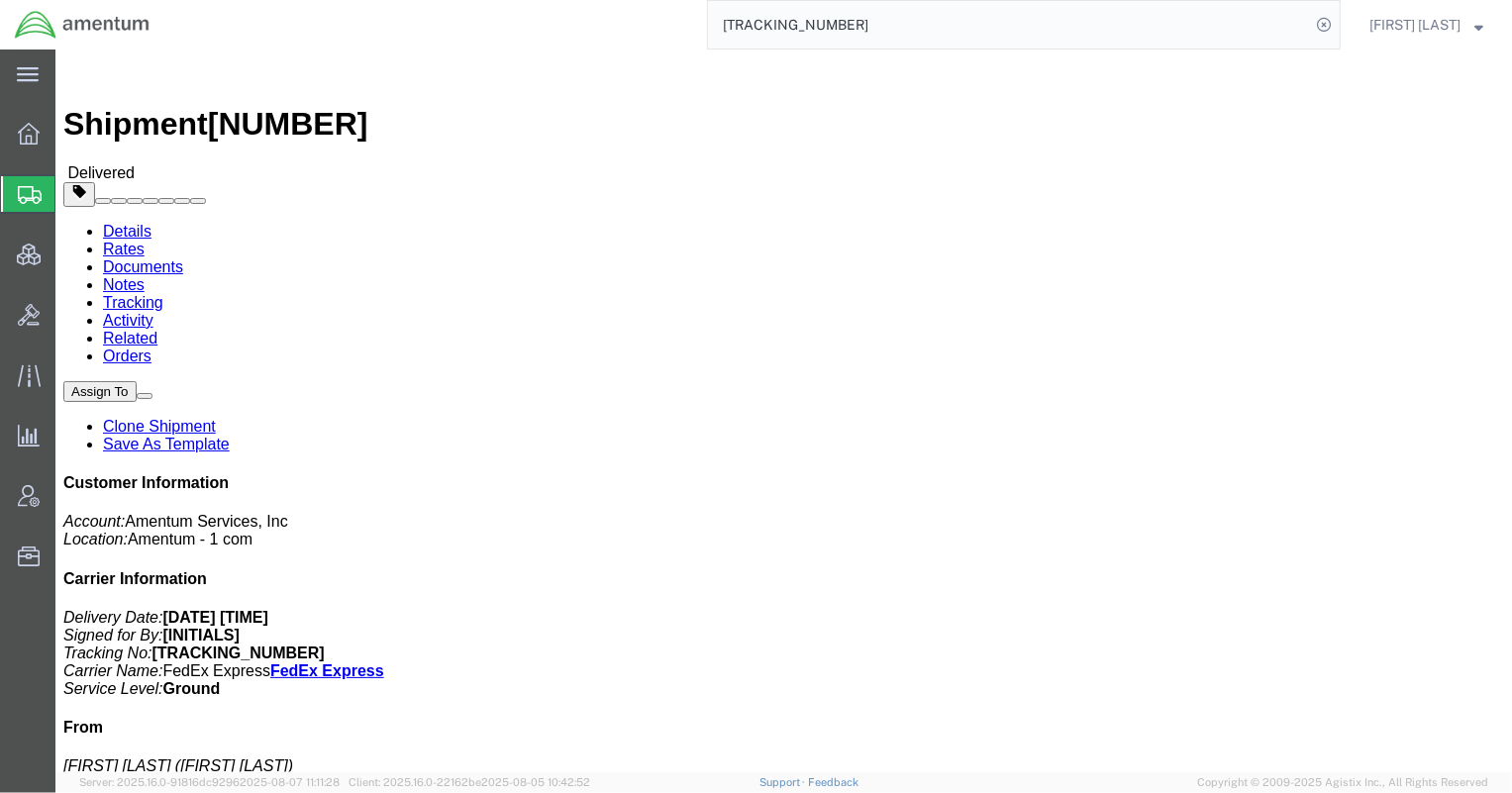 drag, startPoint x: 907, startPoint y: 207, endPoint x: 1029, endPoint y: 206, distance: 122.0041 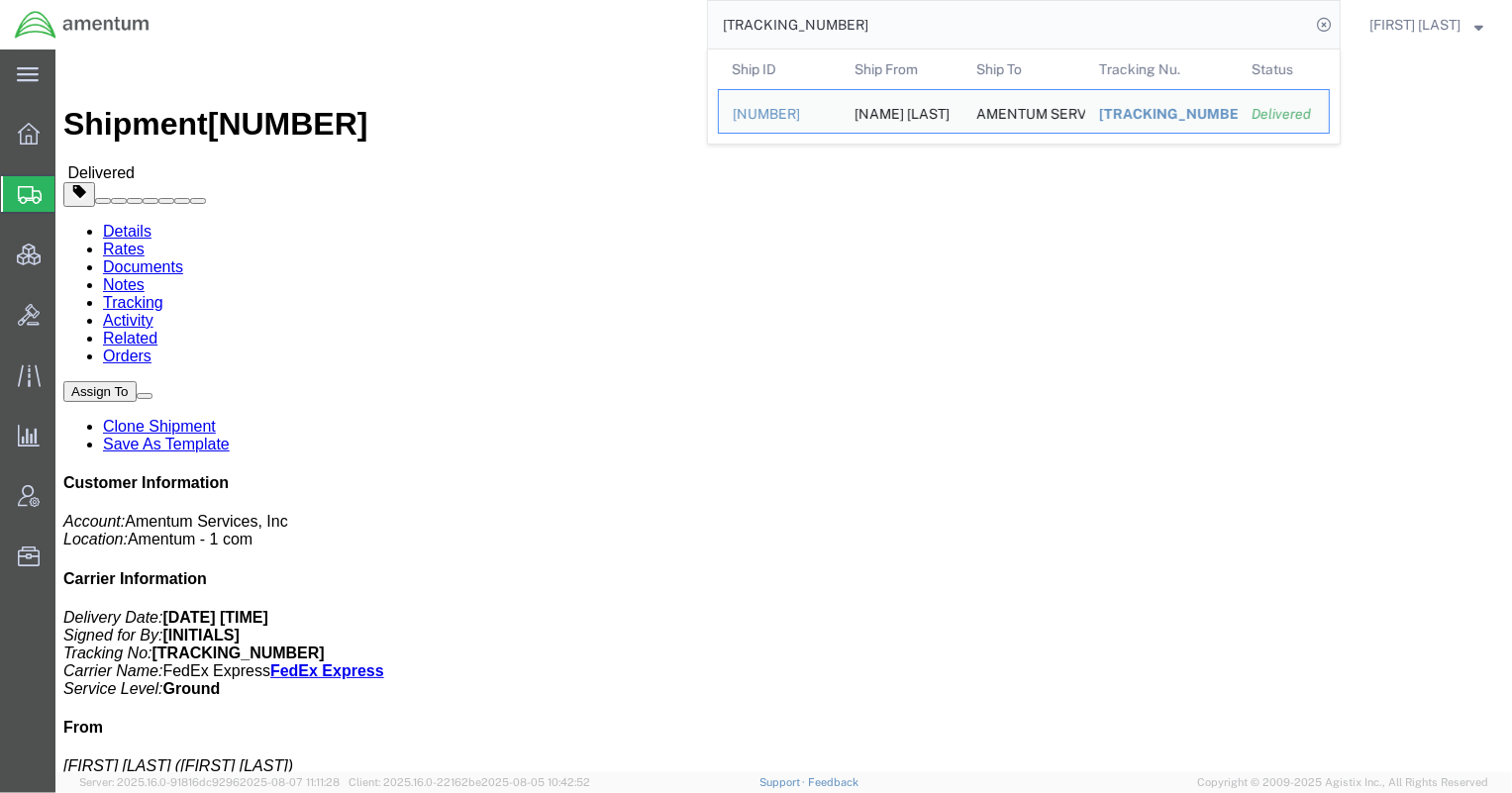 drag, startPoint x: 921, startPoint y: 20, endPoint x: 485, endPoint y: 9, distance: 436.13874 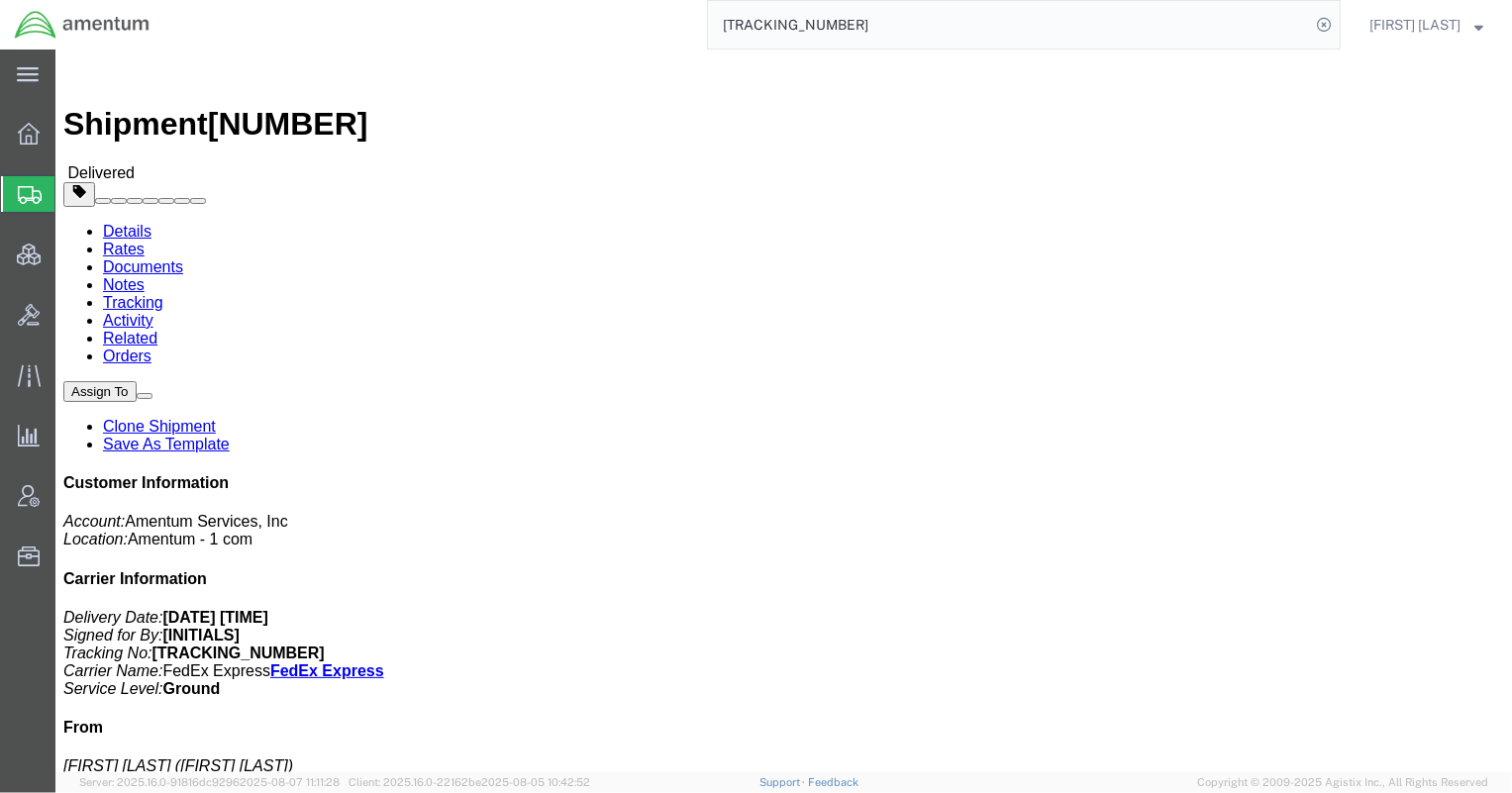 paste on "482217688" 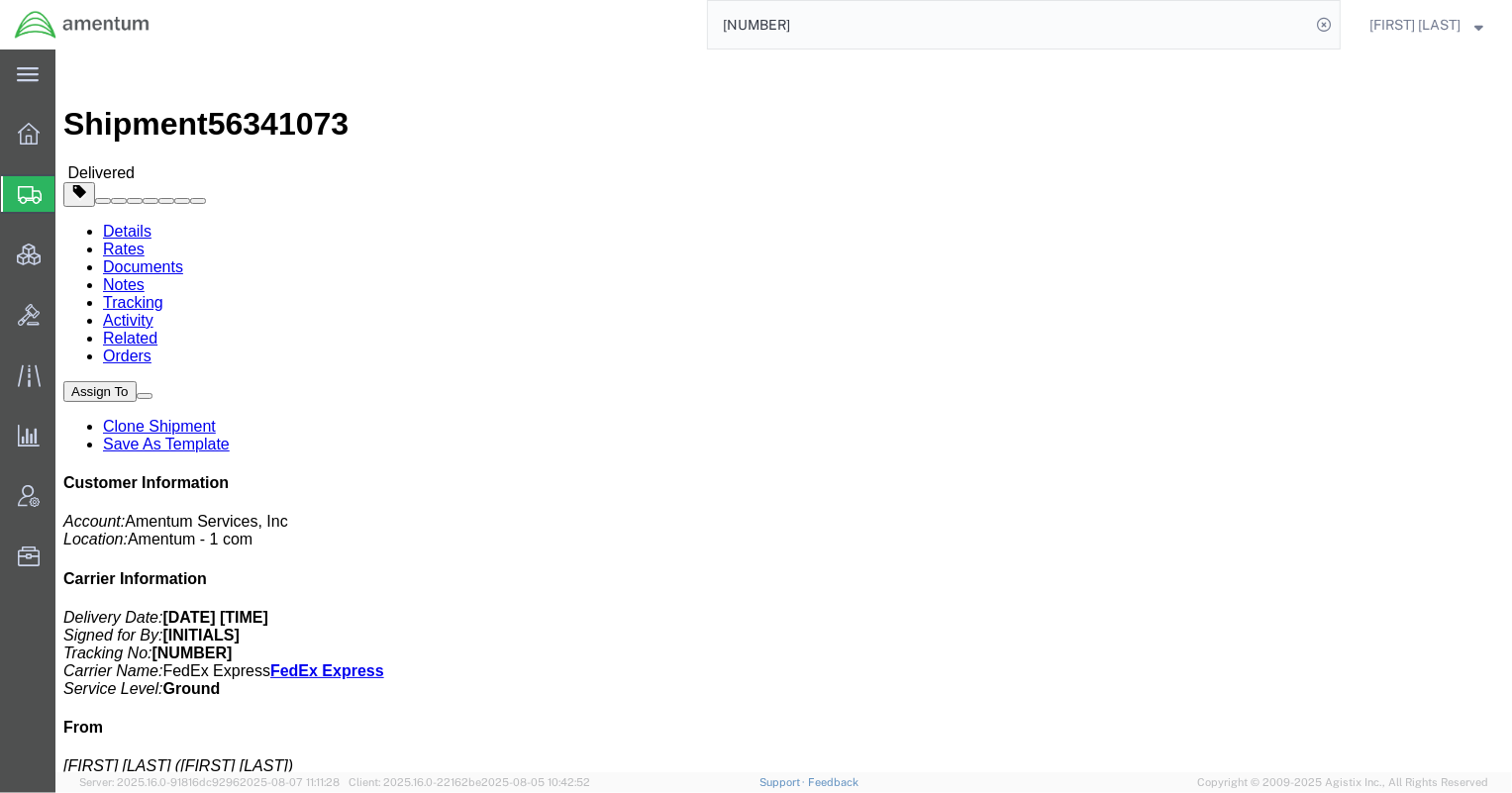 click on "References
Customer Ref: 4857.1.2102.00.00.01.HHI.000 Select ASN" 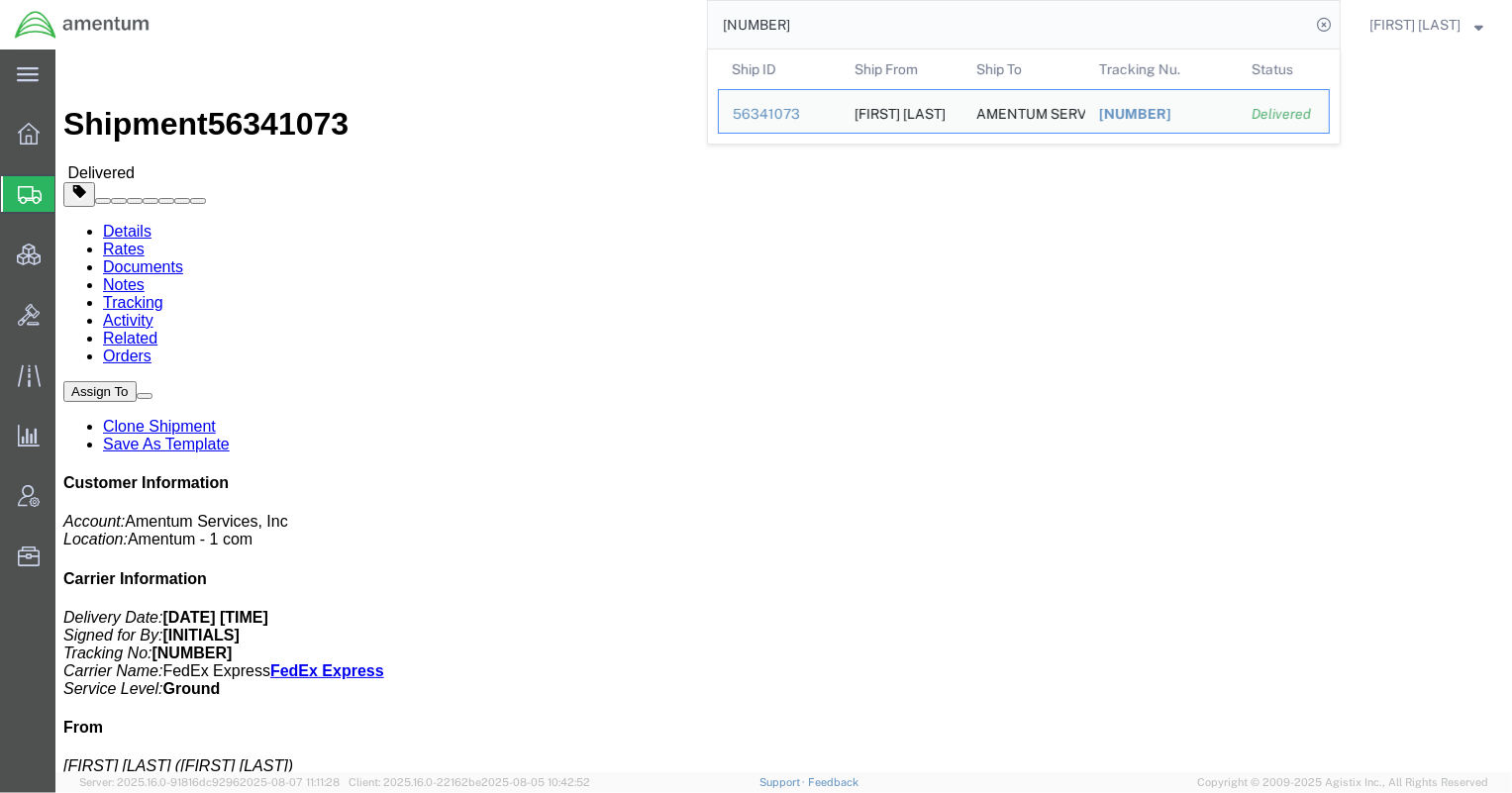 drag, startPoint x: 854, startPoint y: 26, endPoint x: 483, endPoint y: 4, distance: 371.6517 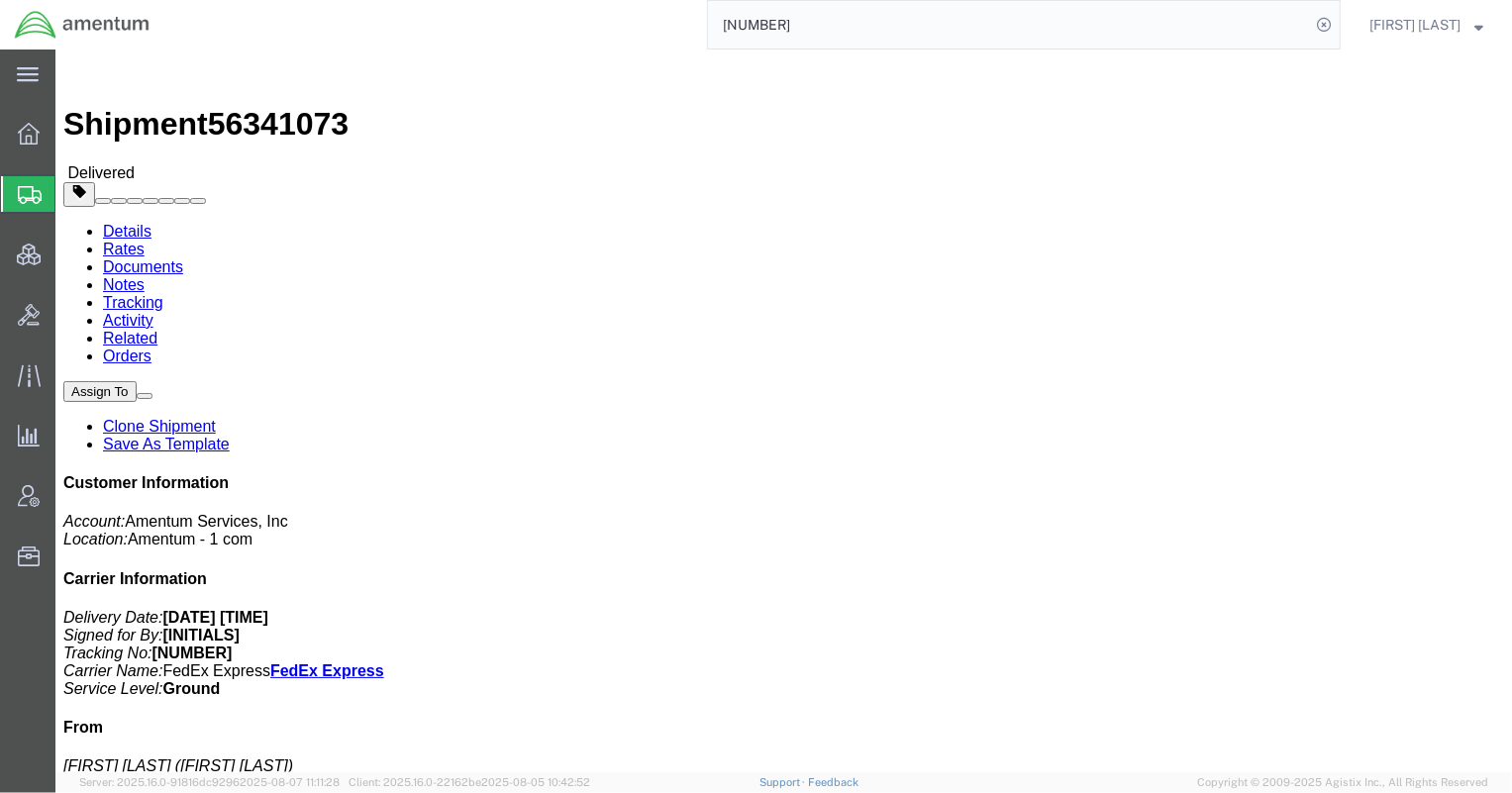 paste on "[NUMBER]" 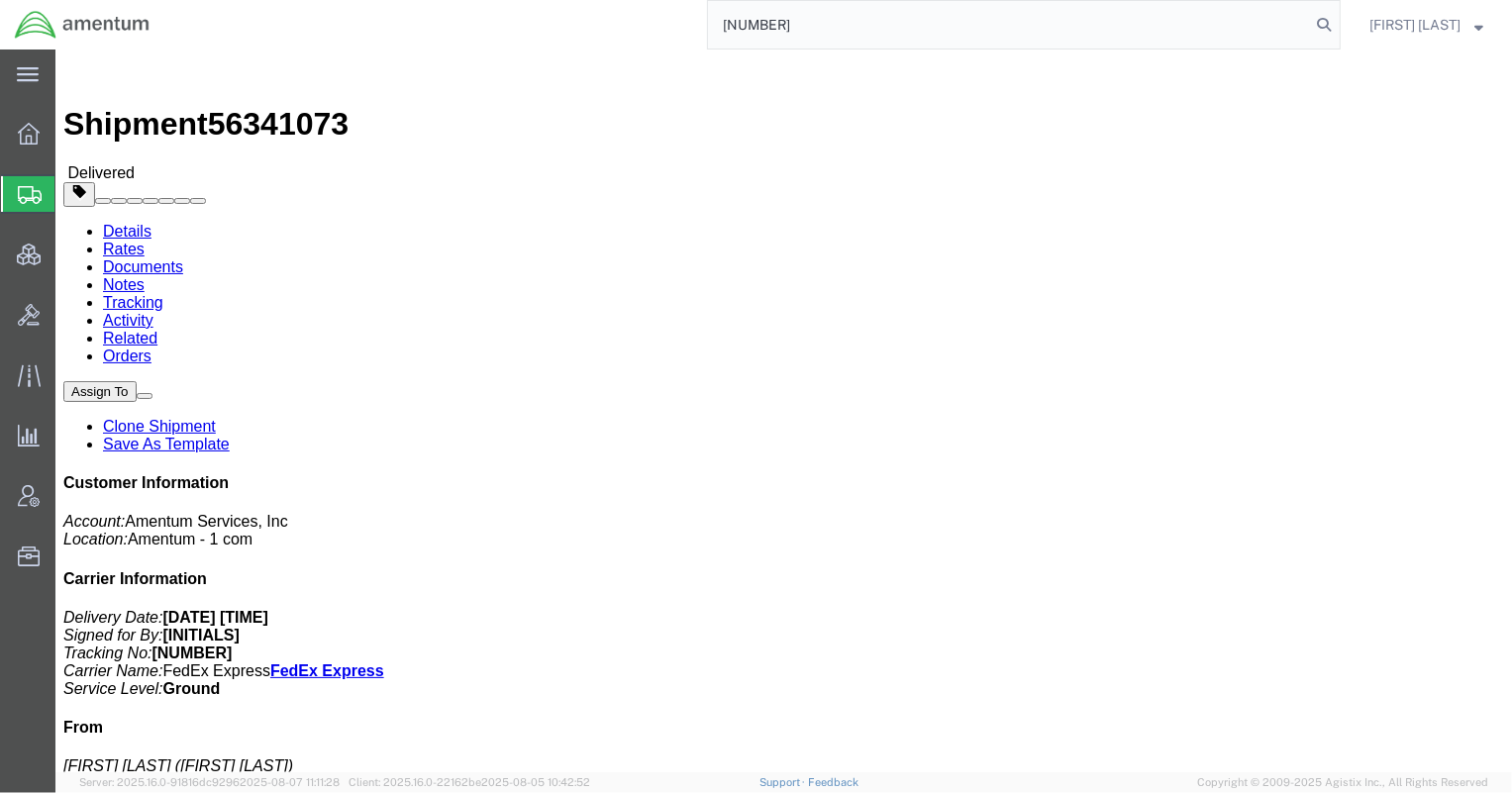 type on "[NUMBER]" 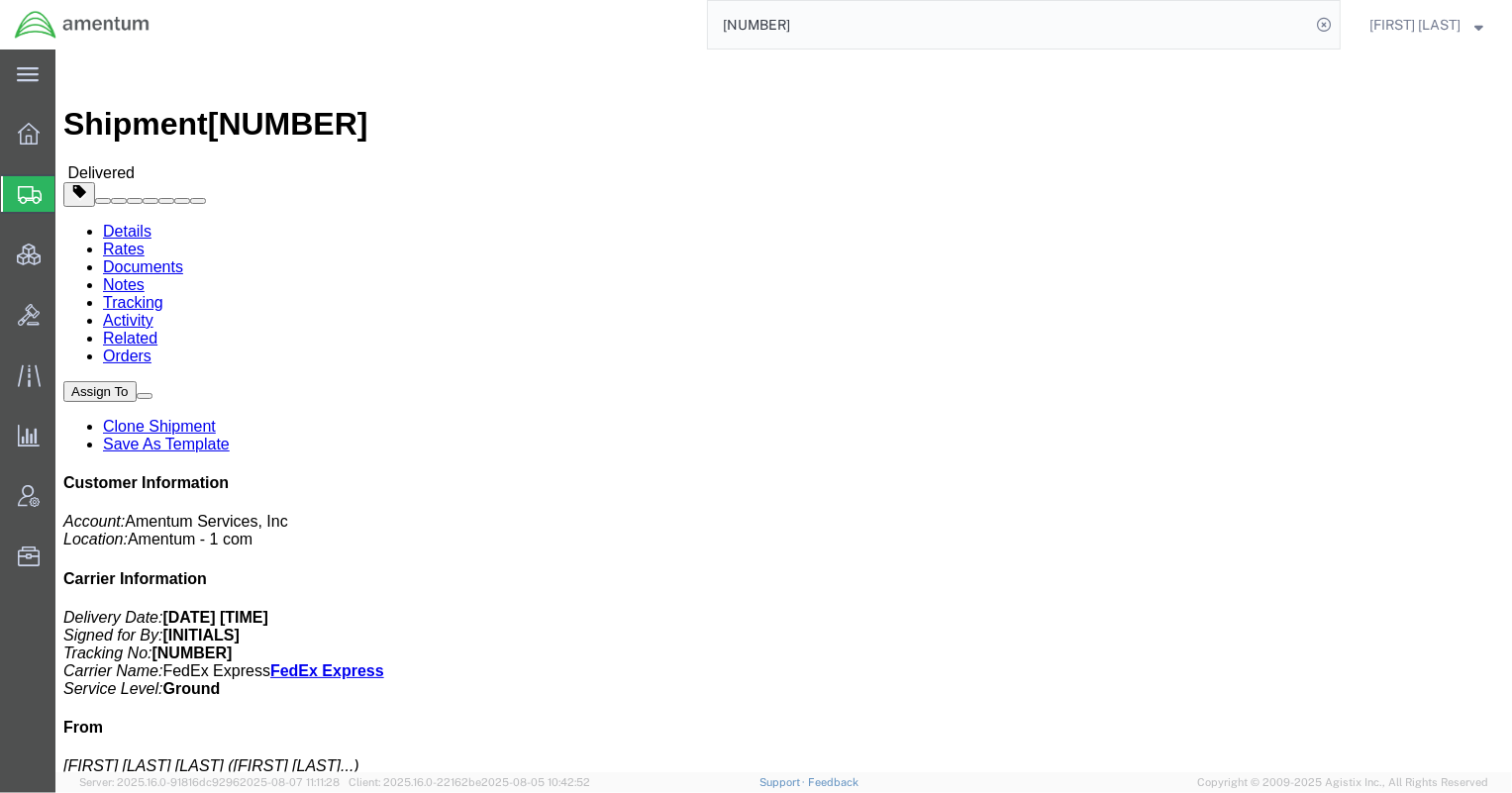 drag, startPoint x: 807, startPoint y: 229, endPoint x: 1004, endPoint y: 228, distance: 197.00254 